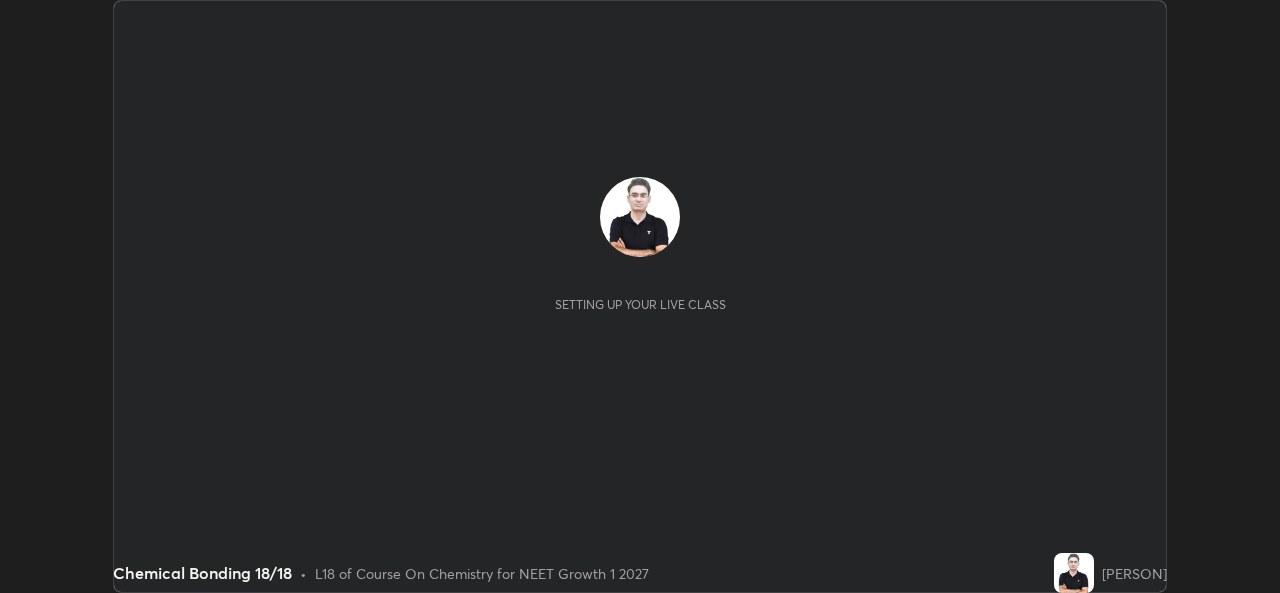 scroll, scrollTop: 0, scrollLeft: 0, axis: both 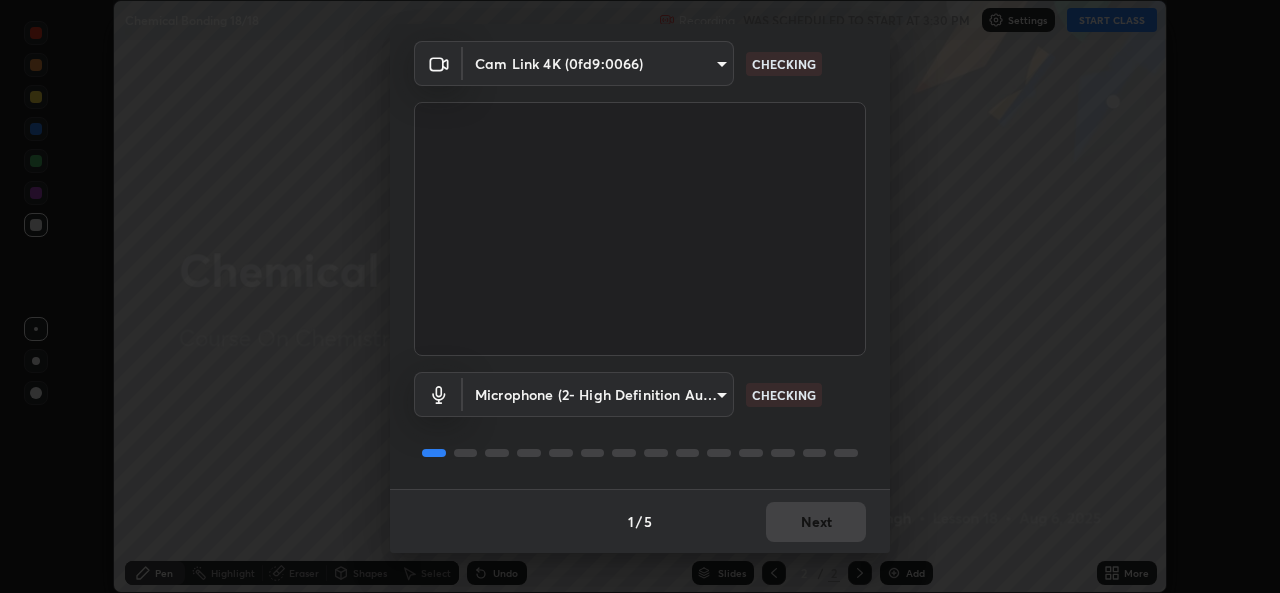 click on "1 / 5 Next" at bounding box center [640, 521] 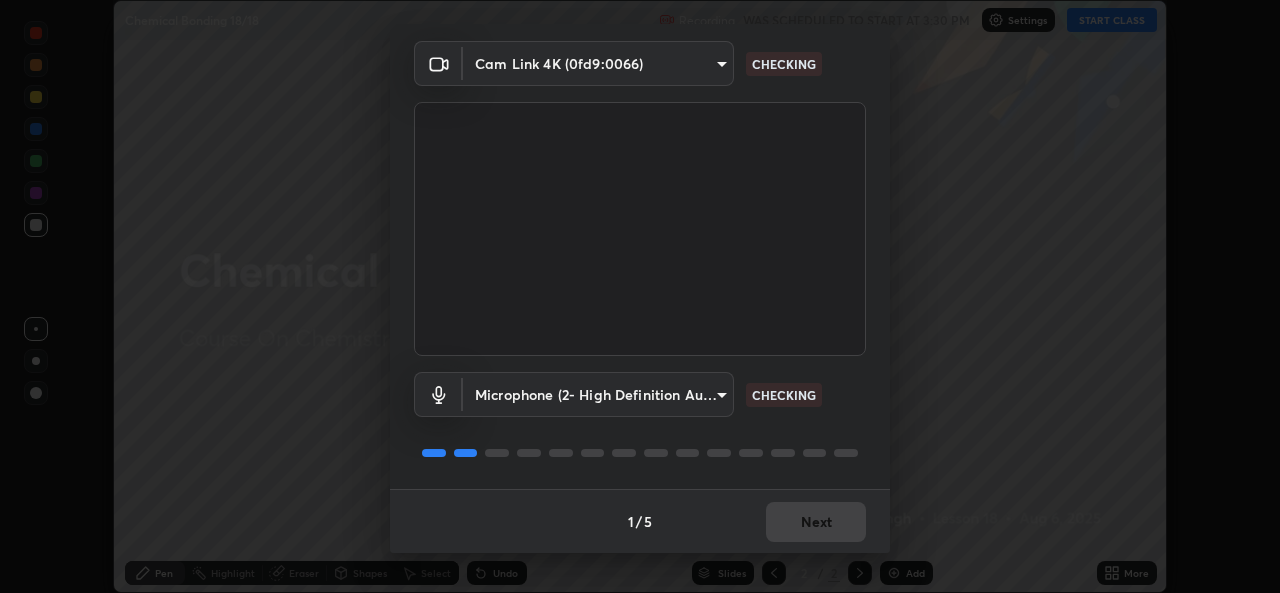 click on "1 / 5 Next" at bounding box center [640, 521] 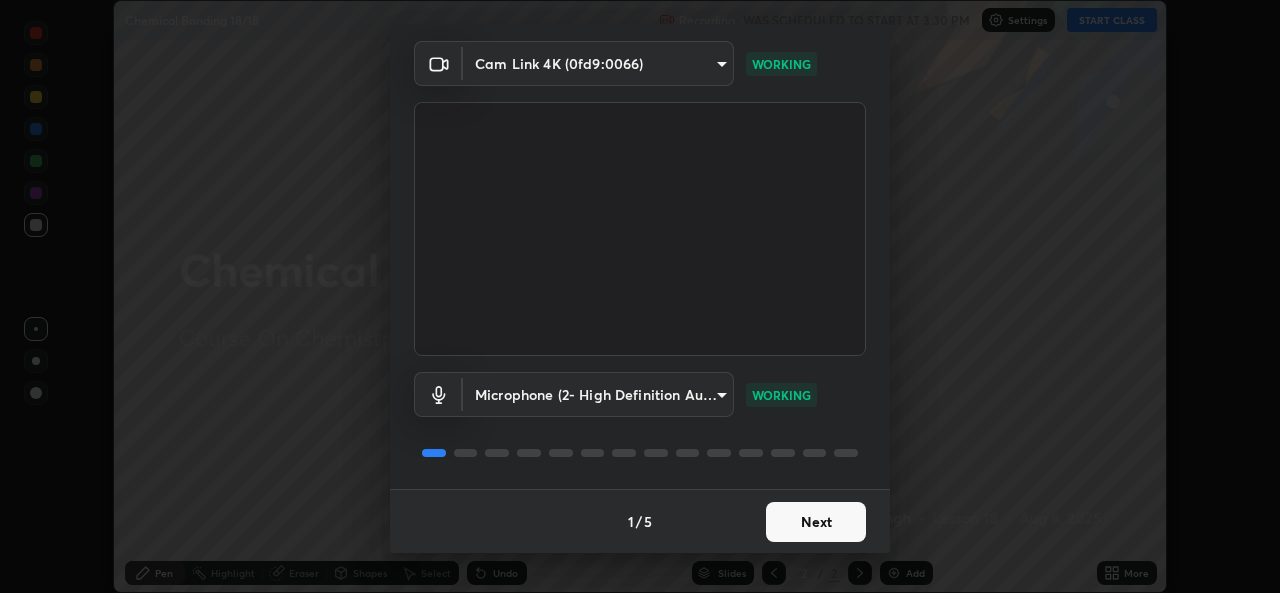 click on "Next" at bounding box center (816, 522) 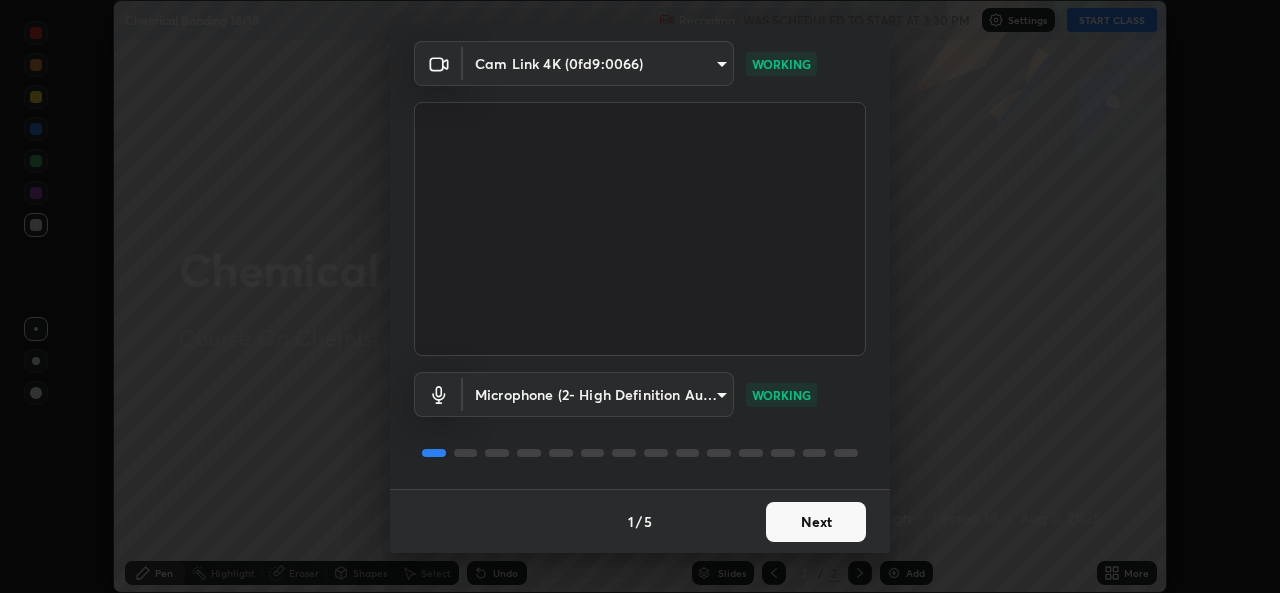 scroll, scrollTop: 0, scrollLeft: 0, axis: both 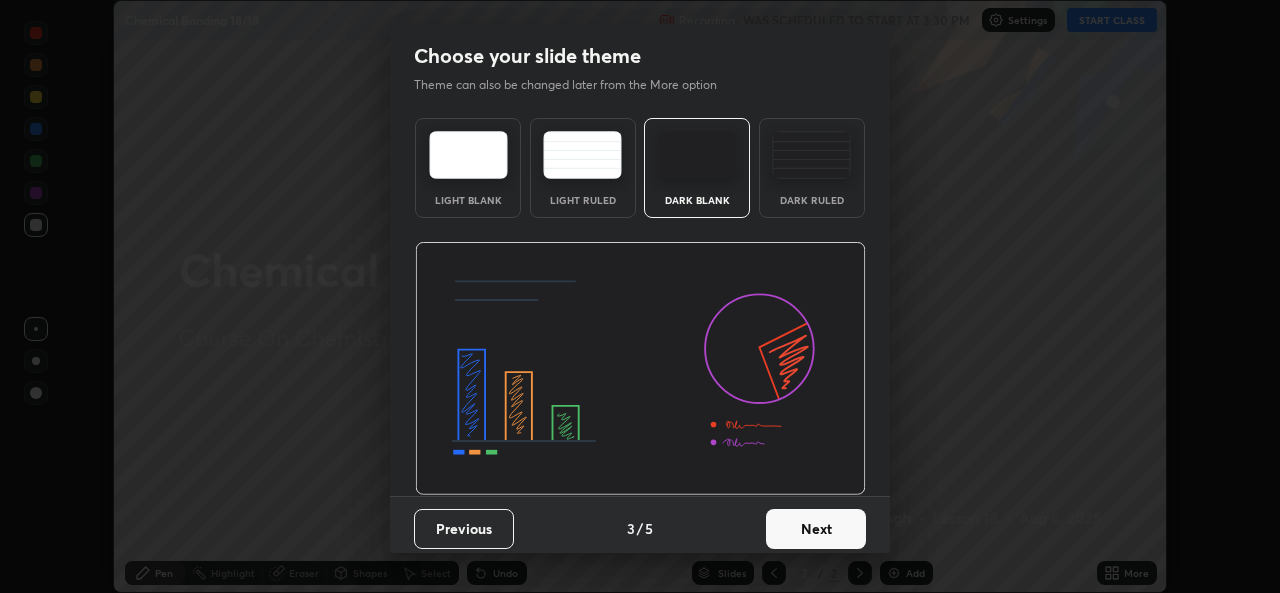 click on "Next" at bounding box center [816, 529] 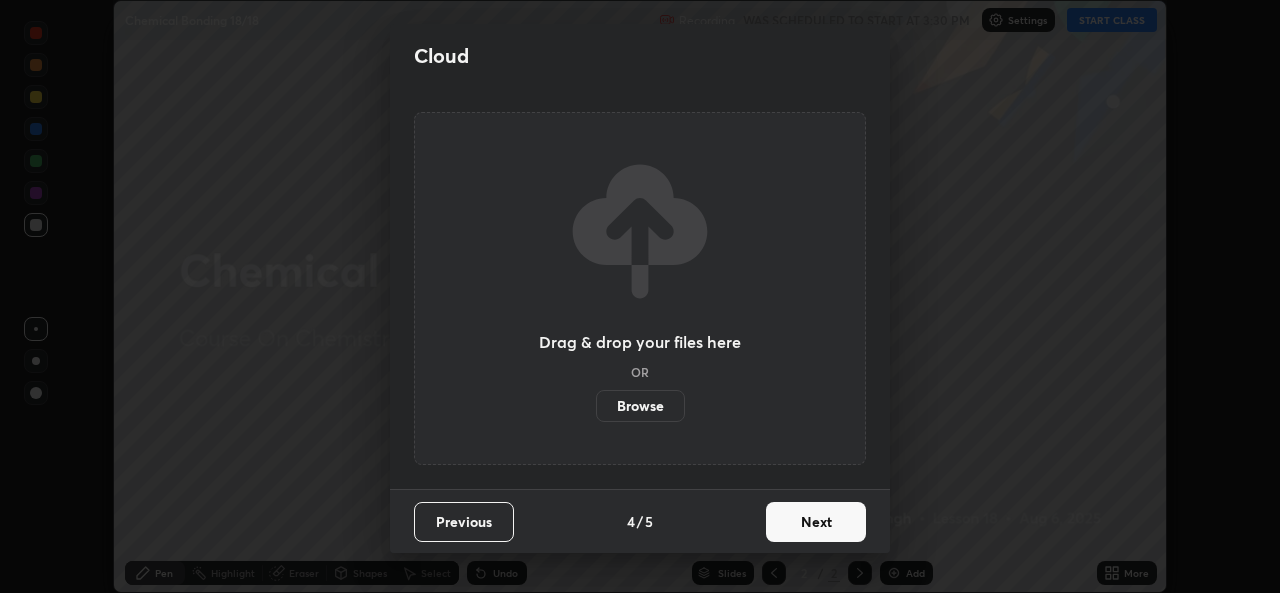 click on "Next" at bounding box center (816, 522) 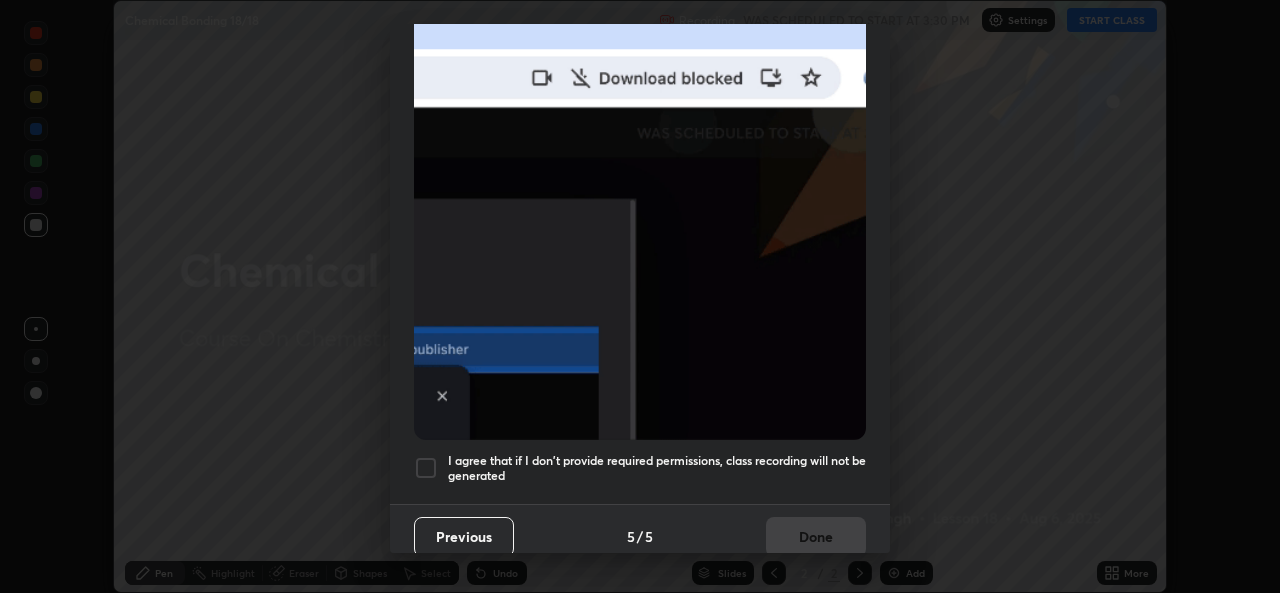 click on "I agree that if I don't provide required permissions, class recording will not be generated" at bounding box center [657, 468] 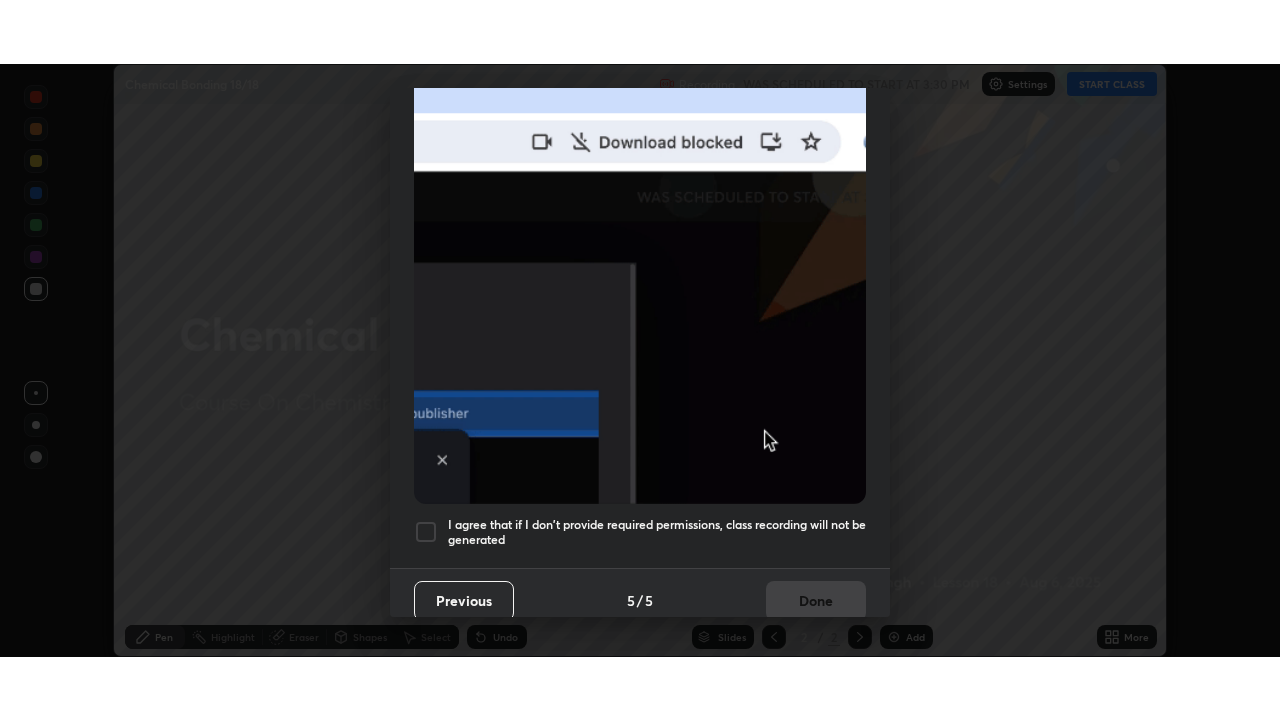 scroll, scrollTop: 471, scrollLeft: 0, axis: vertical 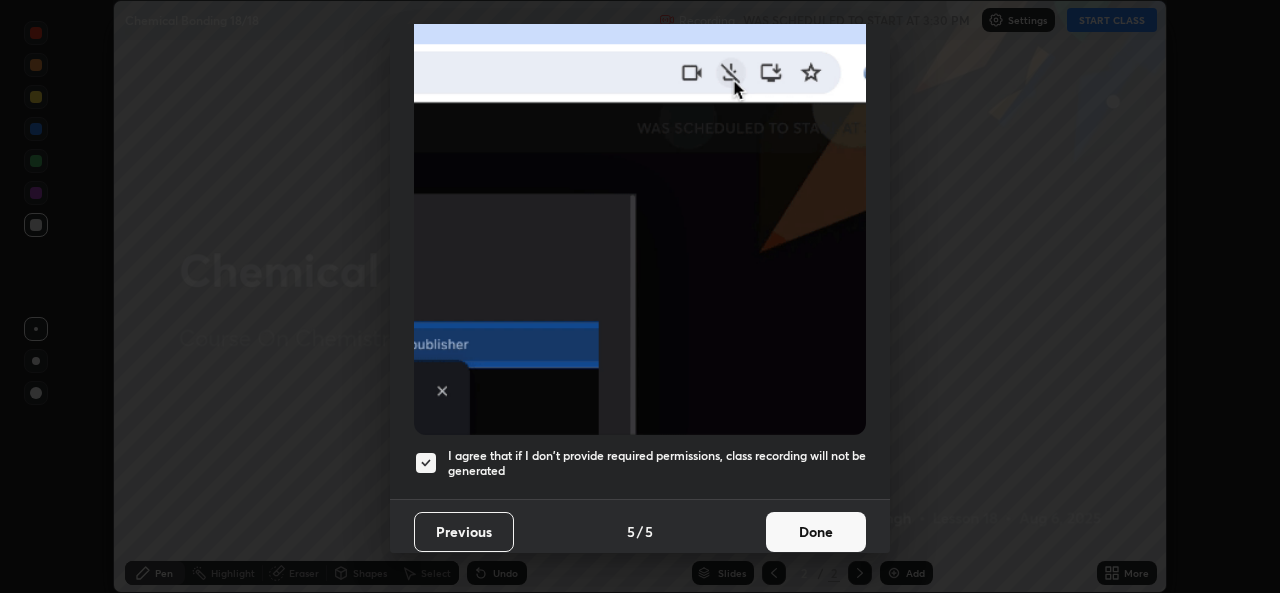 click on "Done" at bounding box center (816, 532) 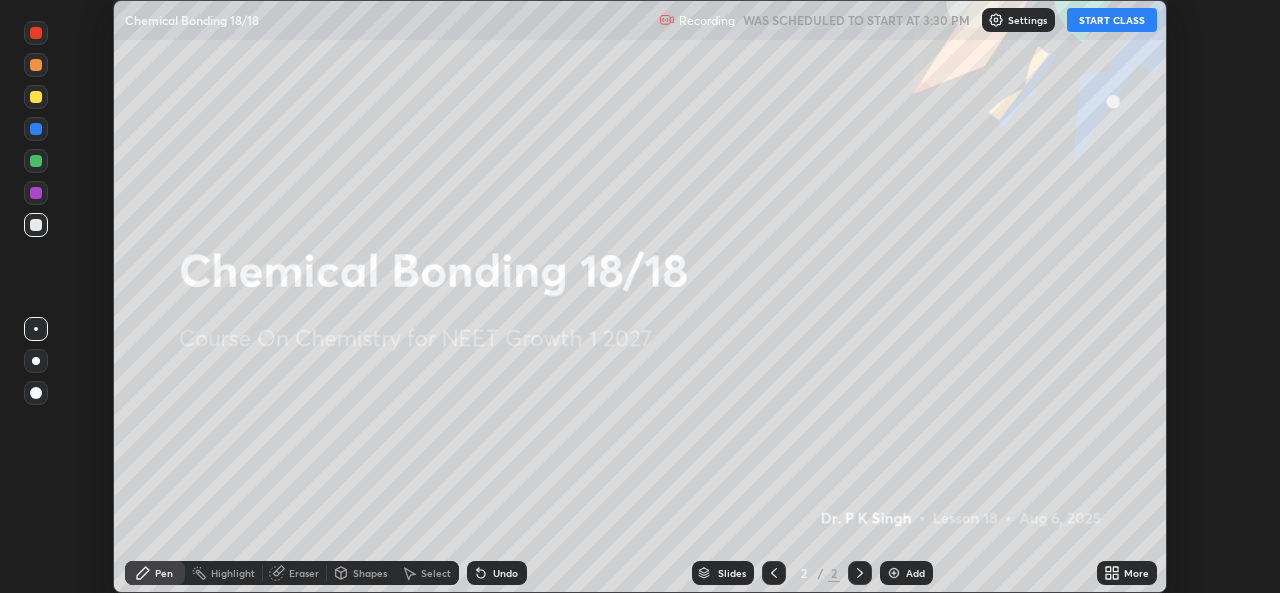 click 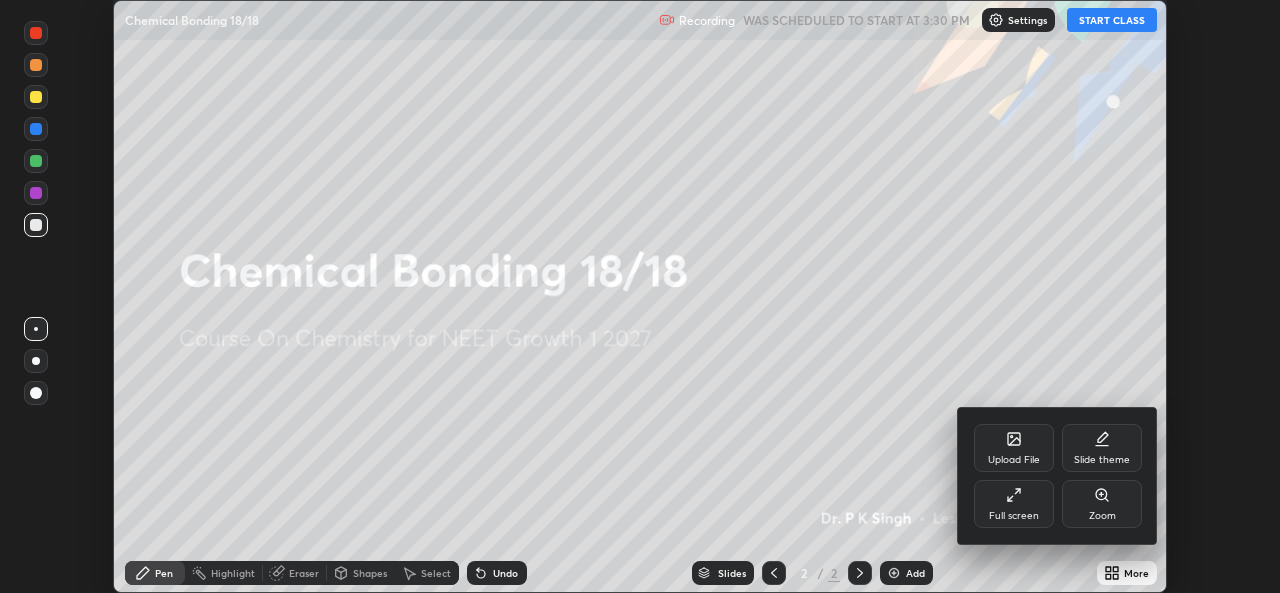 click 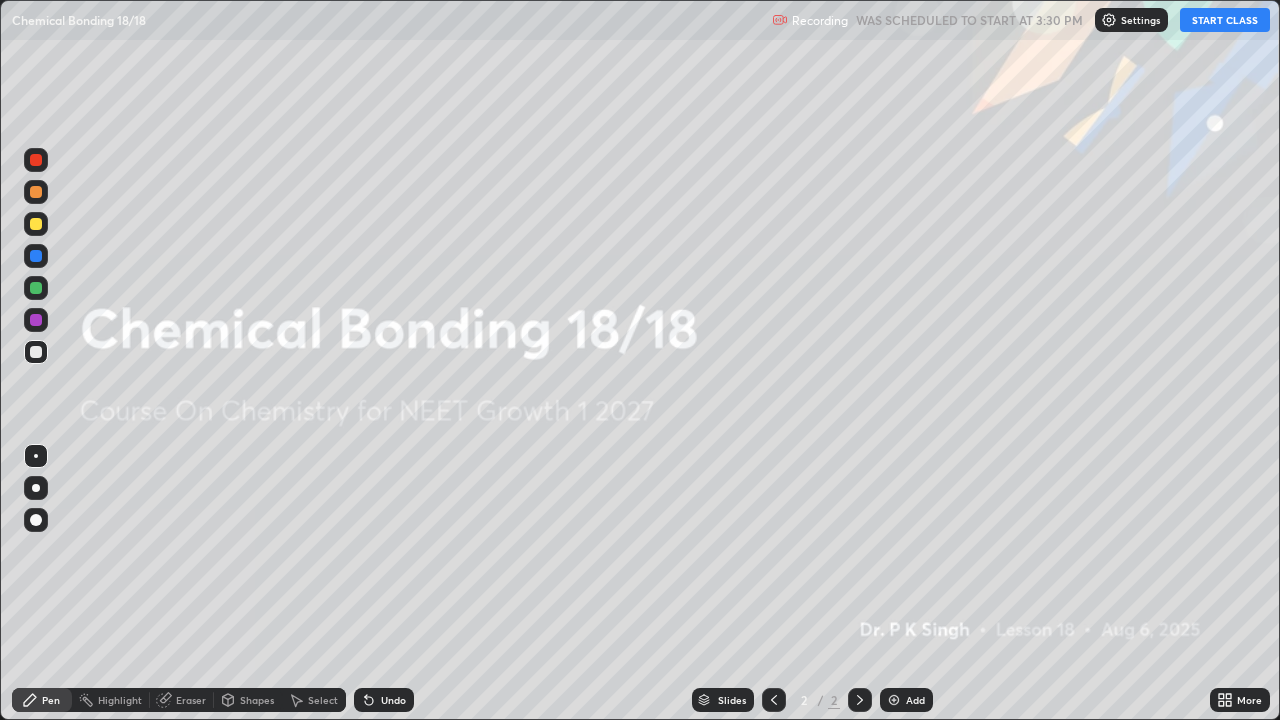 scroll, scrollTop: 99280, scrollLeft: 98720, axis: both 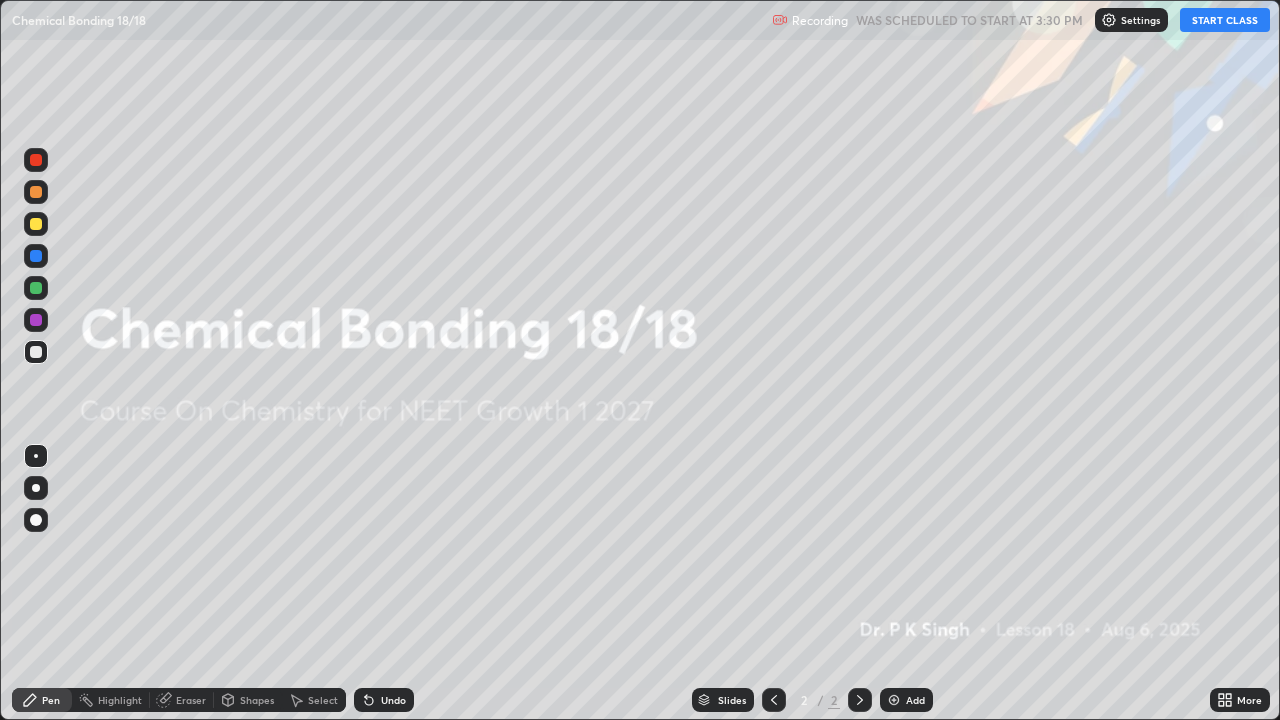 click 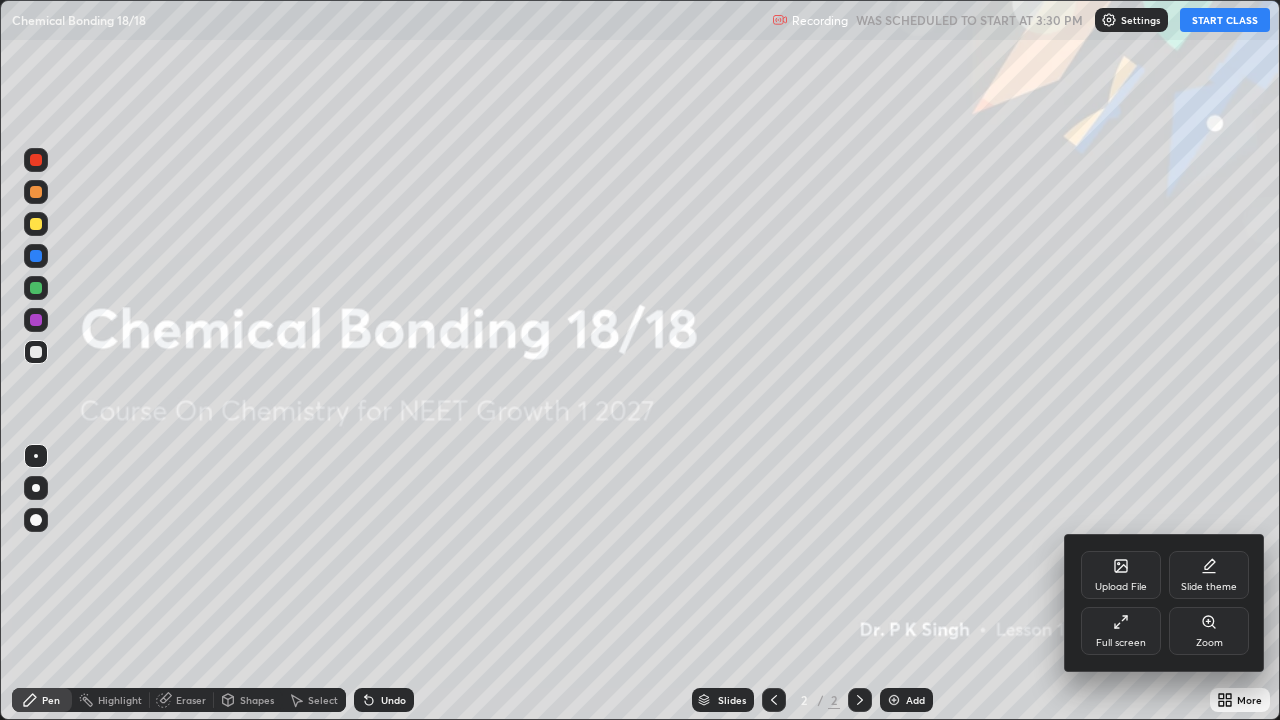 click 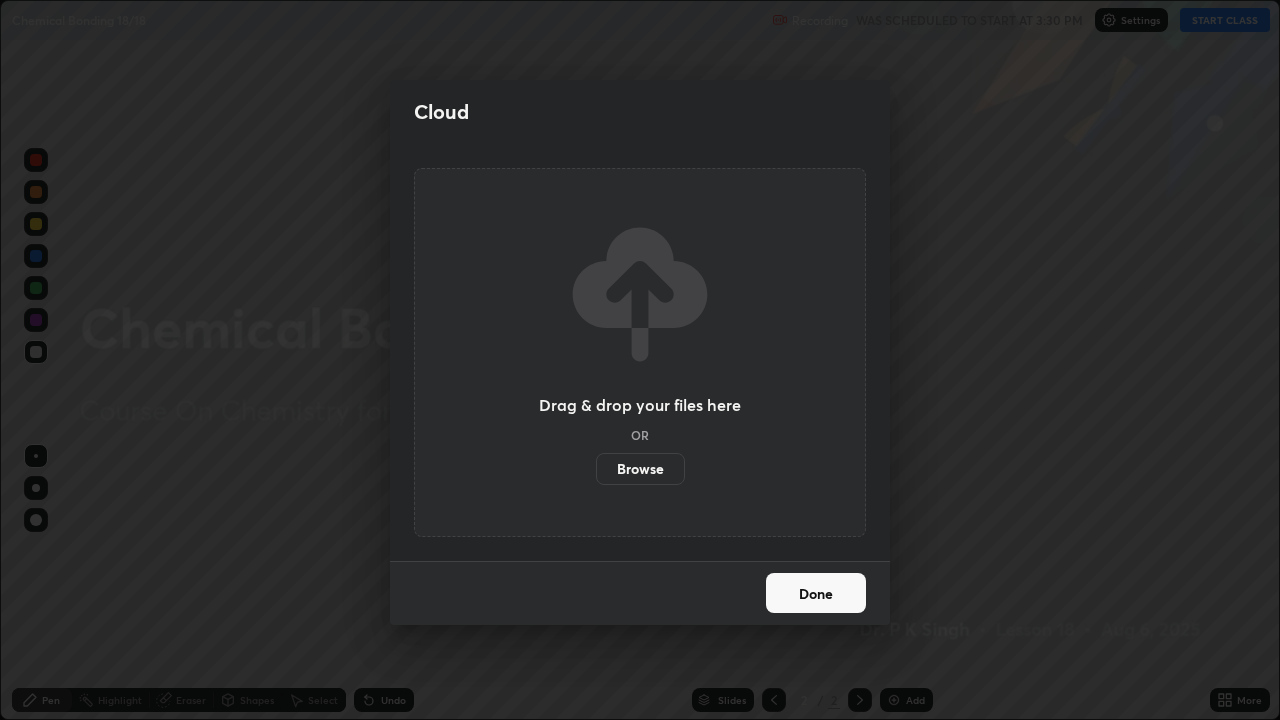 click on "Browse" at bounding box center (640, 469) 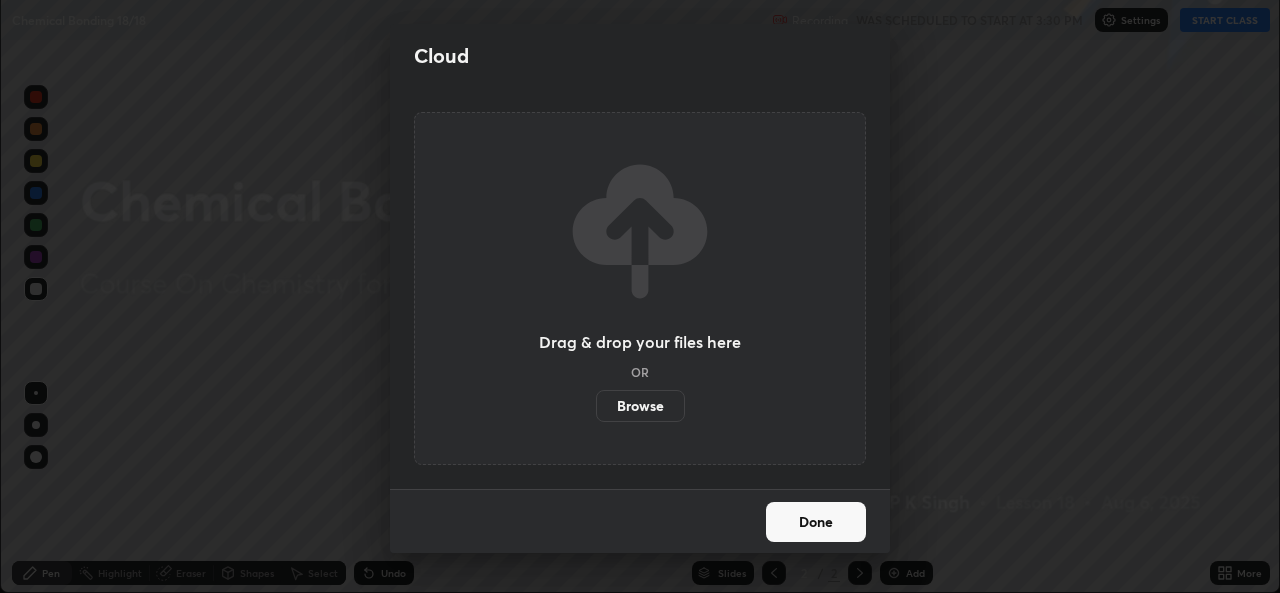 scroll, scrollTop: 593, scrollLeft: 1280, axis: both 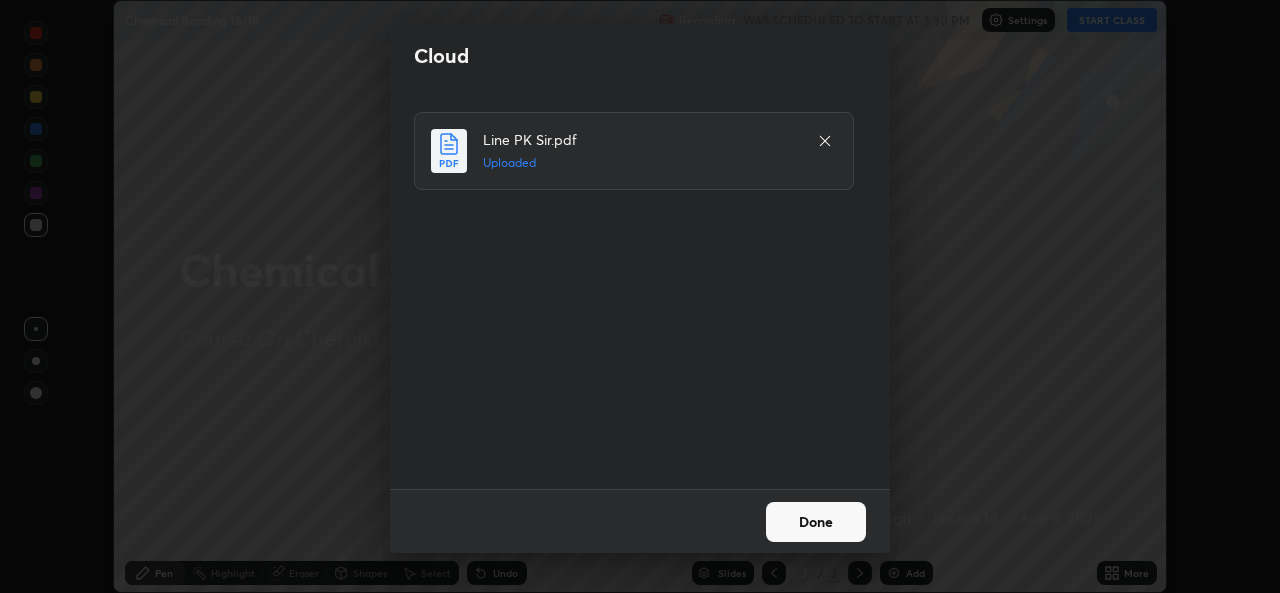 click on "Done" at bounding box center (816, 522) 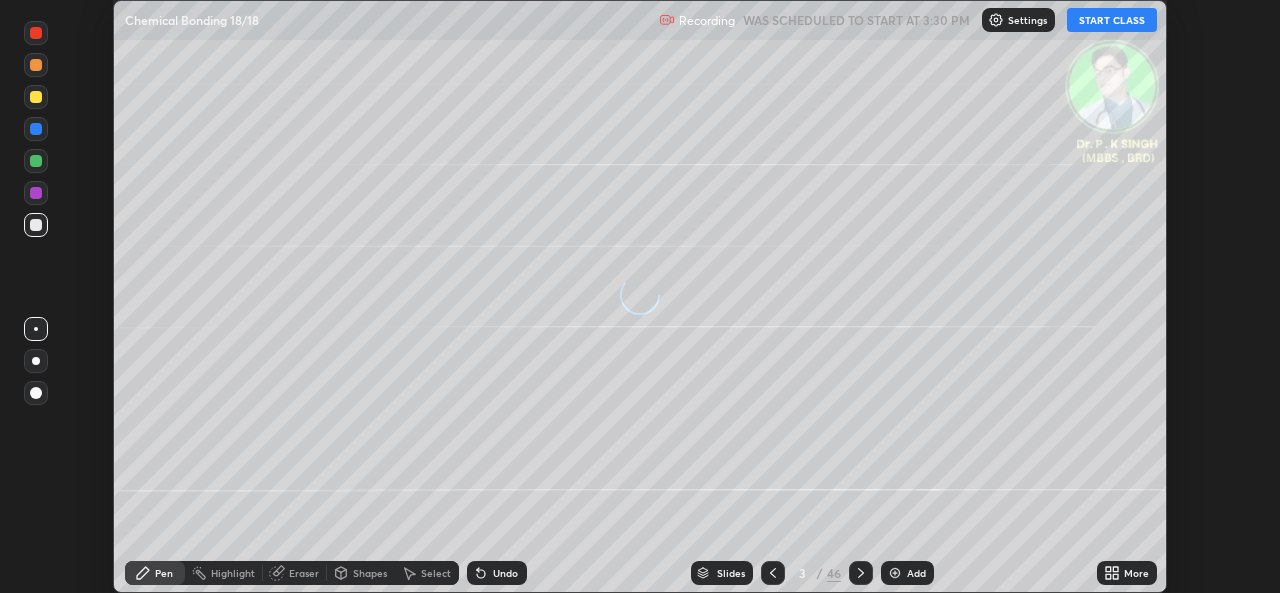 click 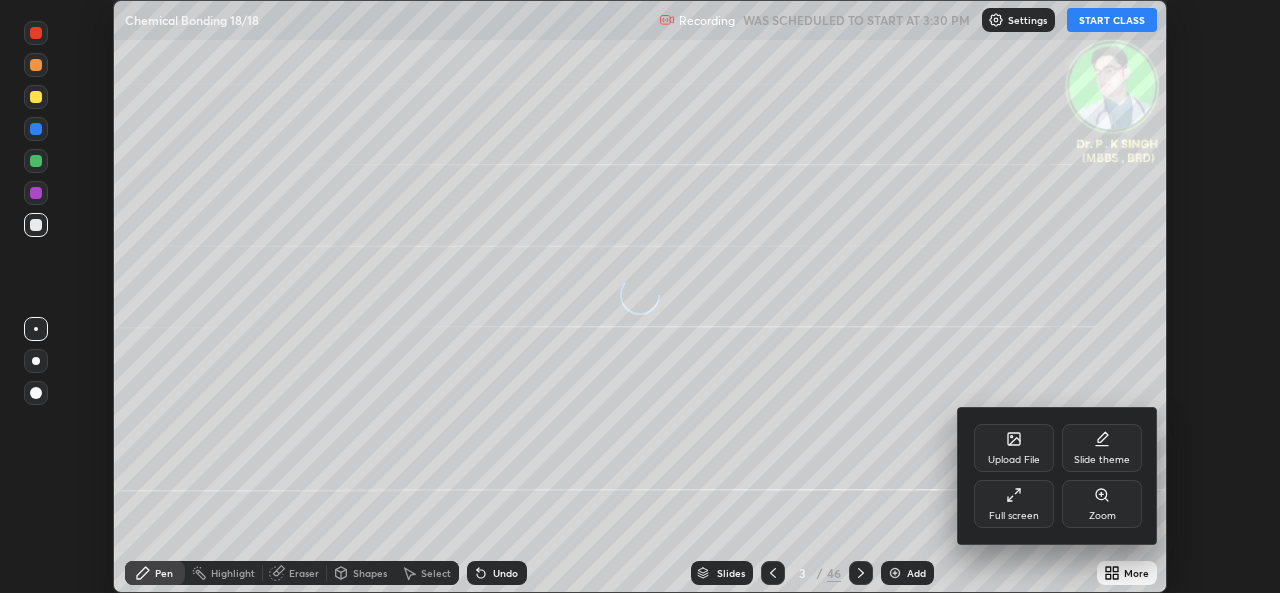 click on "Full screen" at bounding box center (1014, 516) 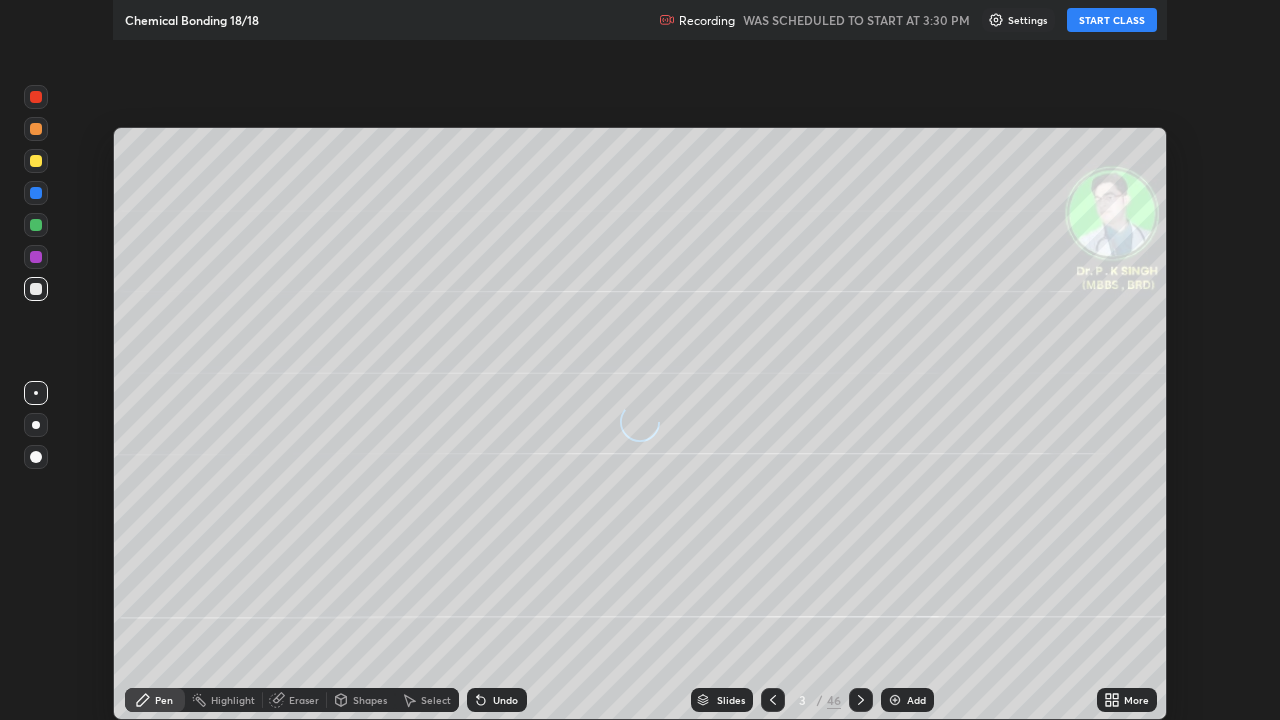 scroll, scrollTop: 99280, scrollLeft: 98720, axis: both 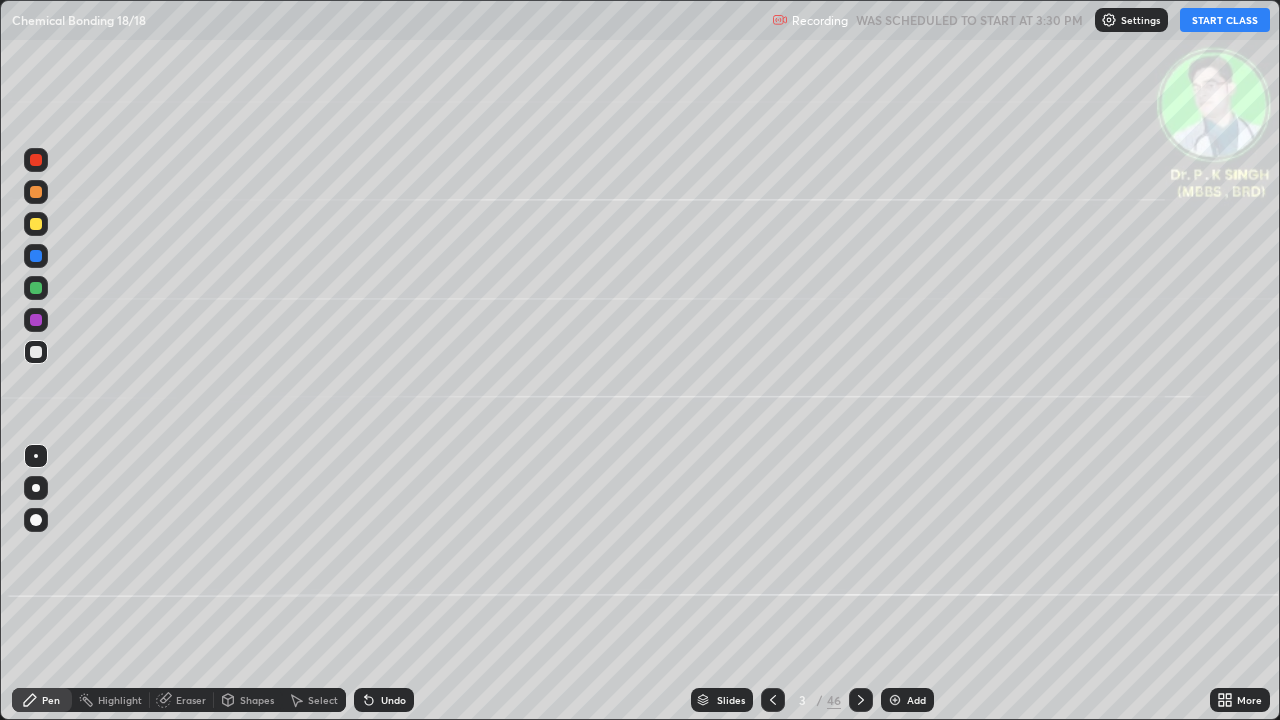 click on "START CLASS" at bounding box center (1225, 20) 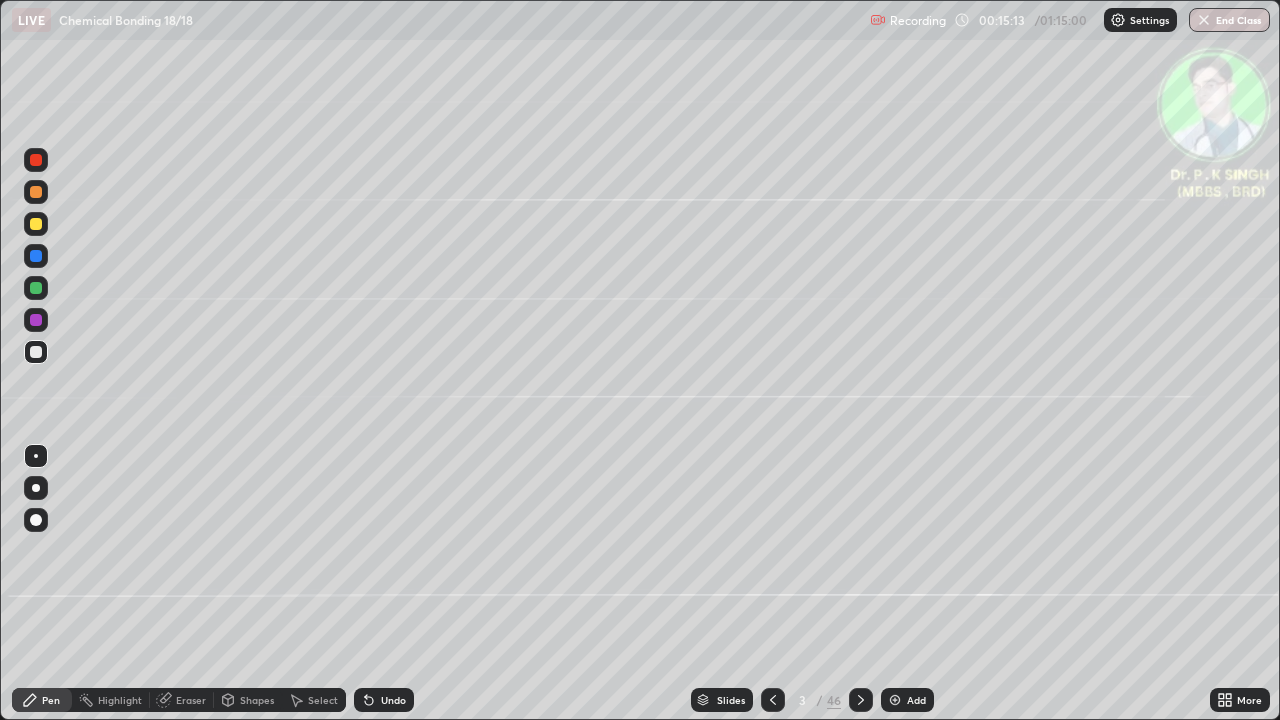 click at bounding box center [36, 224] 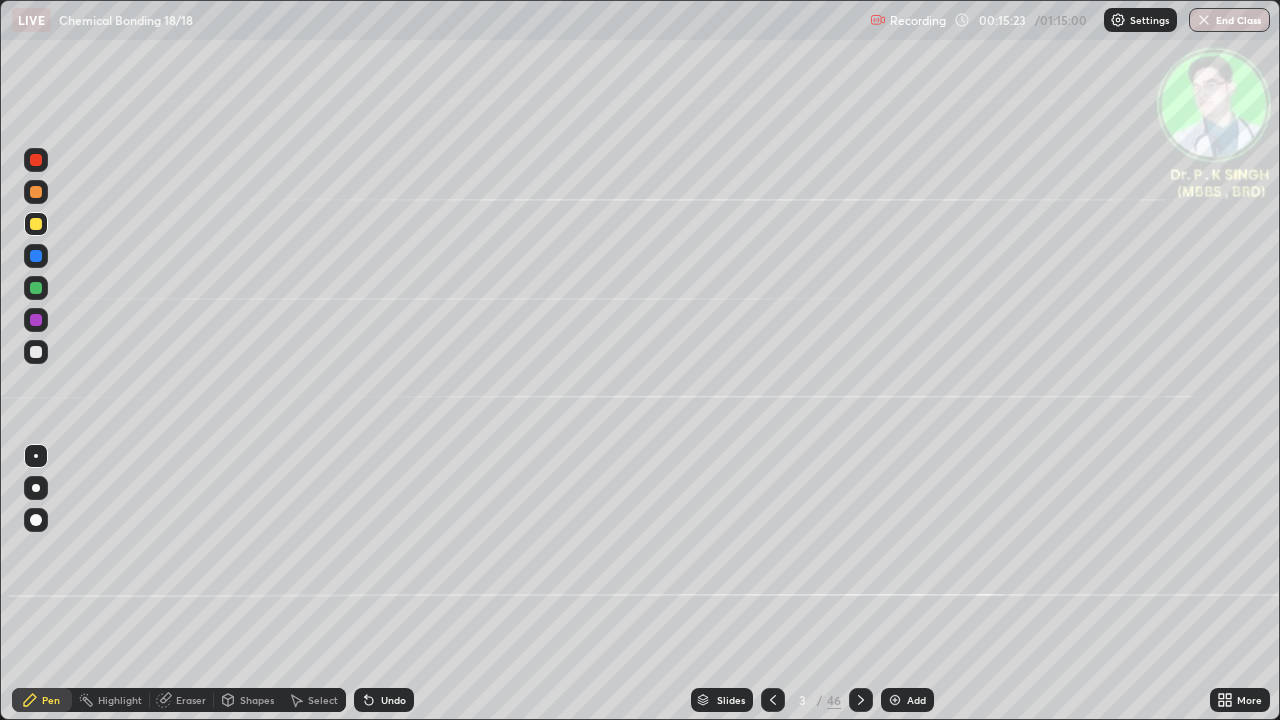 click at bounding box center (36, 288) 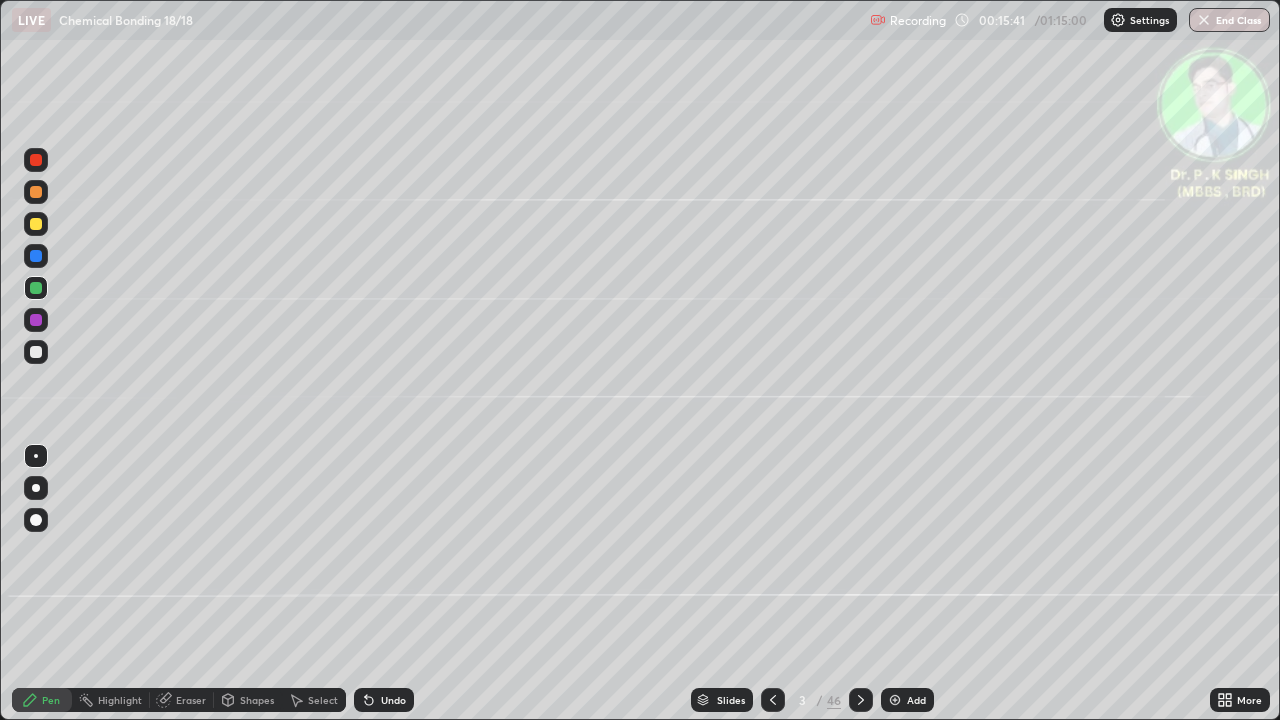 click at bounding box center [36, 224] 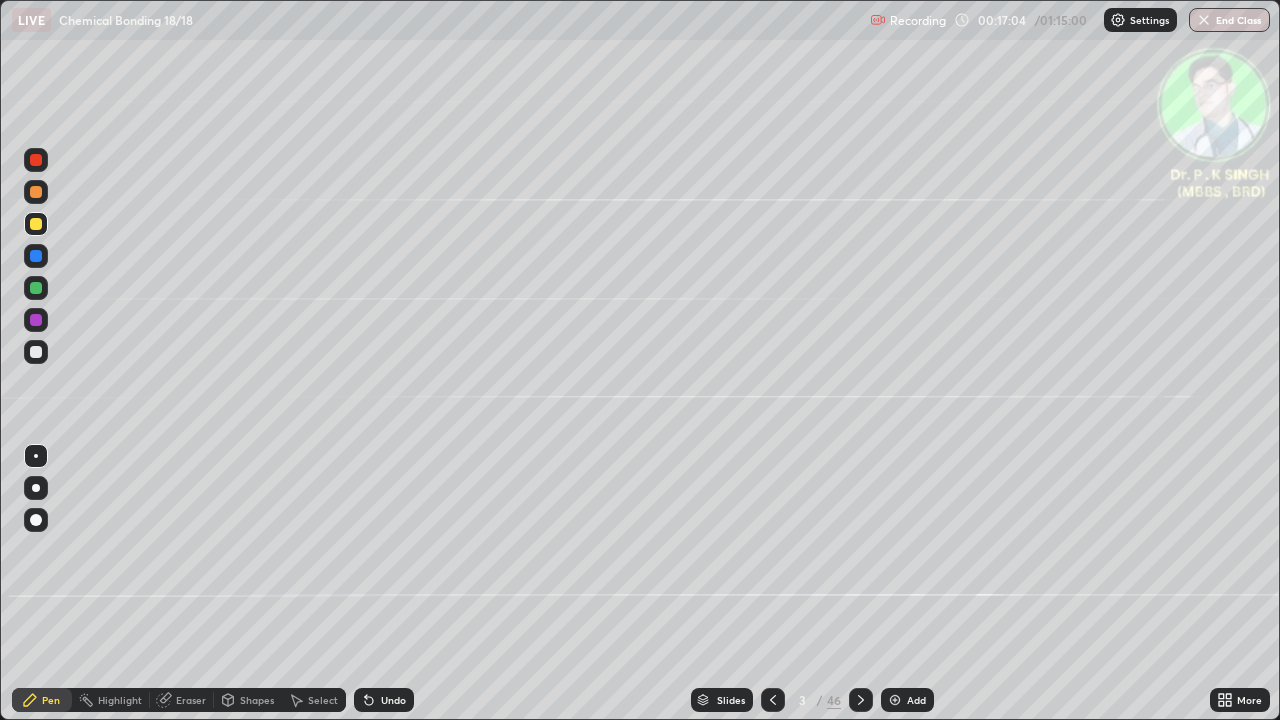 click at bounding box center (36, 256) 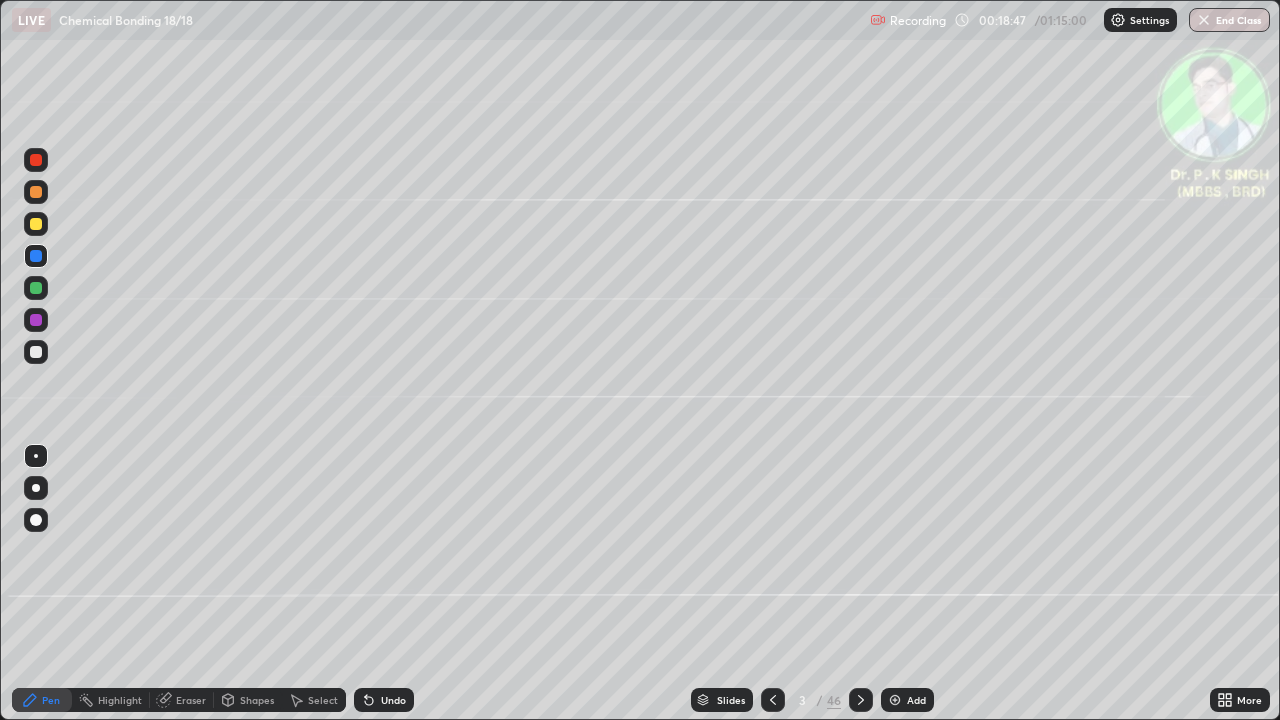 click 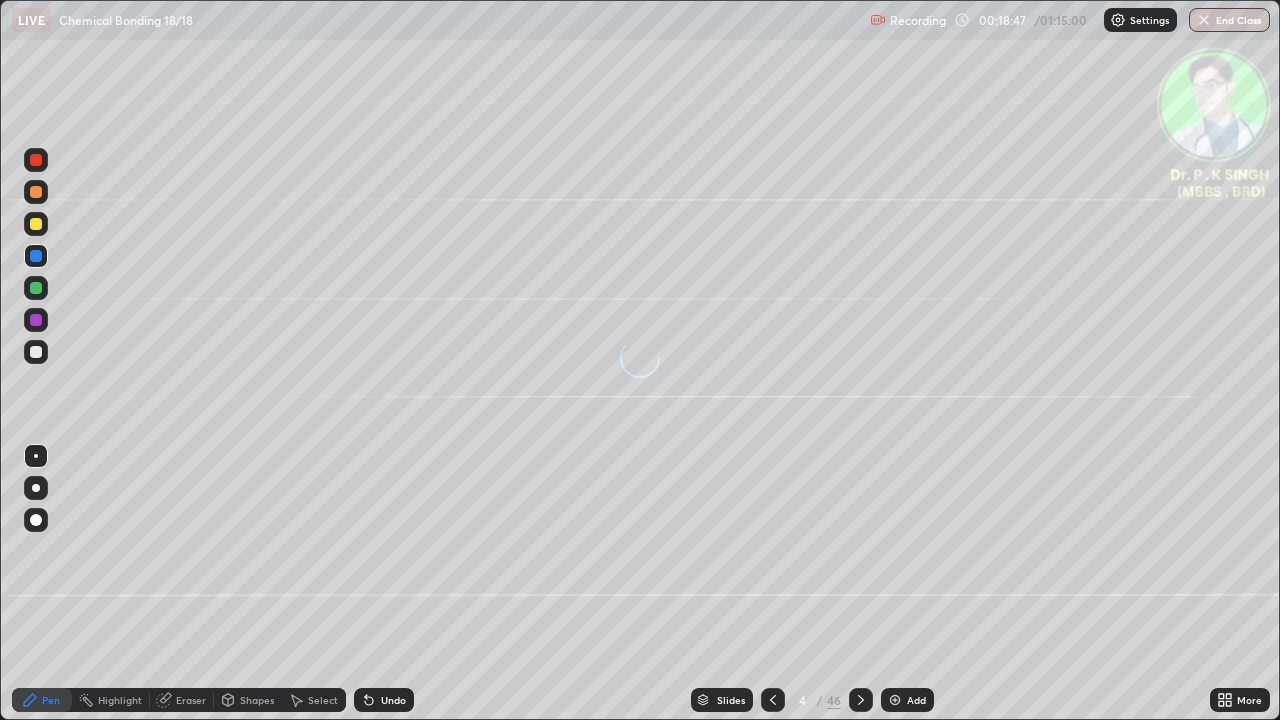 click 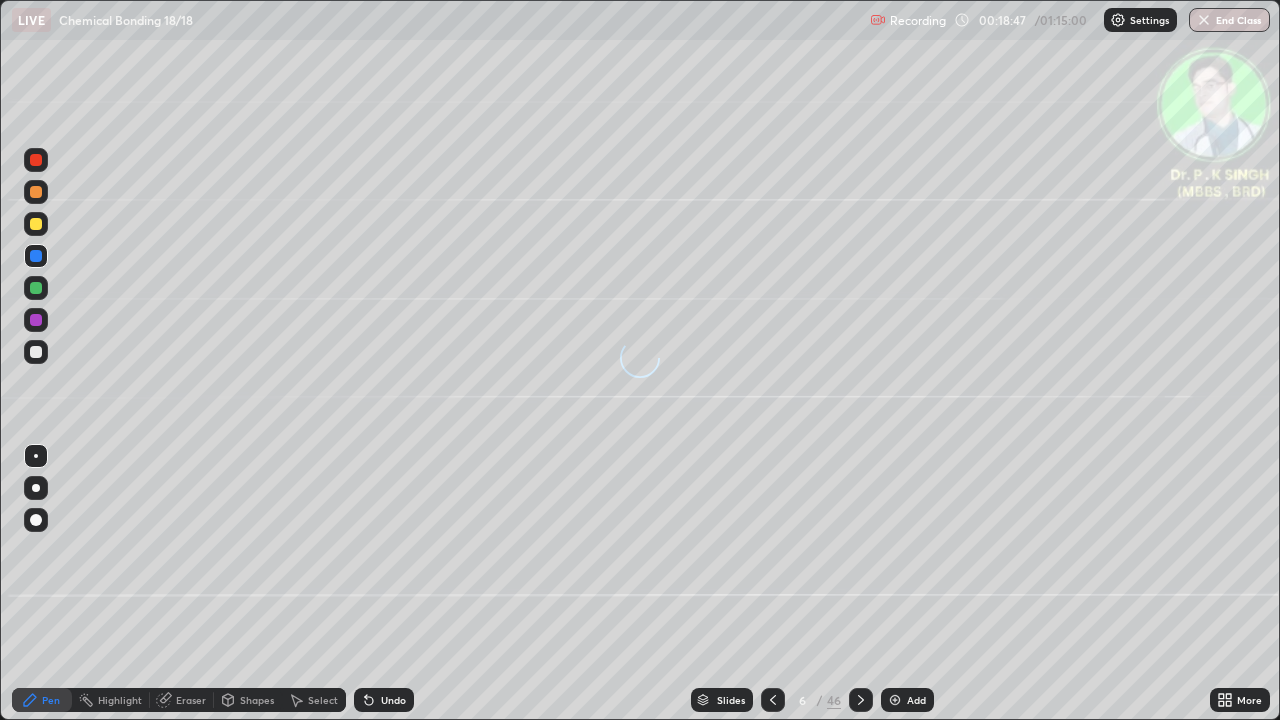 click at bounding box center (861, 700) 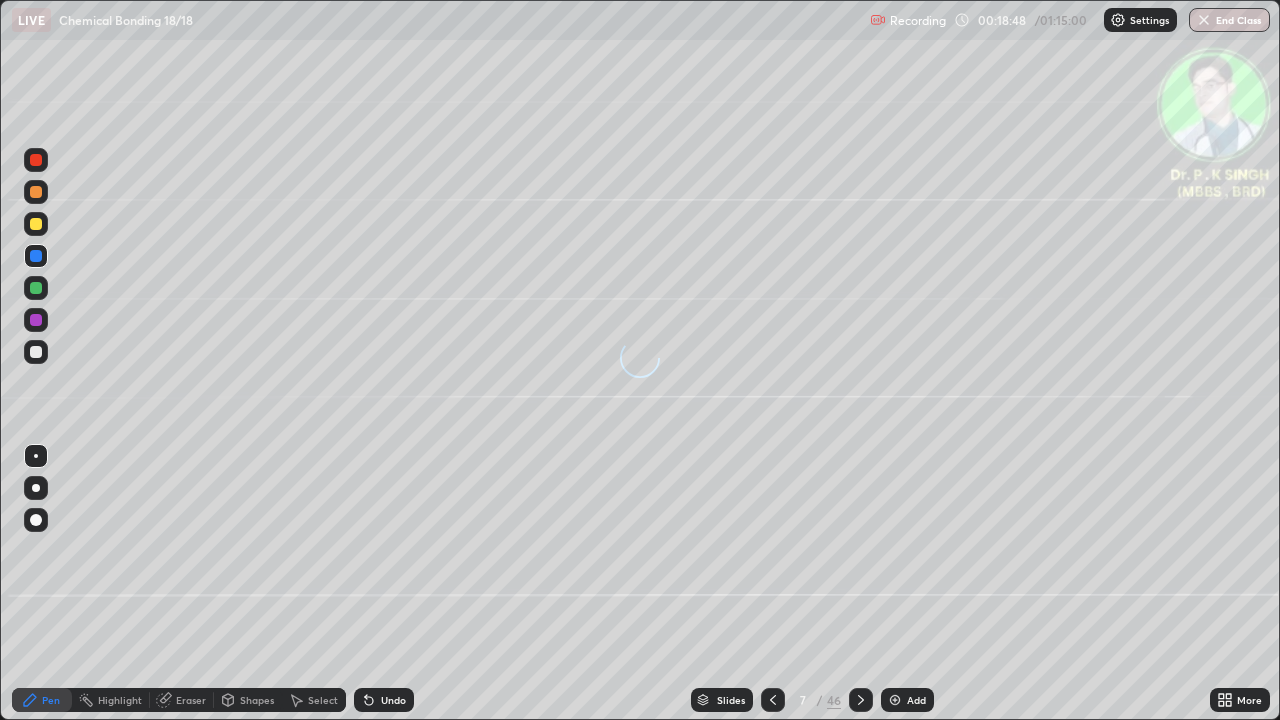 click at bounding box center [861, 700] 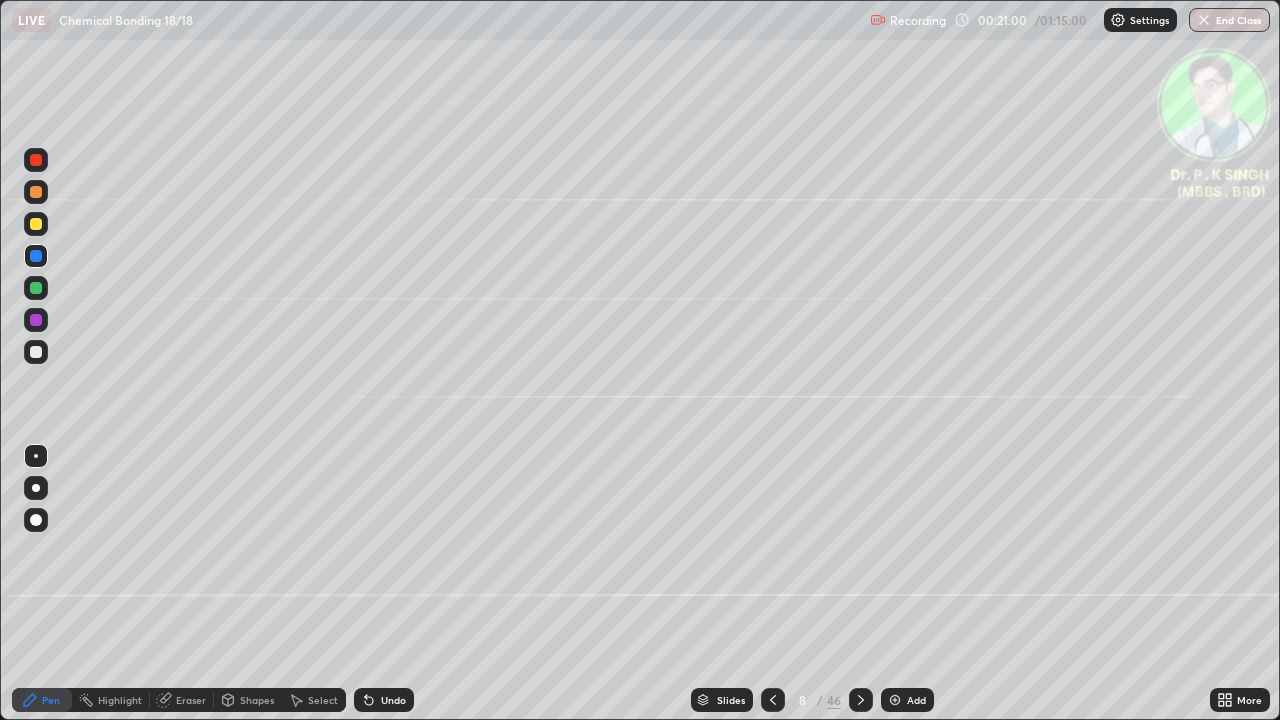 click 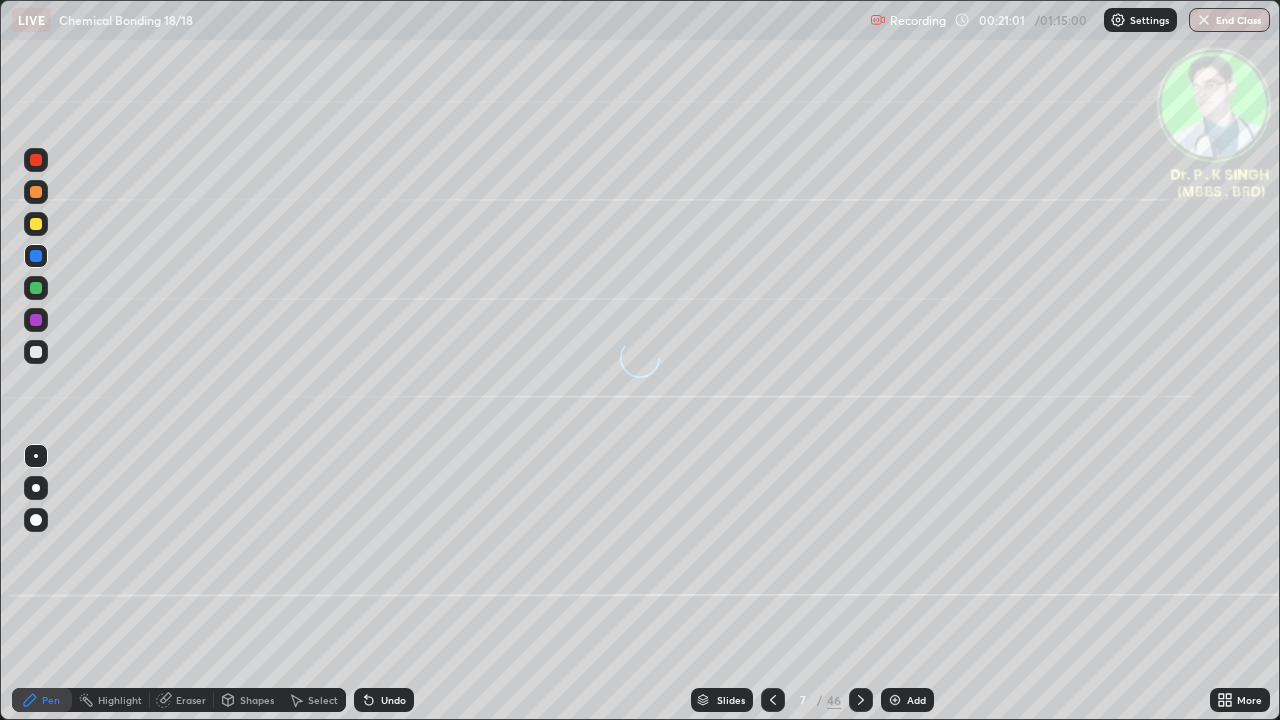 click 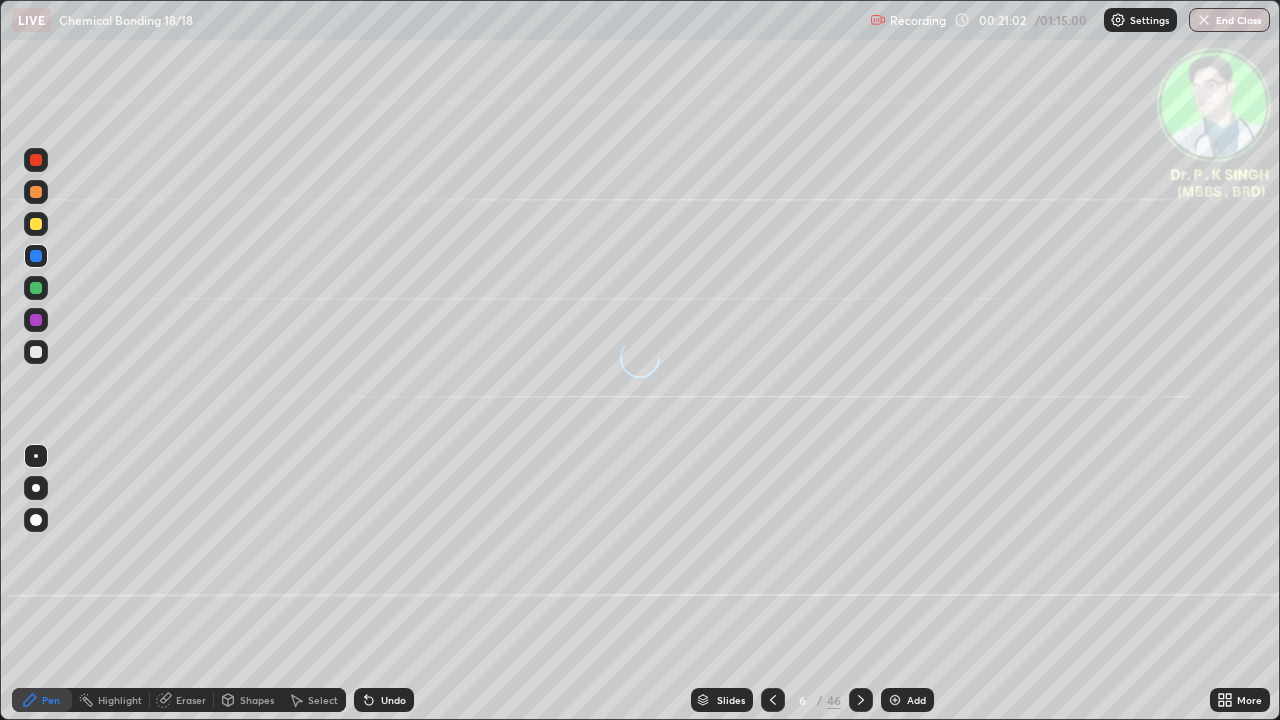 click on "6" at bounding box center (803, 700) 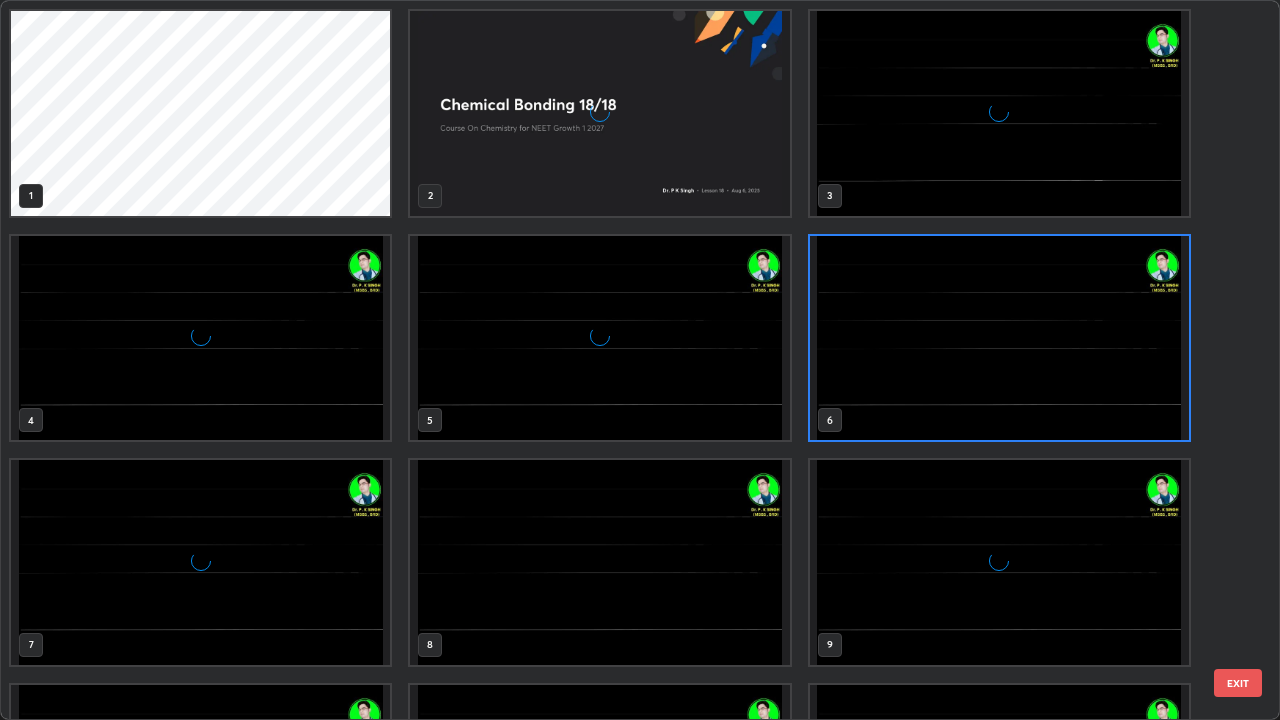 scroll, scrollTop: 7, scrollLeft: 11, axis: both 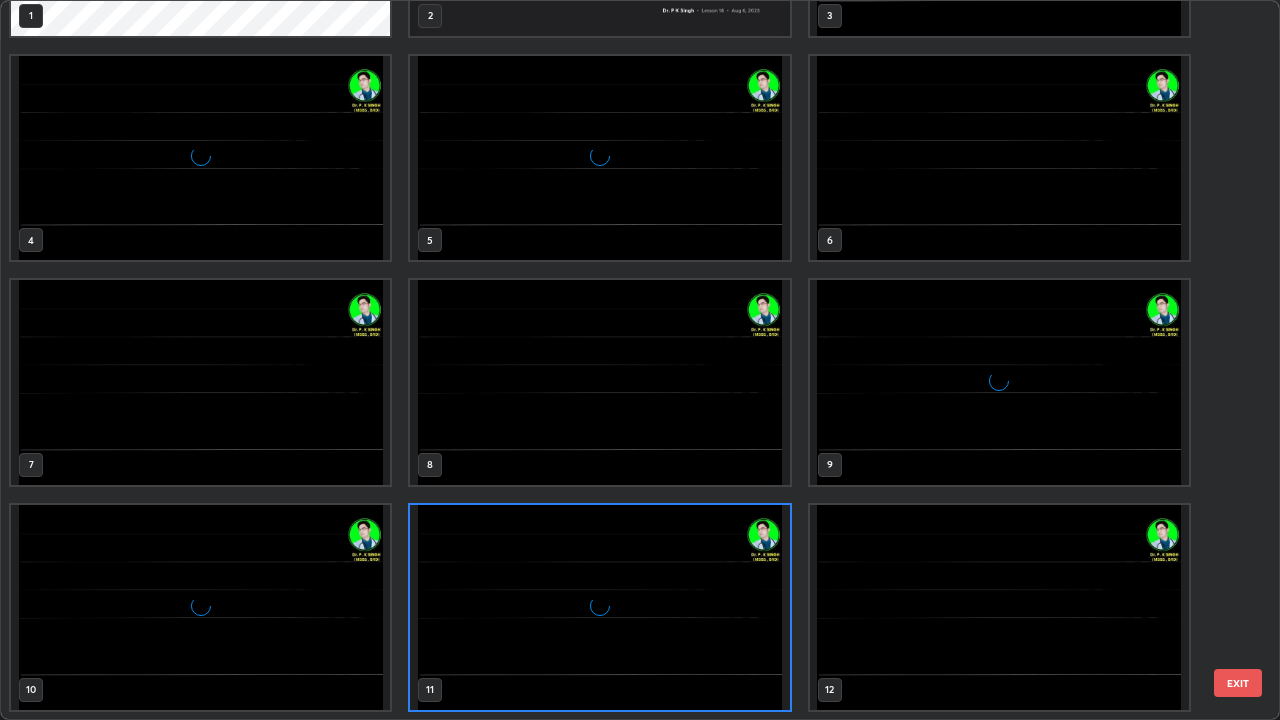 click at bounding box center [599, 607] 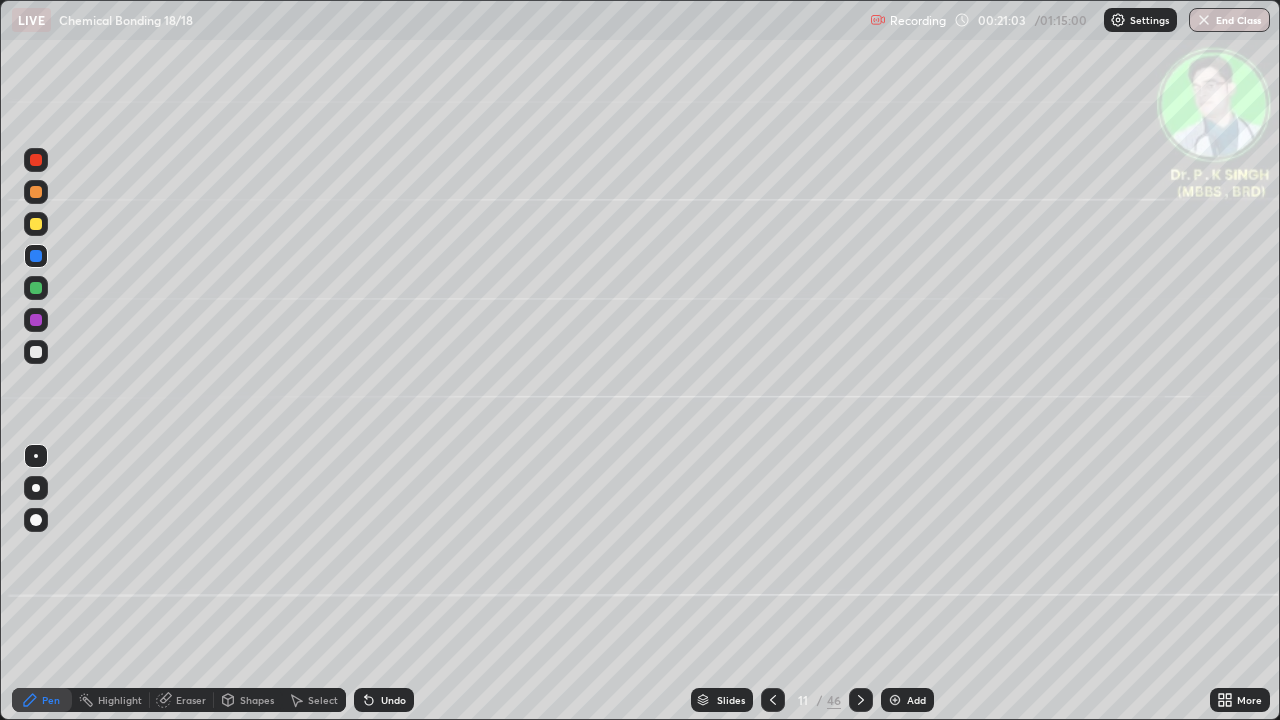 click at bounding box center [599, 607] 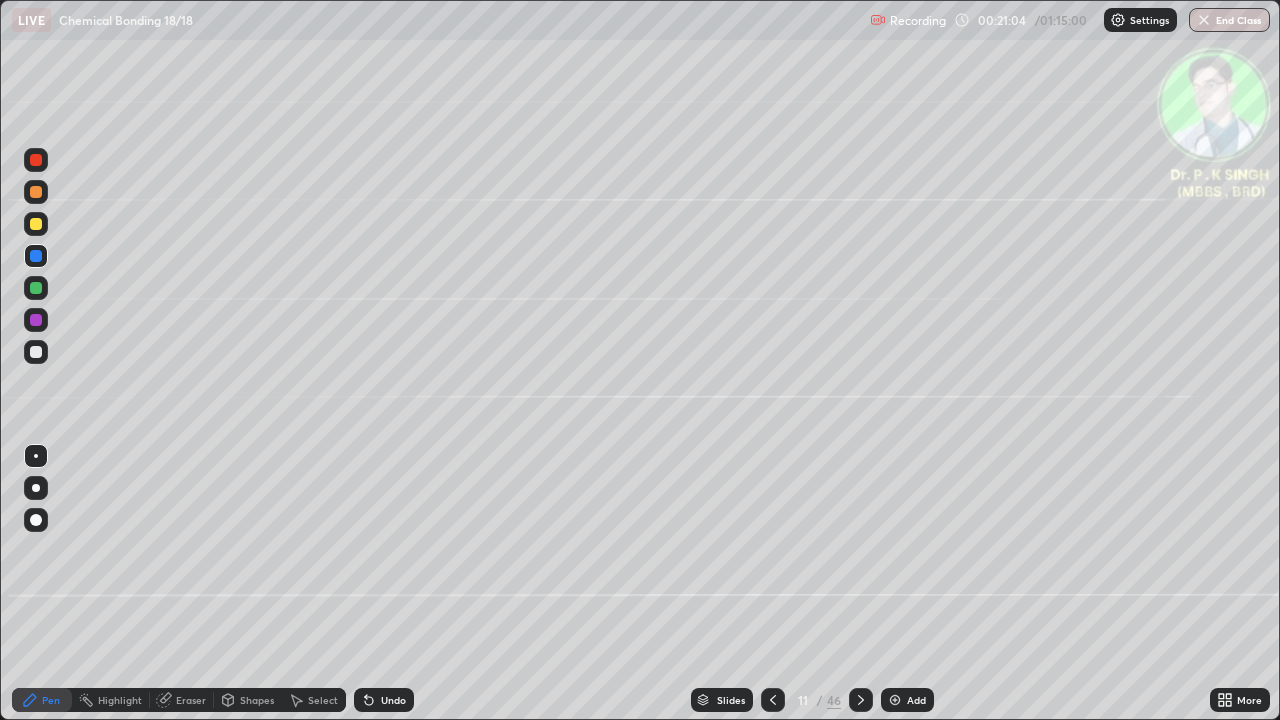 click at bounding box center (599, 607) 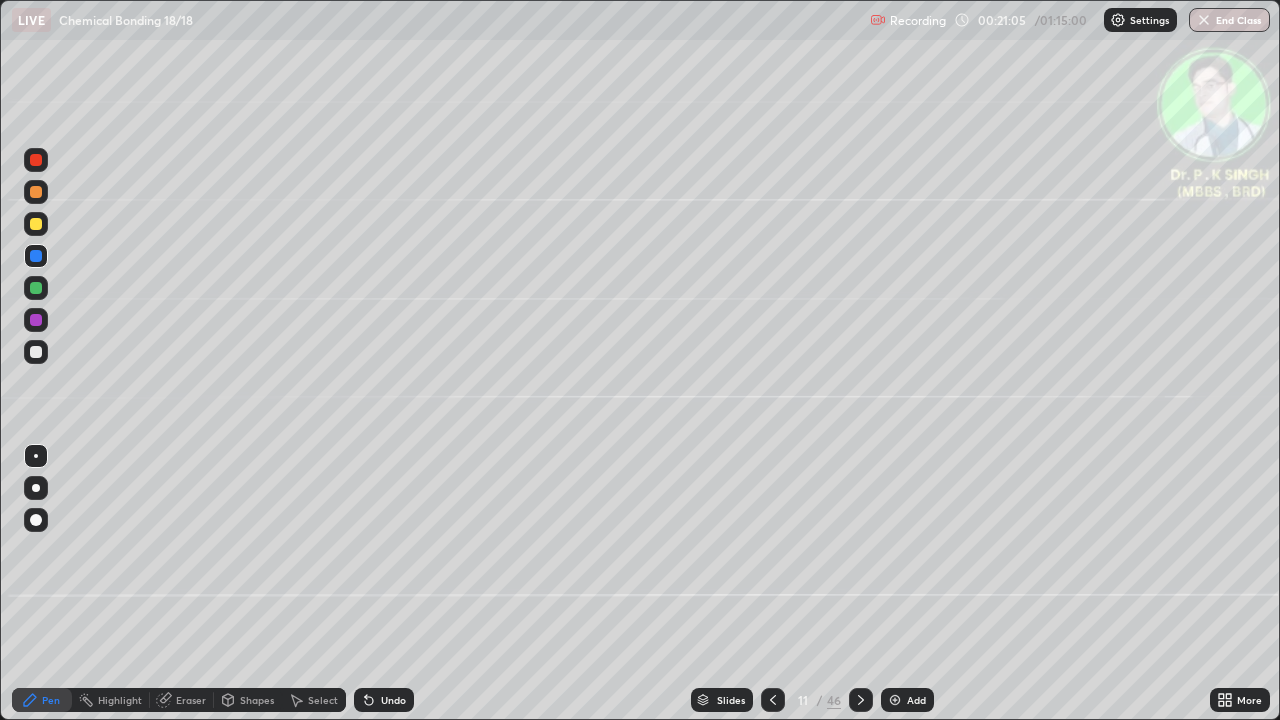 click 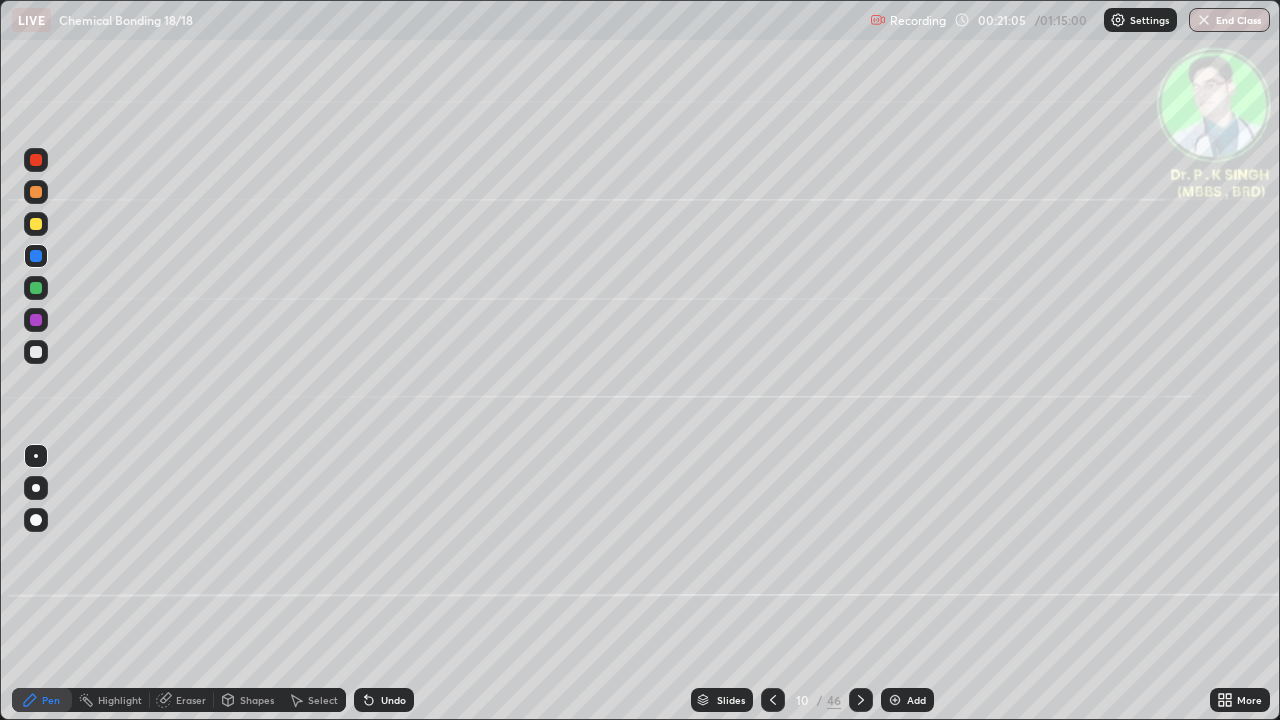 click 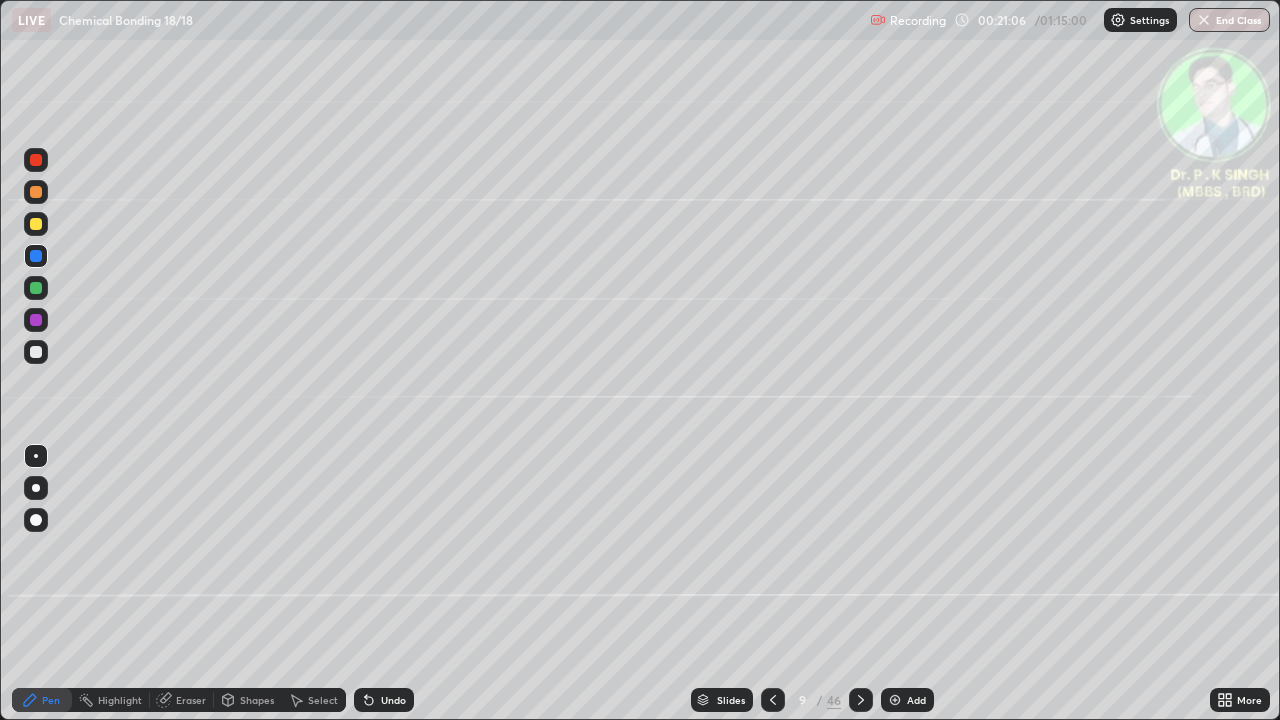 click at bounding box center (773, 700) 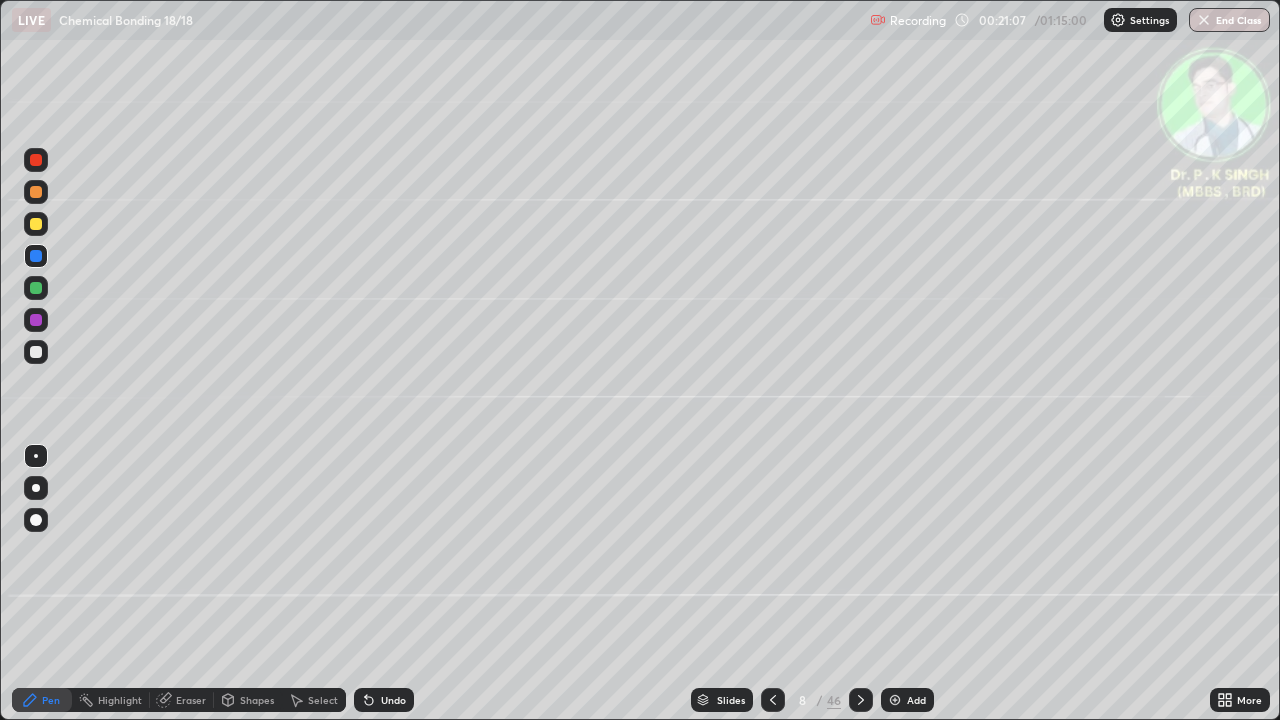 click 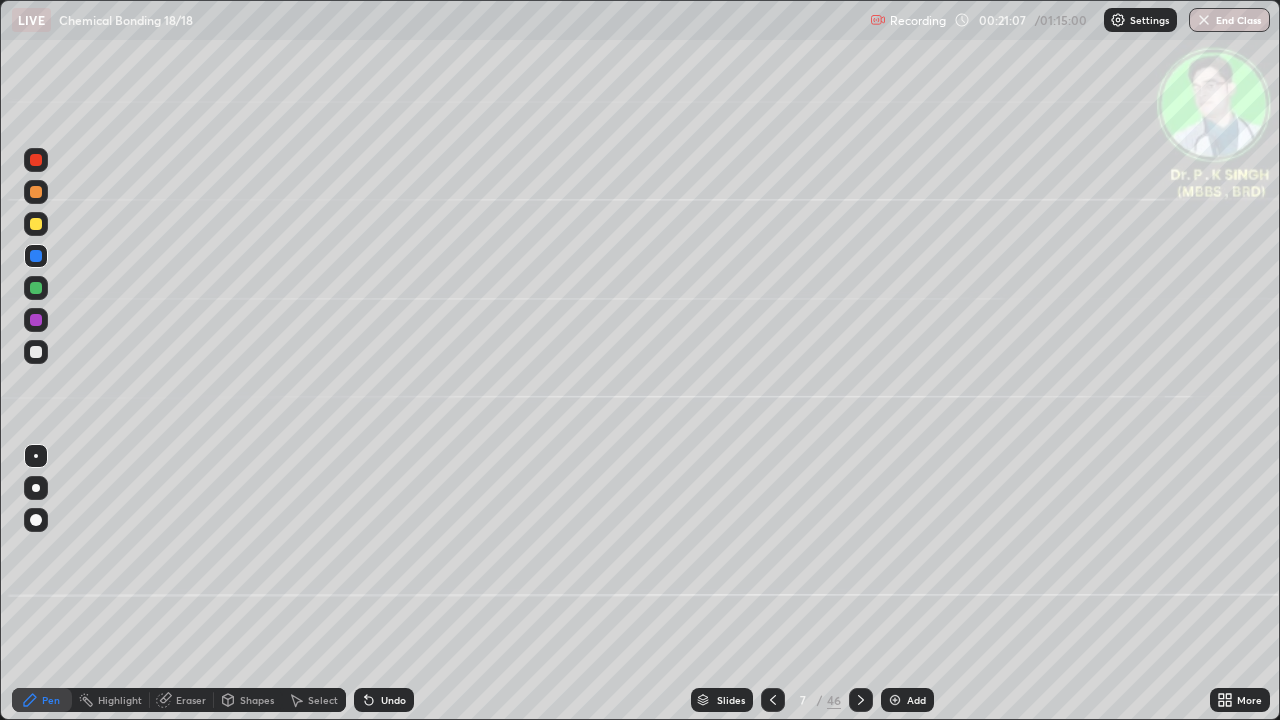 click at bounding box center [773, 700] 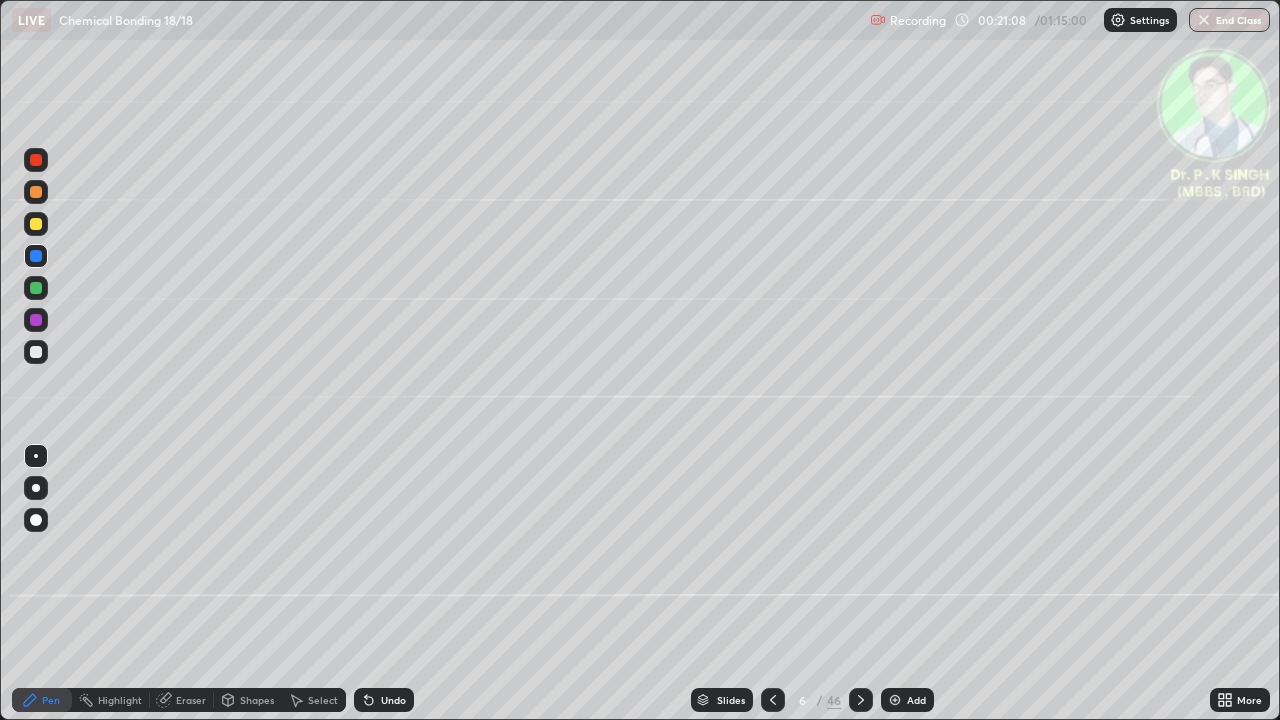 click 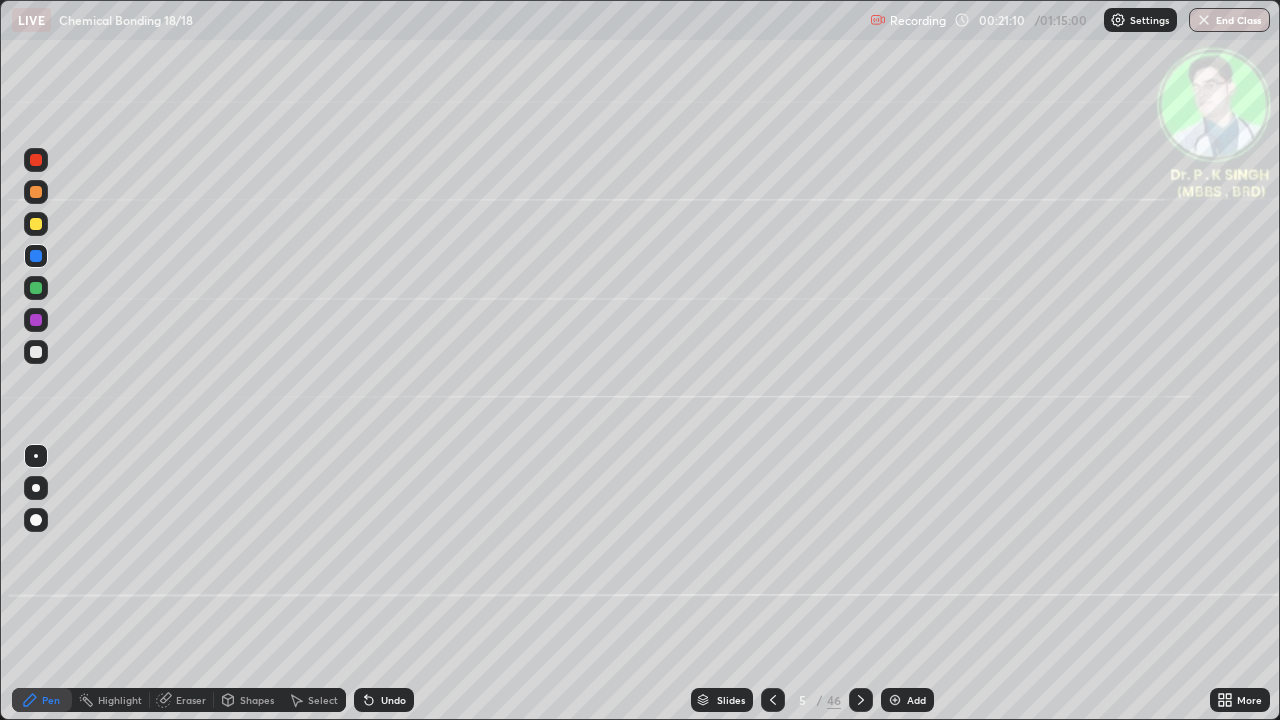click 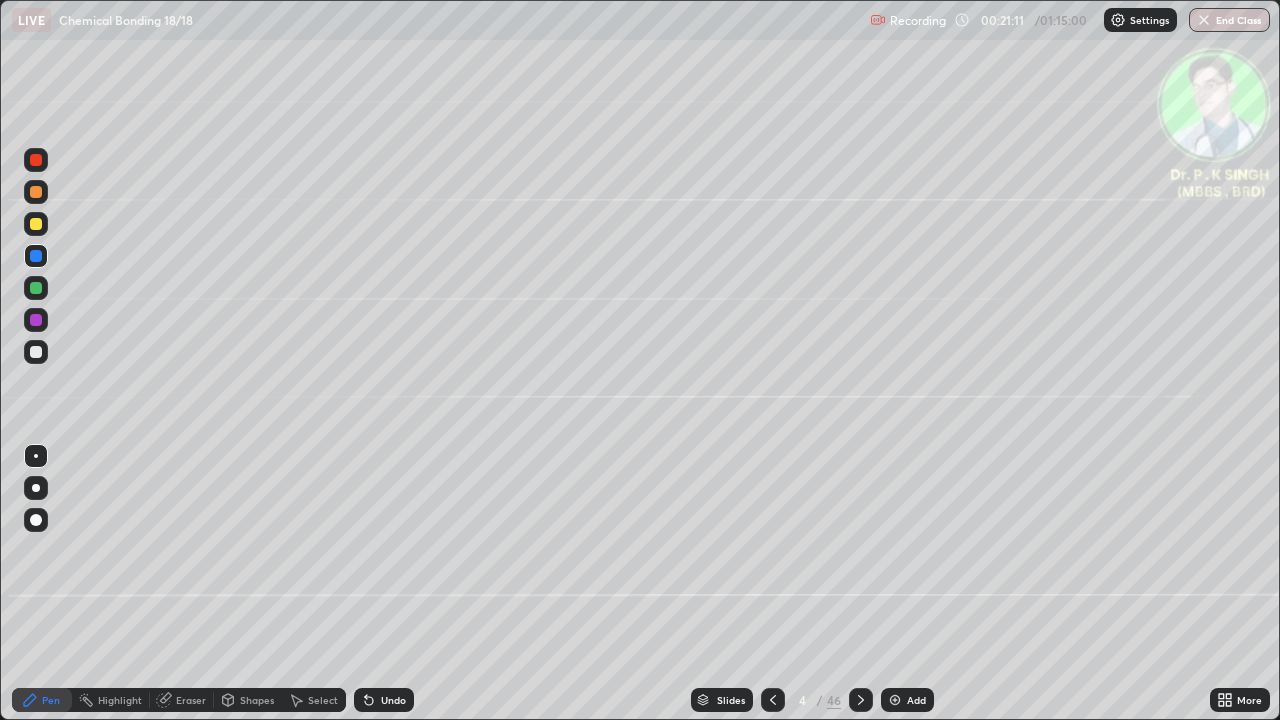 click 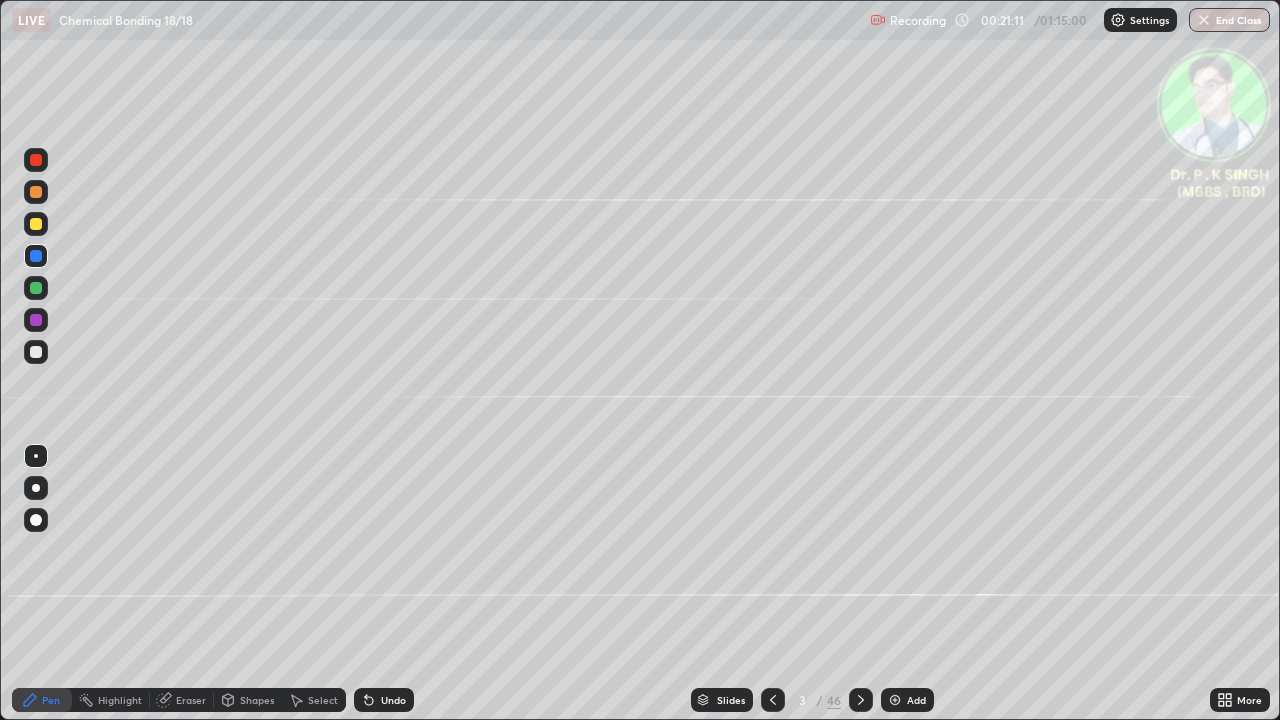 click 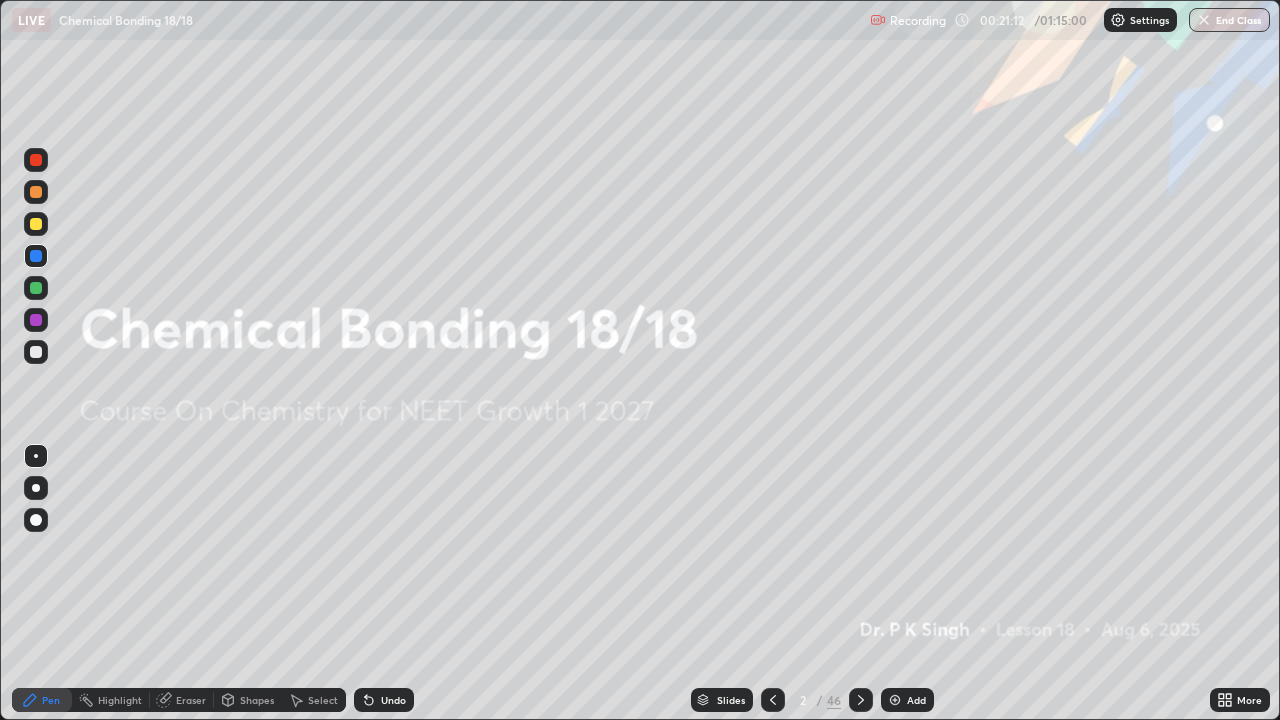 click 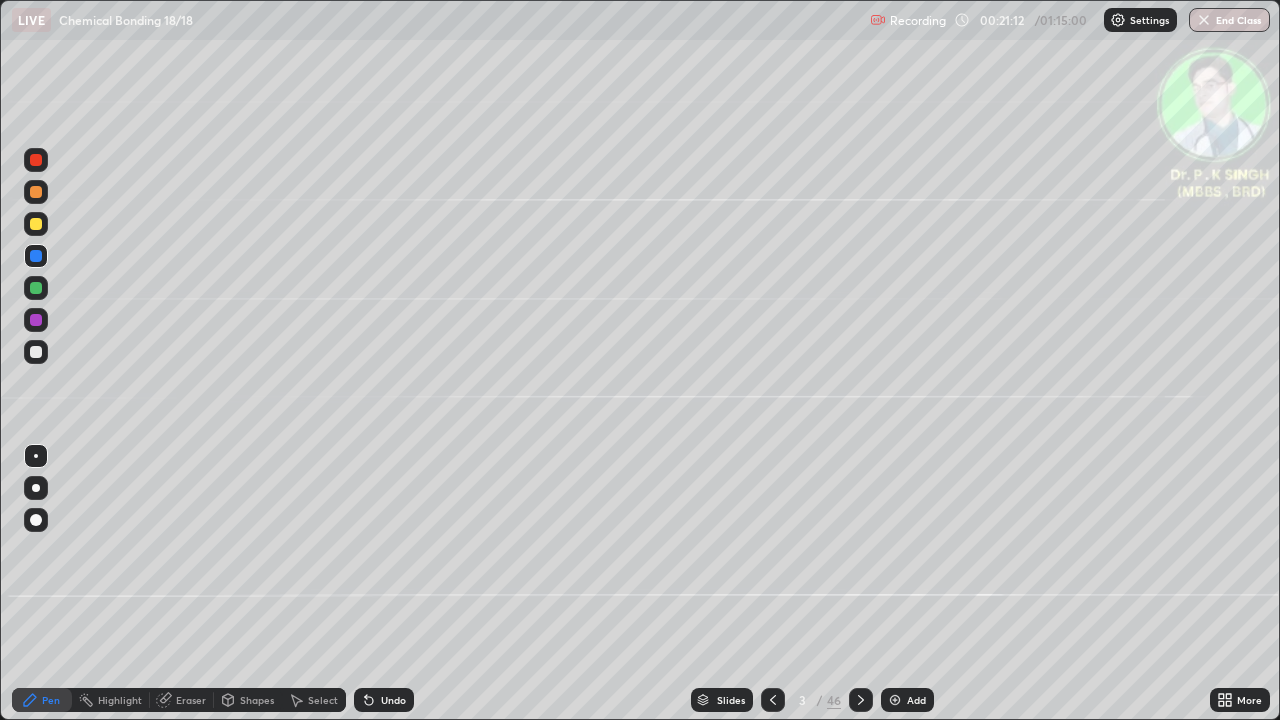 click 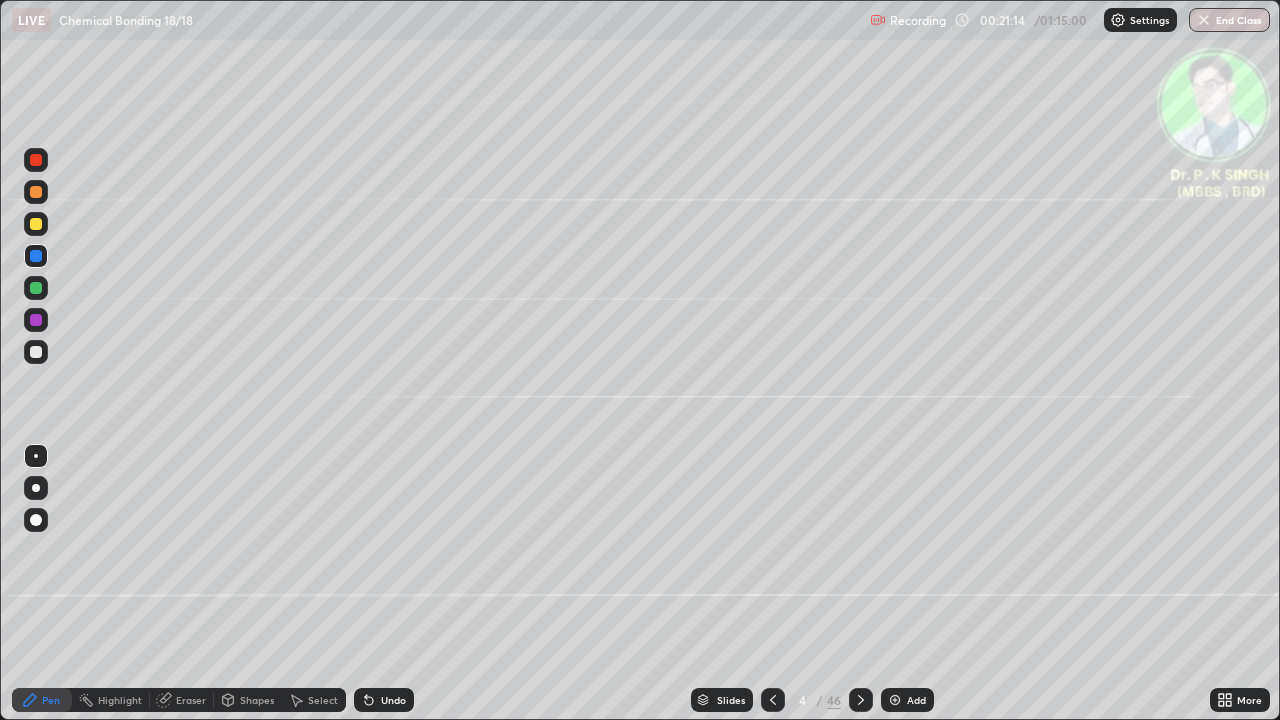 click at bounding box center (36, 288) 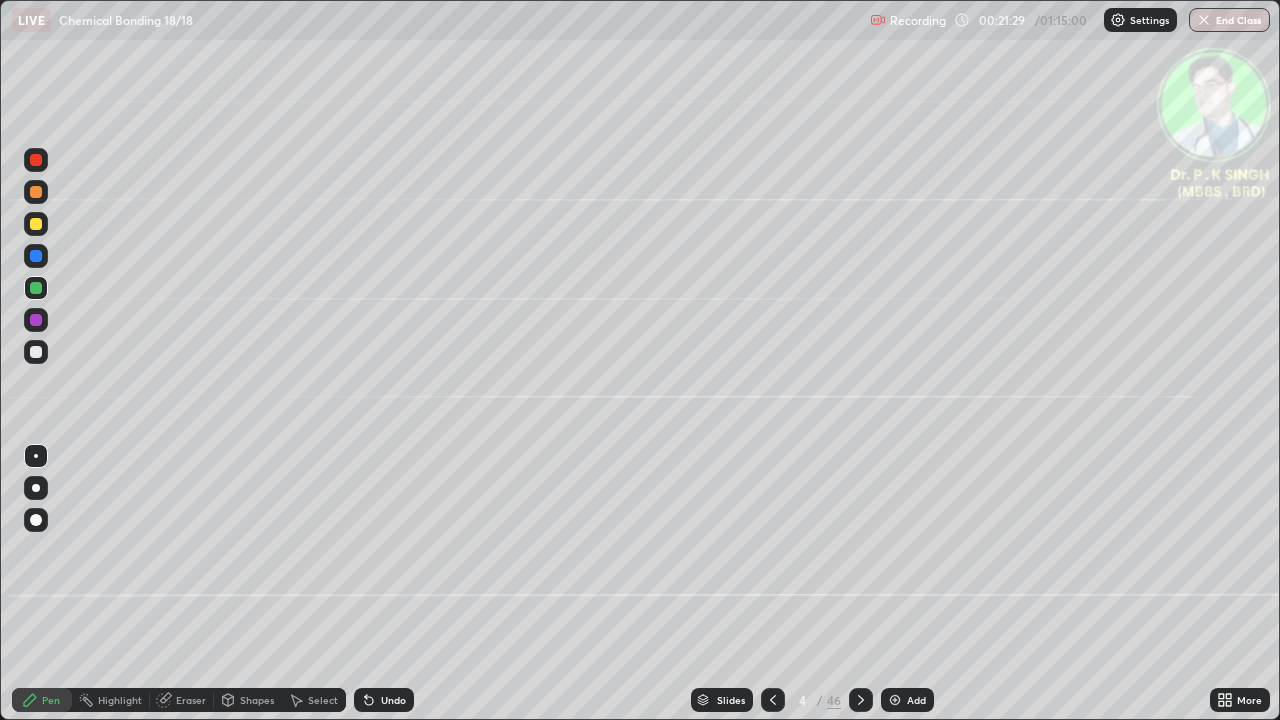 click at bounding box center (36, 256) 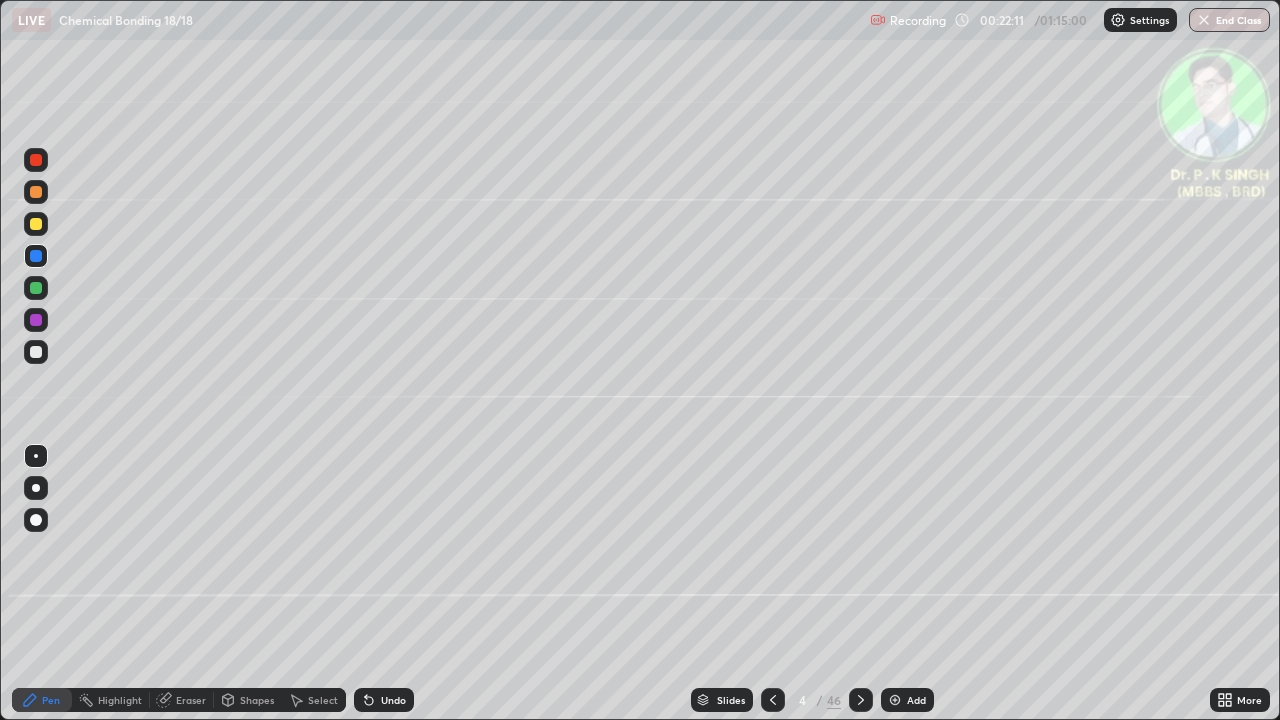 click at bounding box center [36, 224] 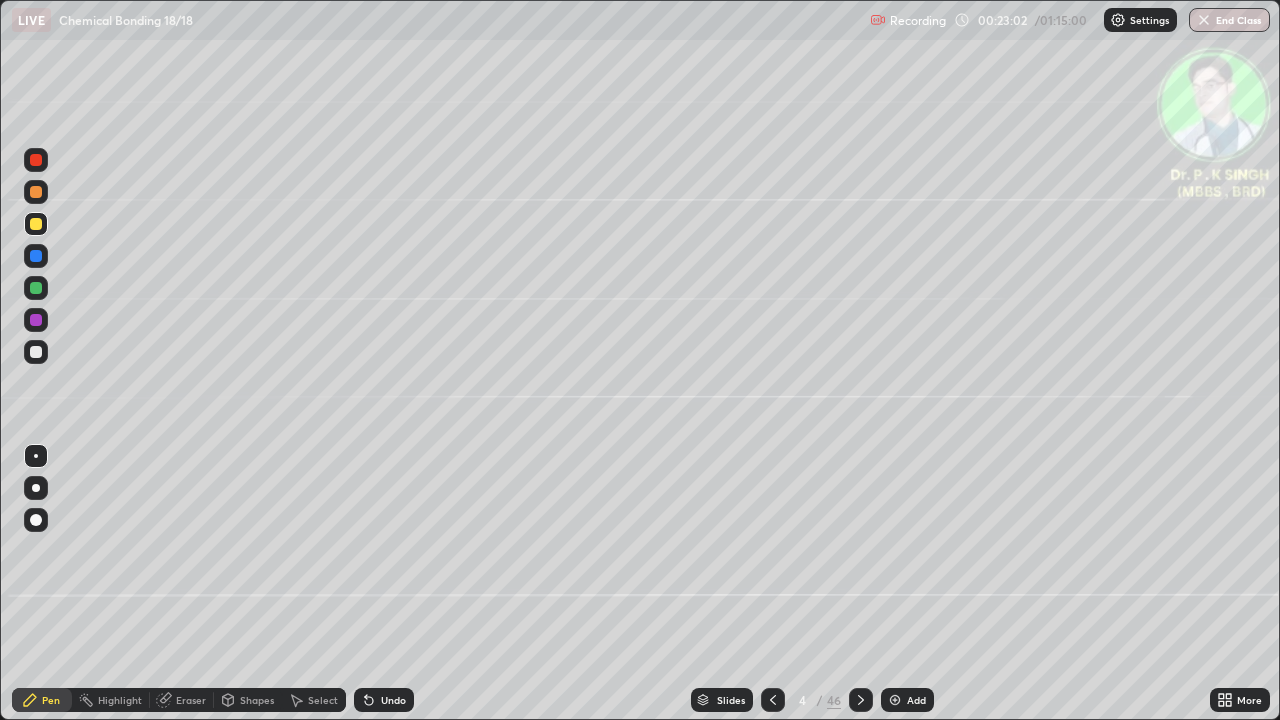 click 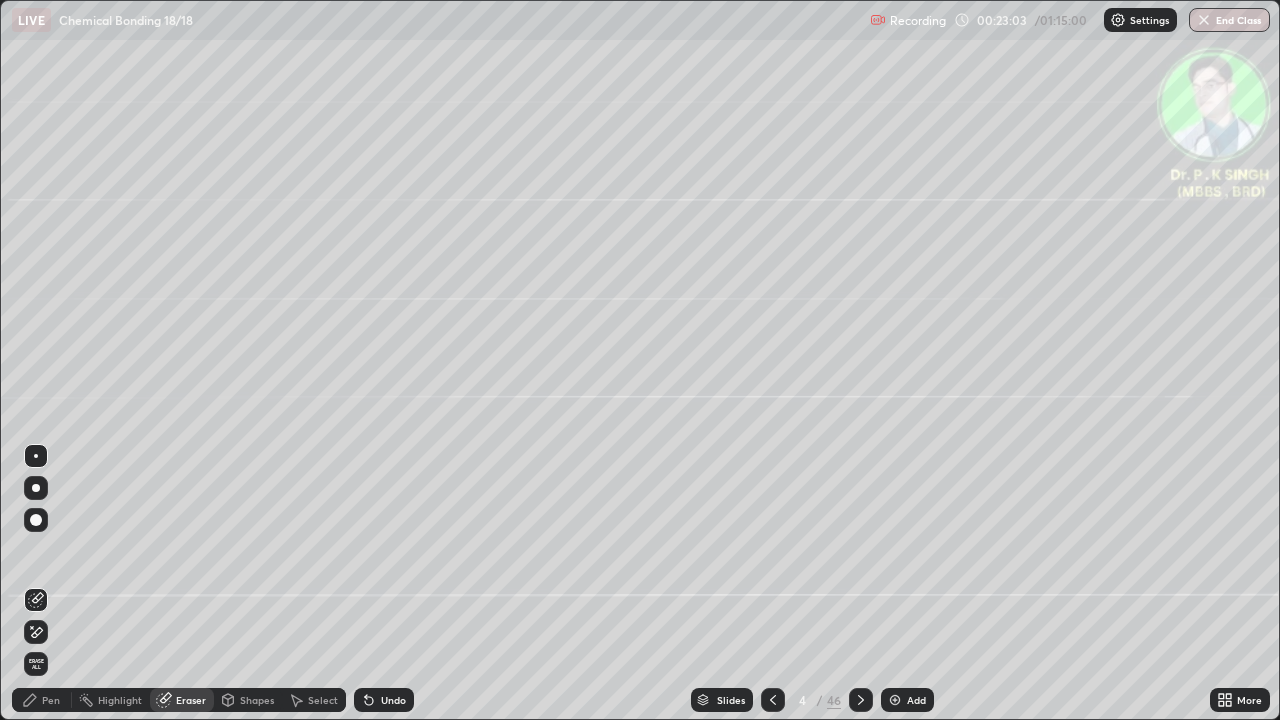 click 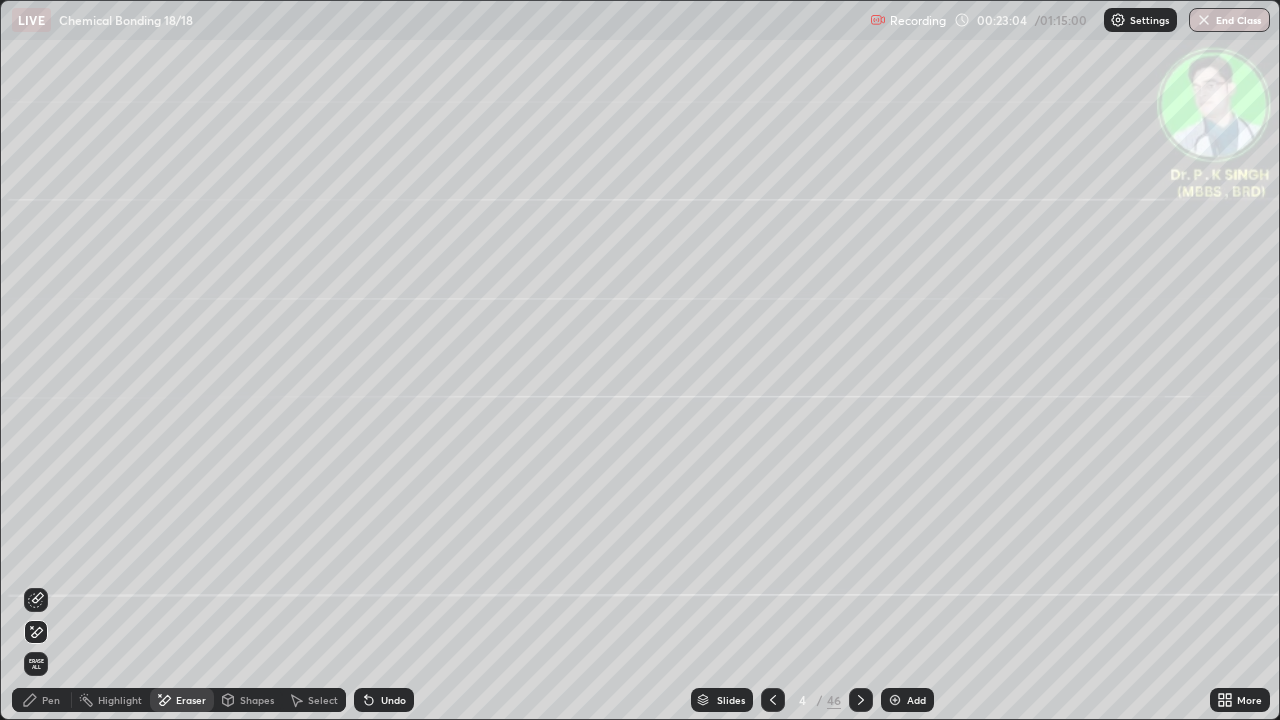 click on "Pen" at bounding box center [51, 700] 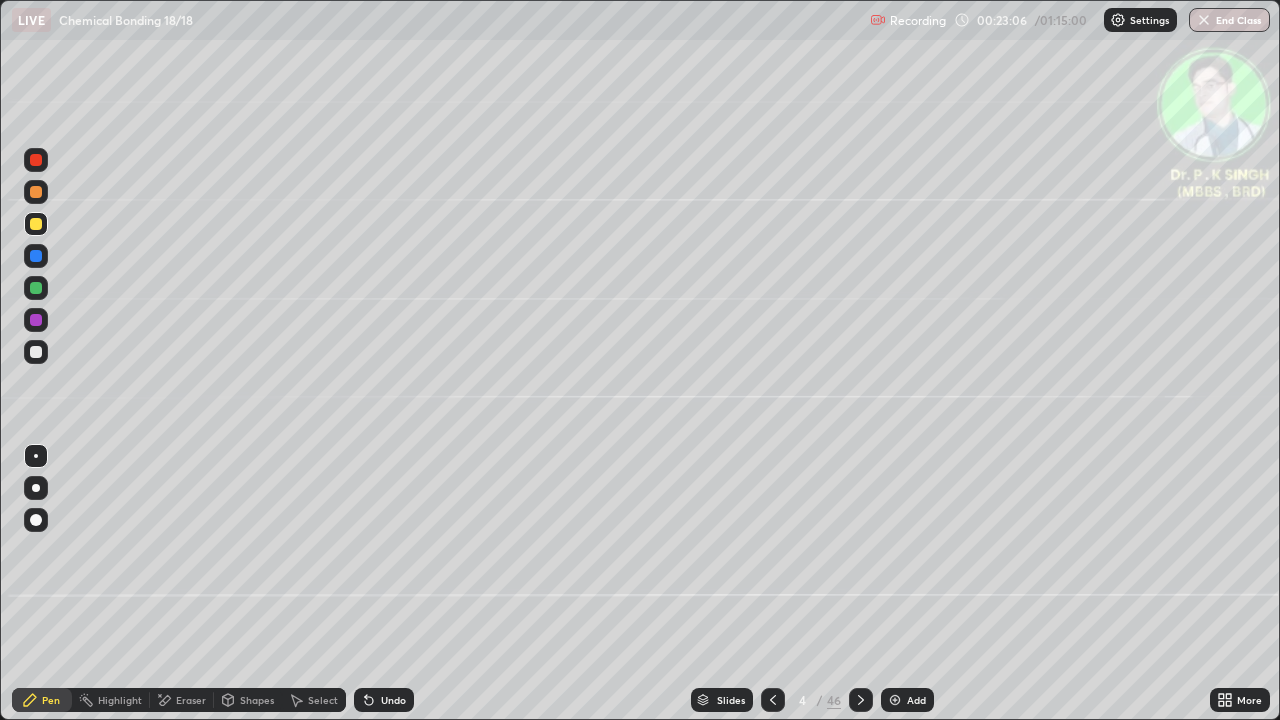 click at bounding box center (36, 256) 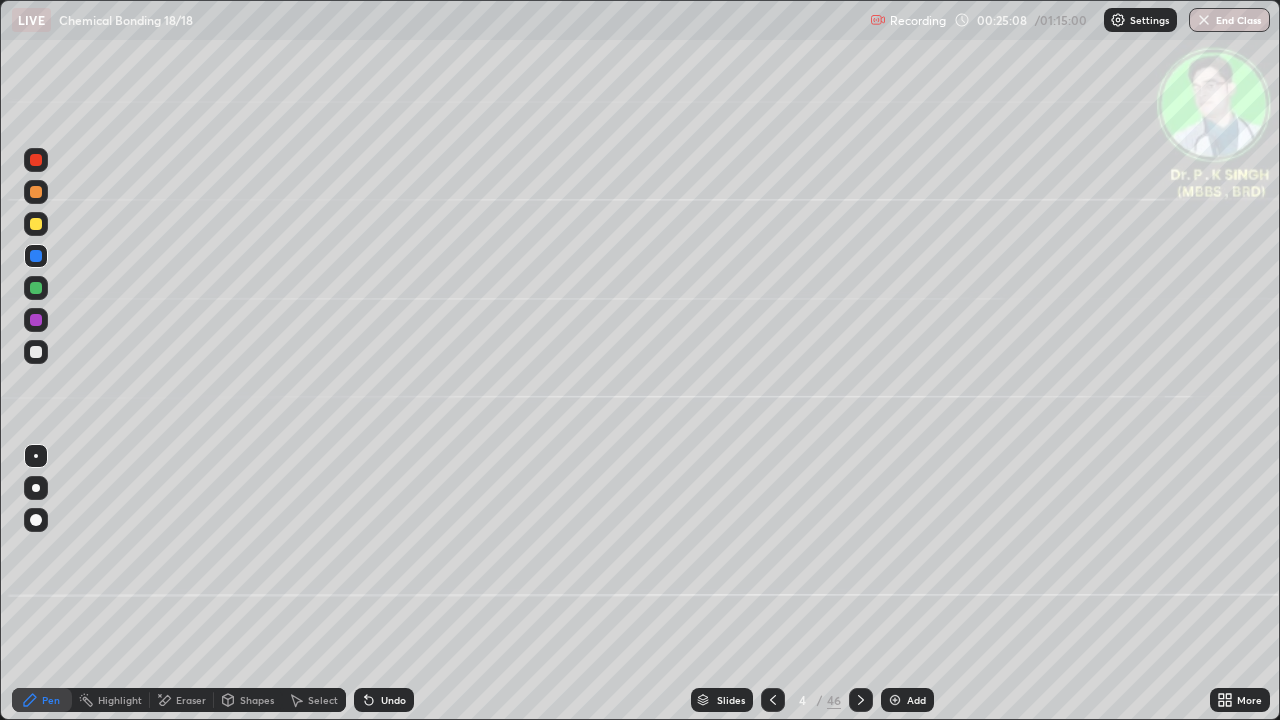 click 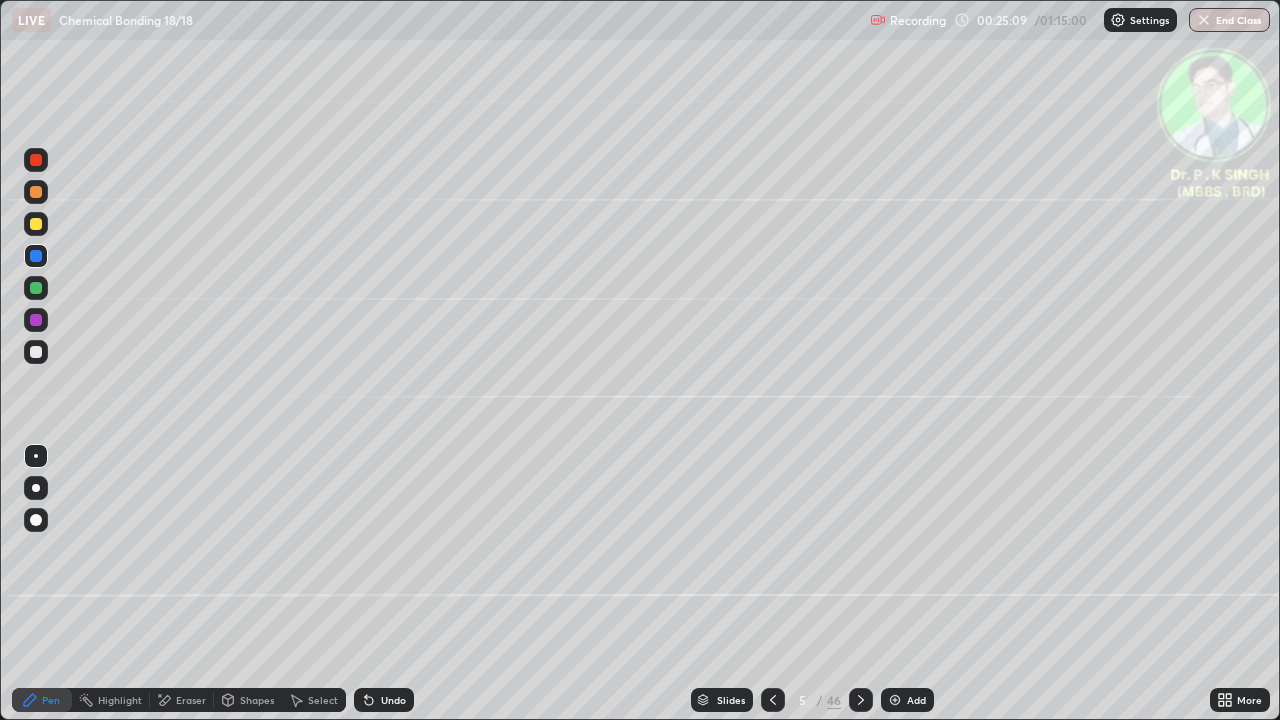 click 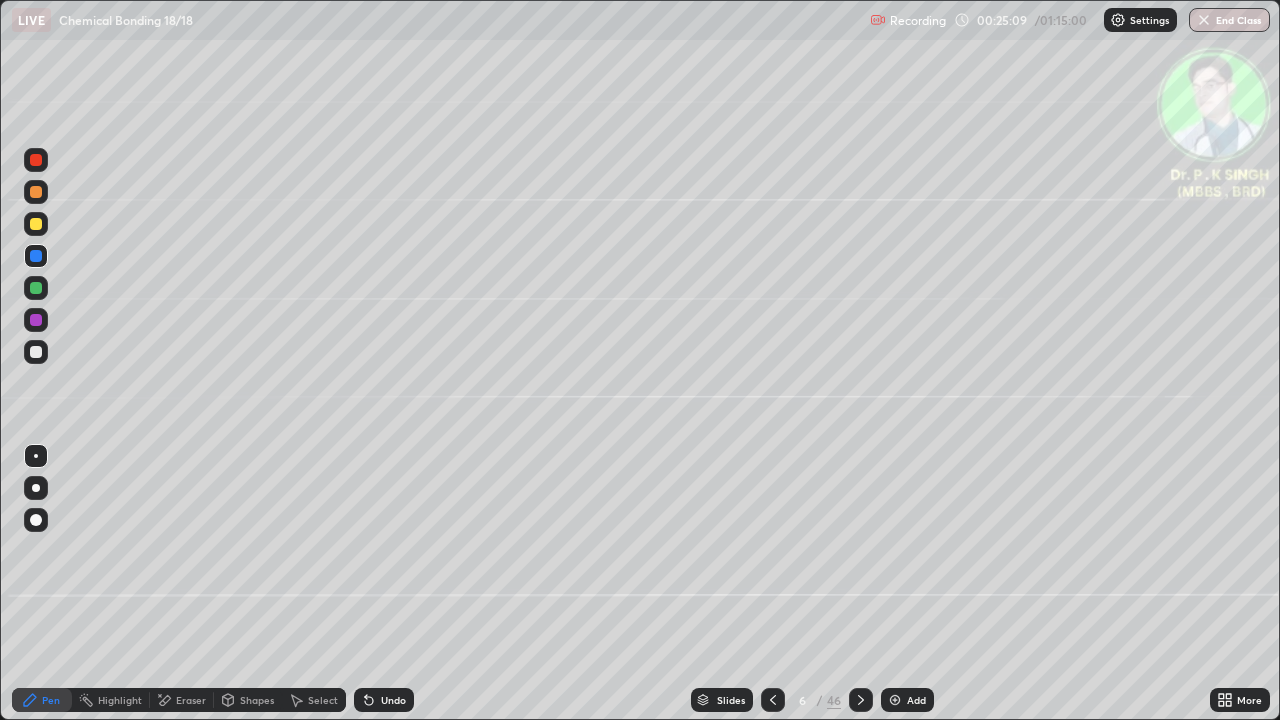 click at bounding box center (861, 700) 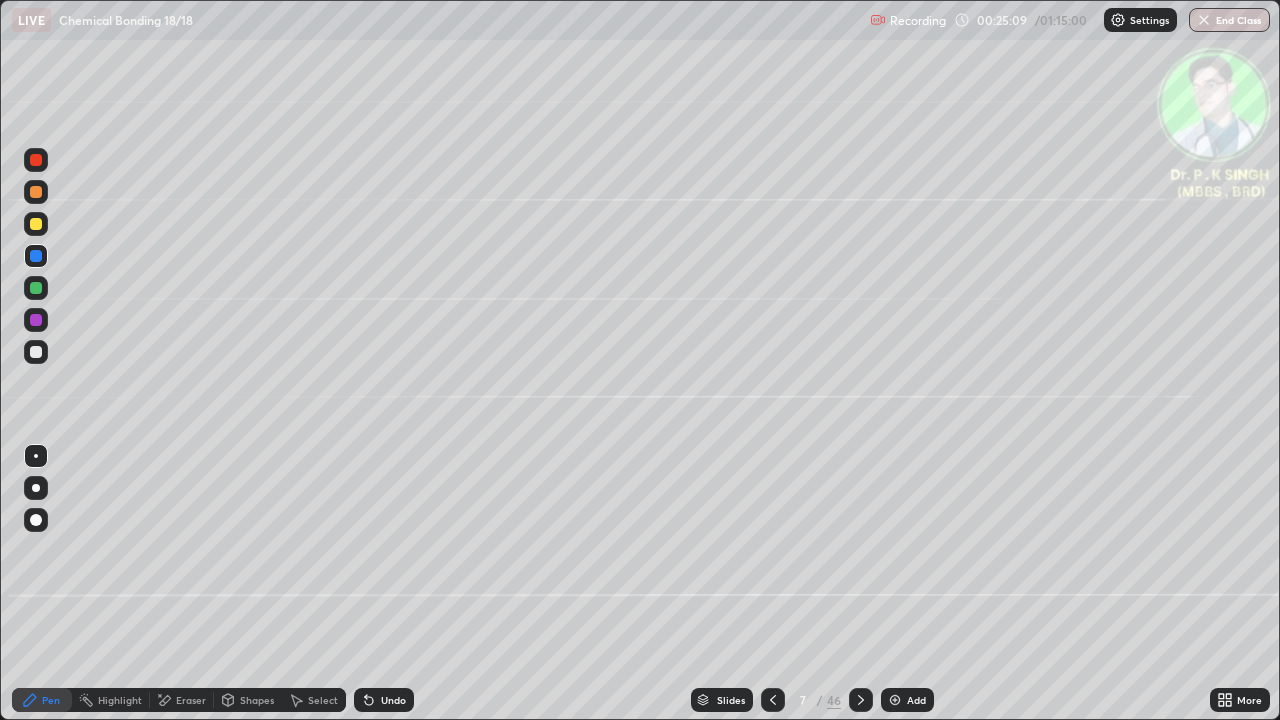 click at bounding box center [861, 700] 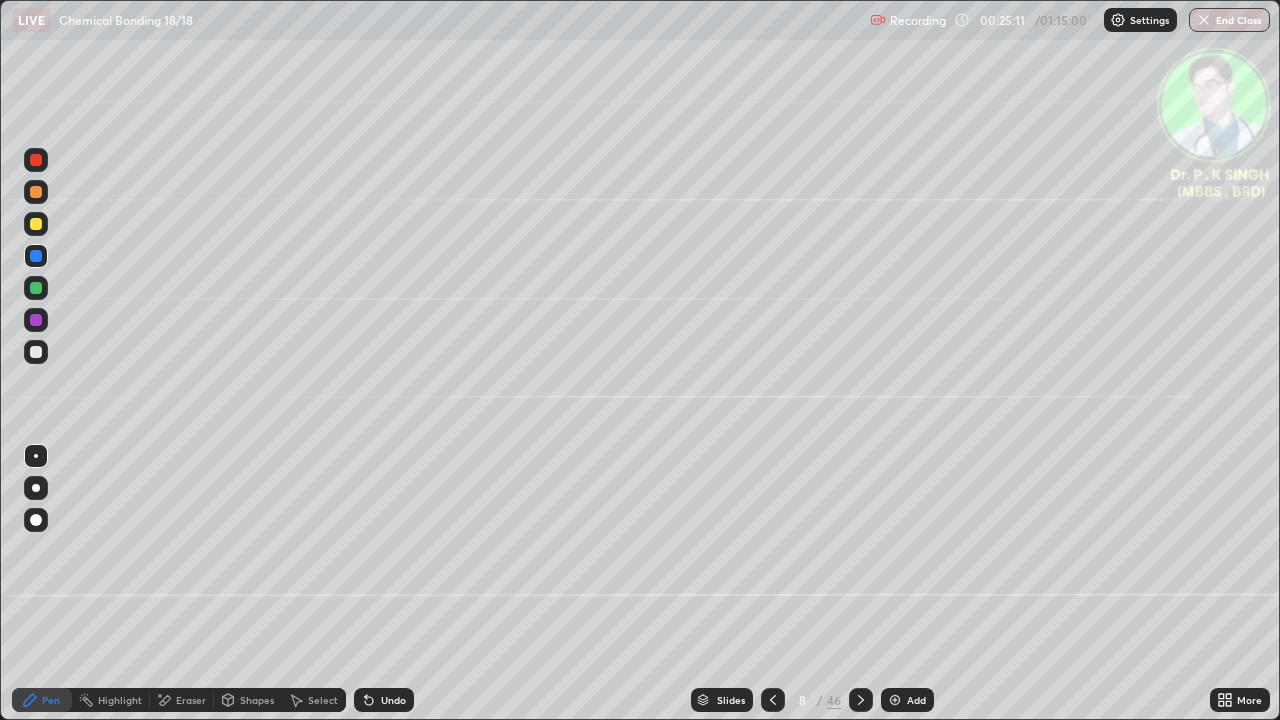 click 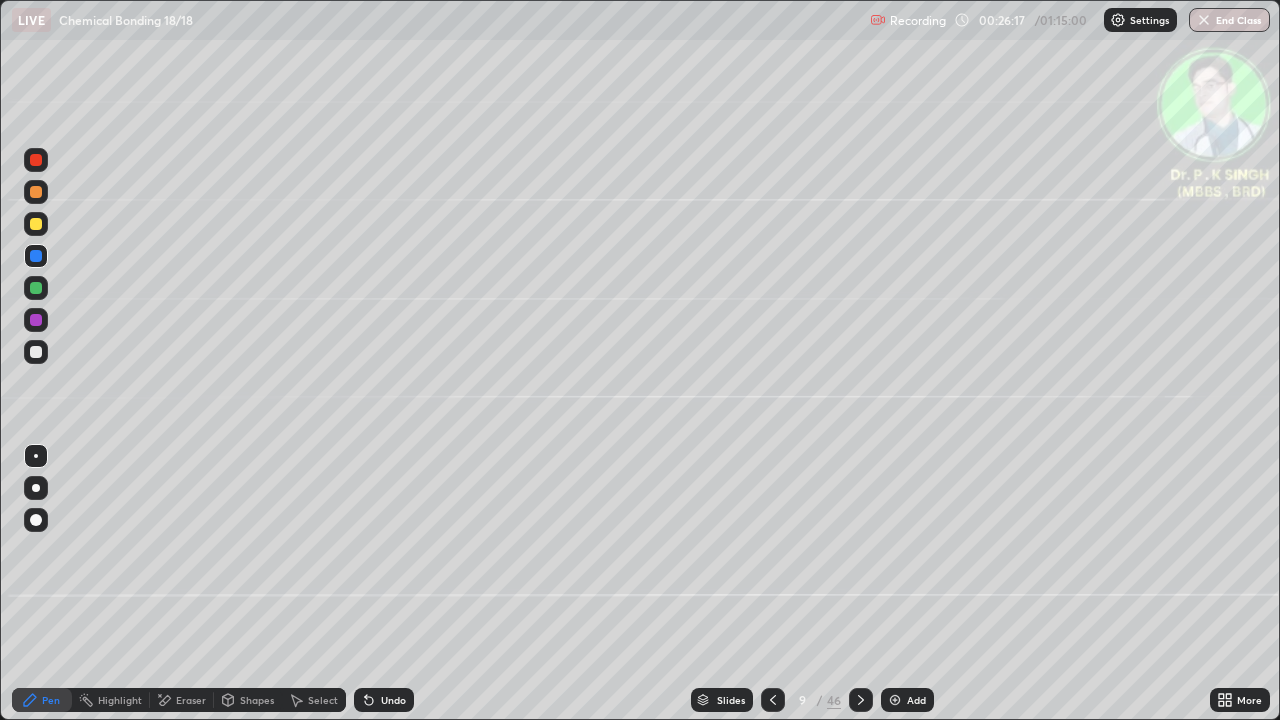 click 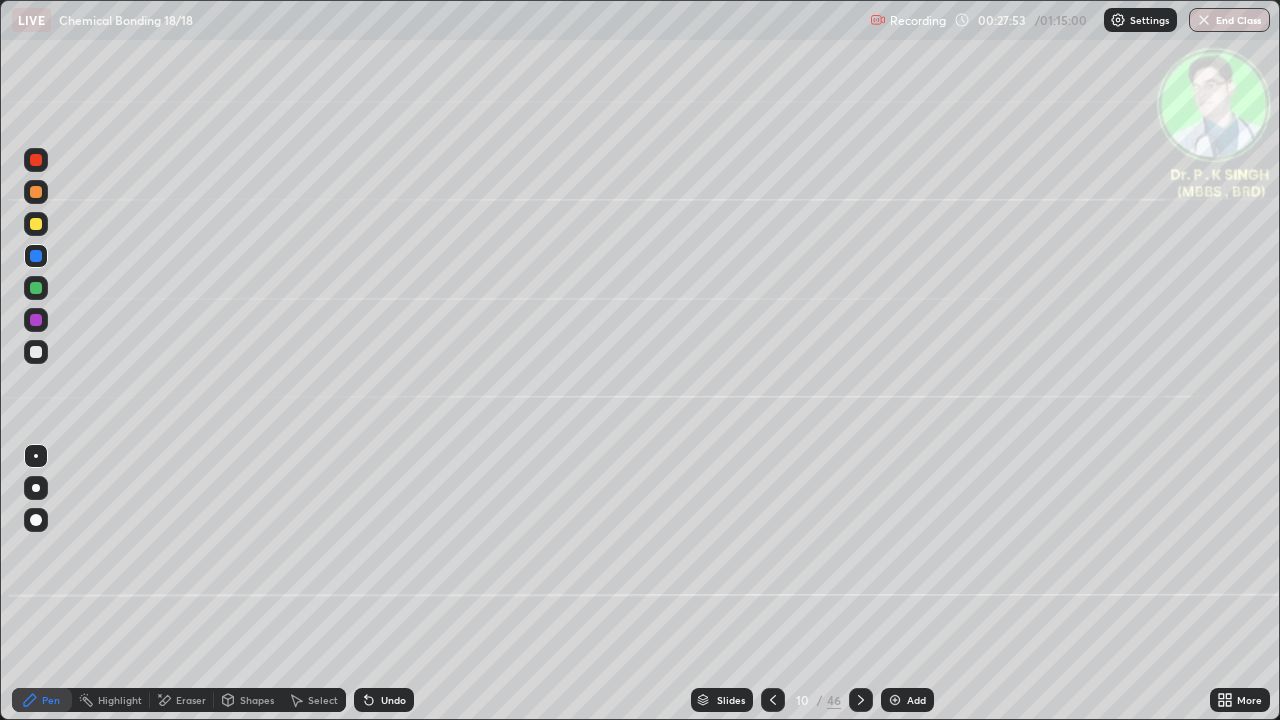 click 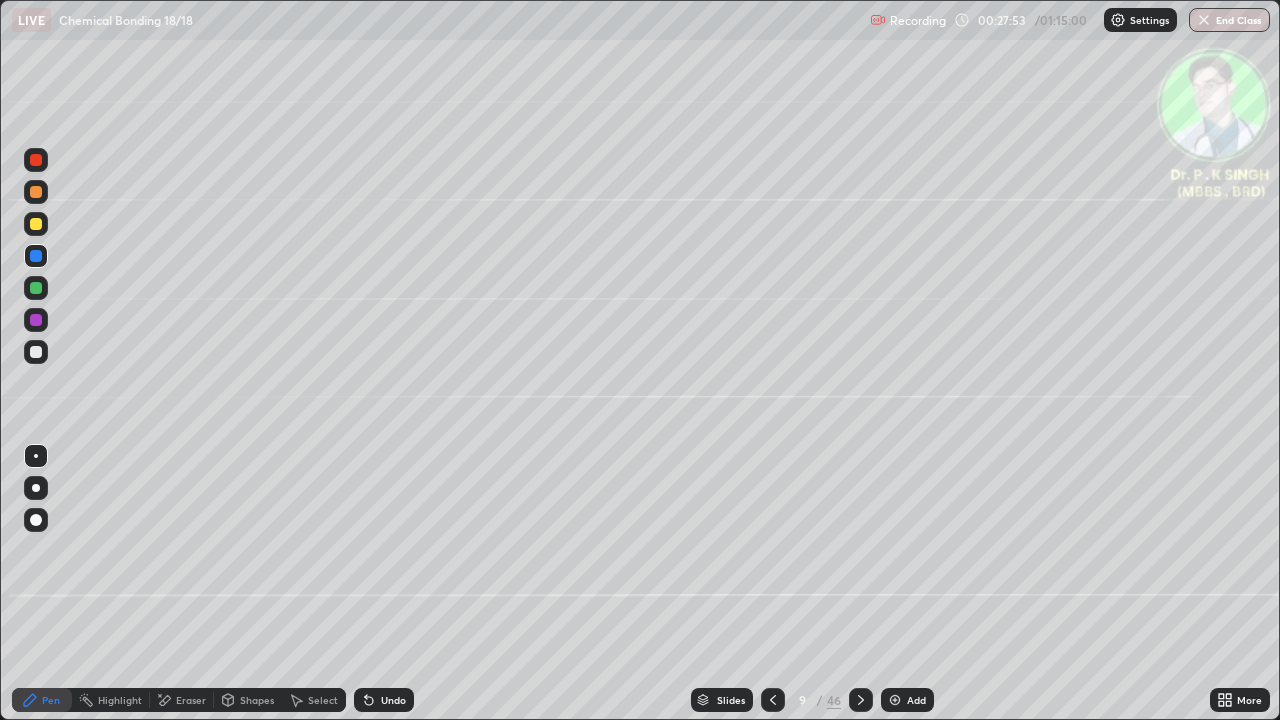 click 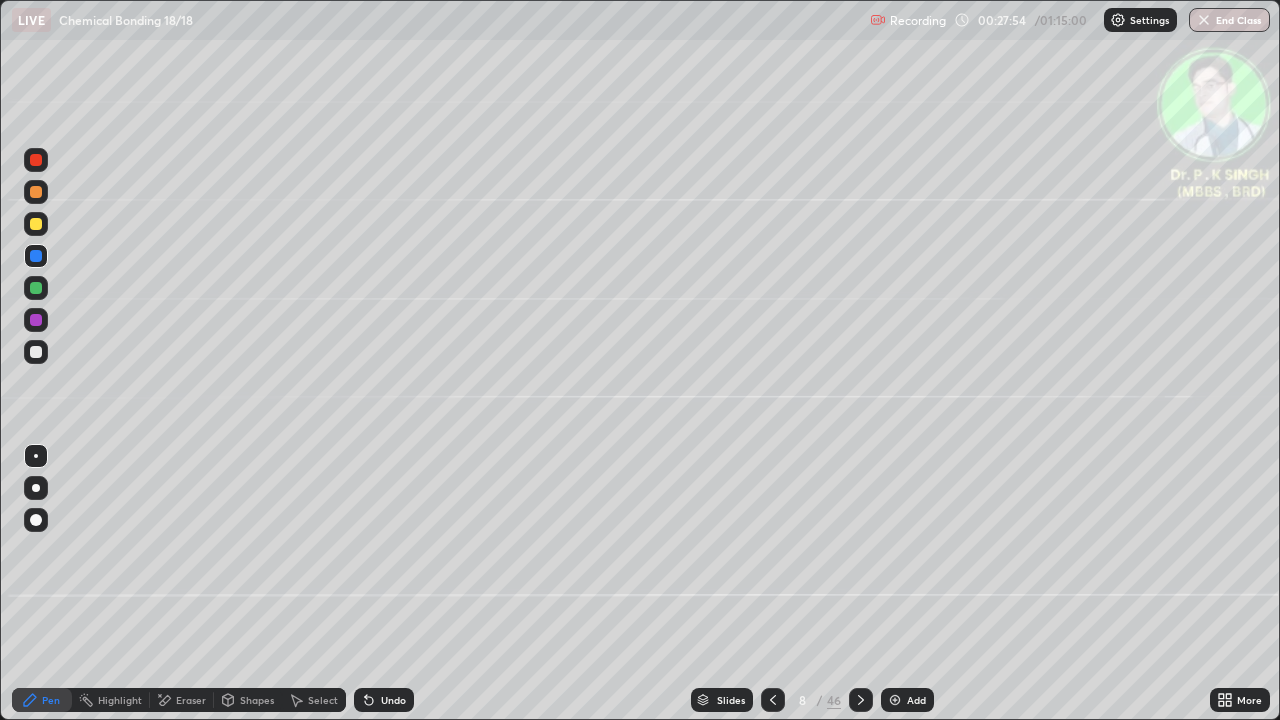click 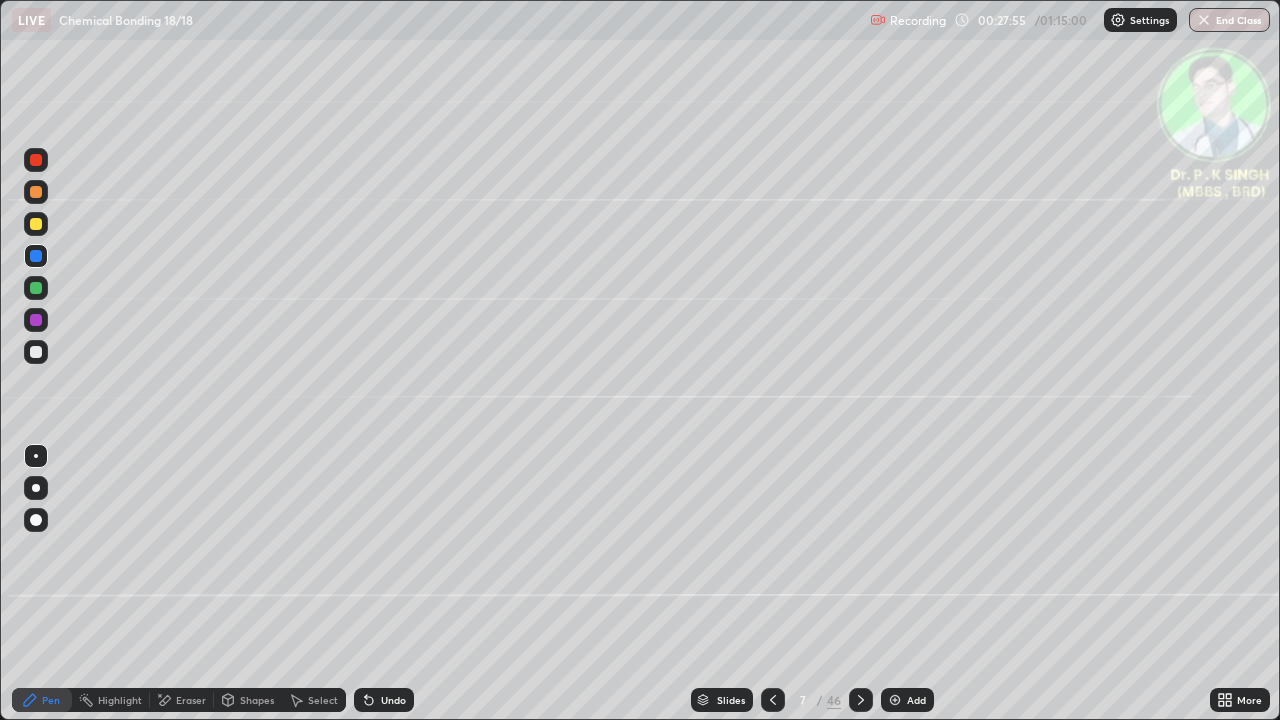 click 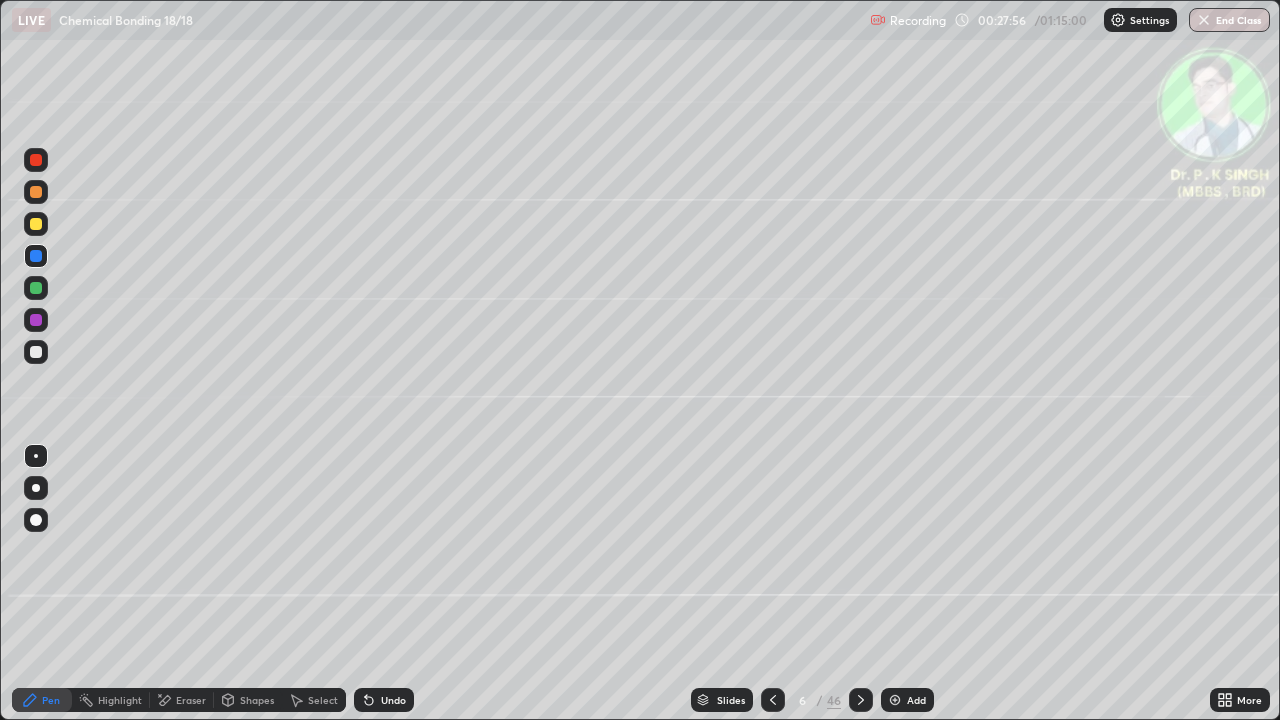 click 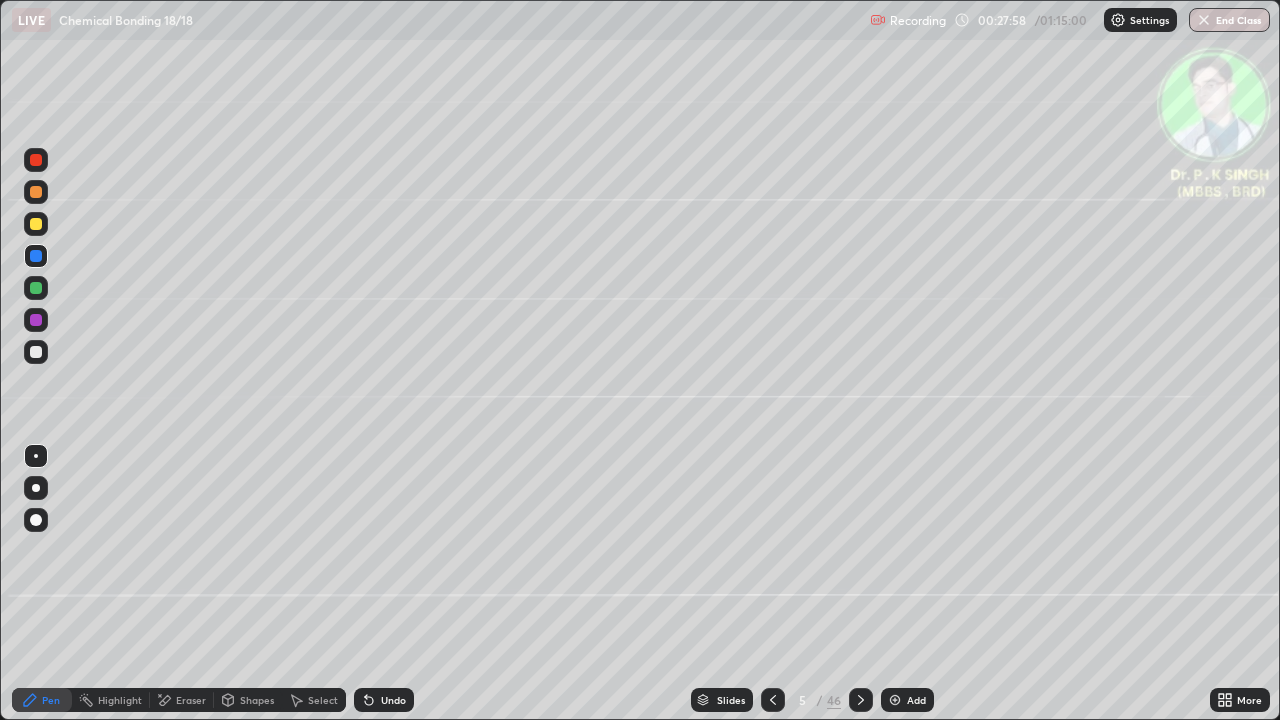 click 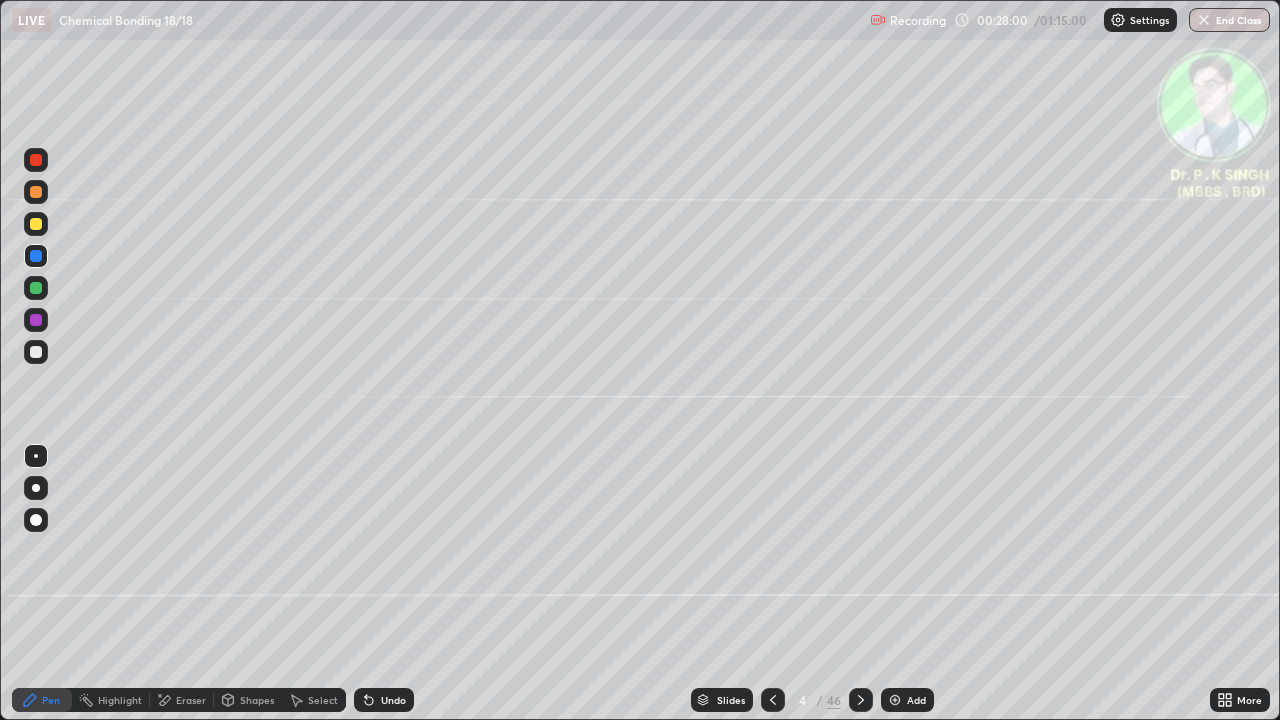 click 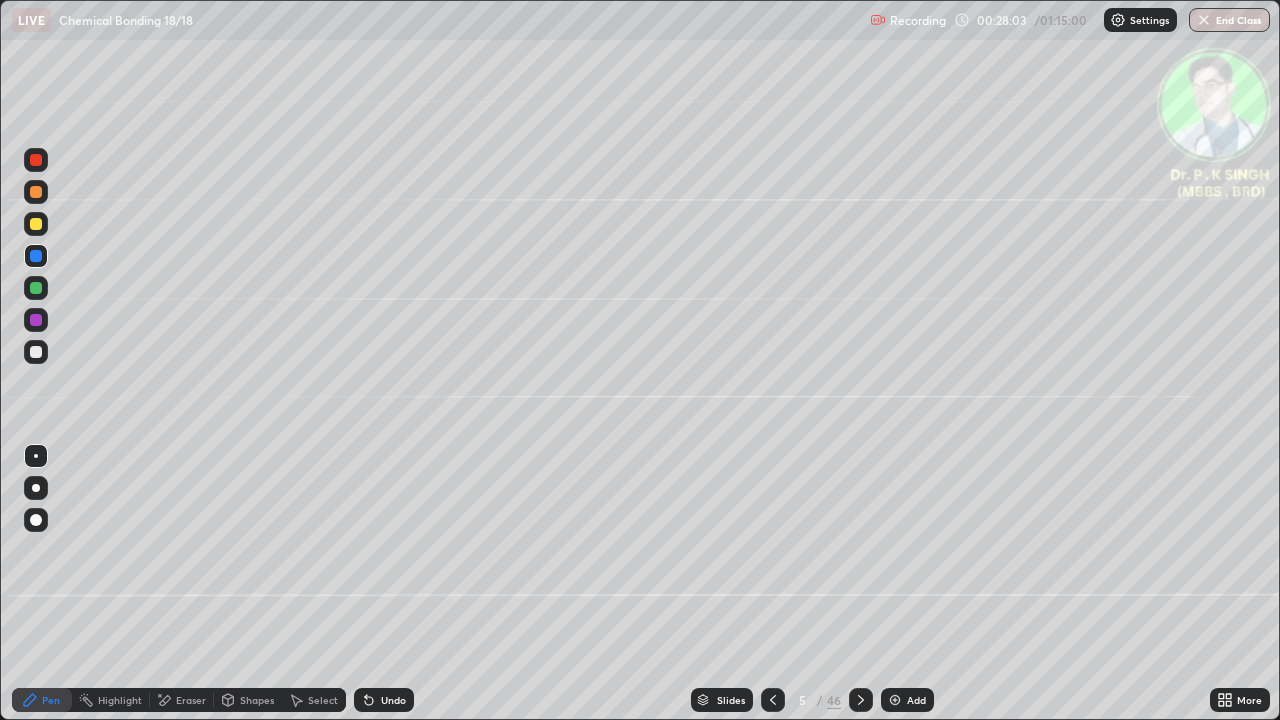 click at bounding box center [36, 224] 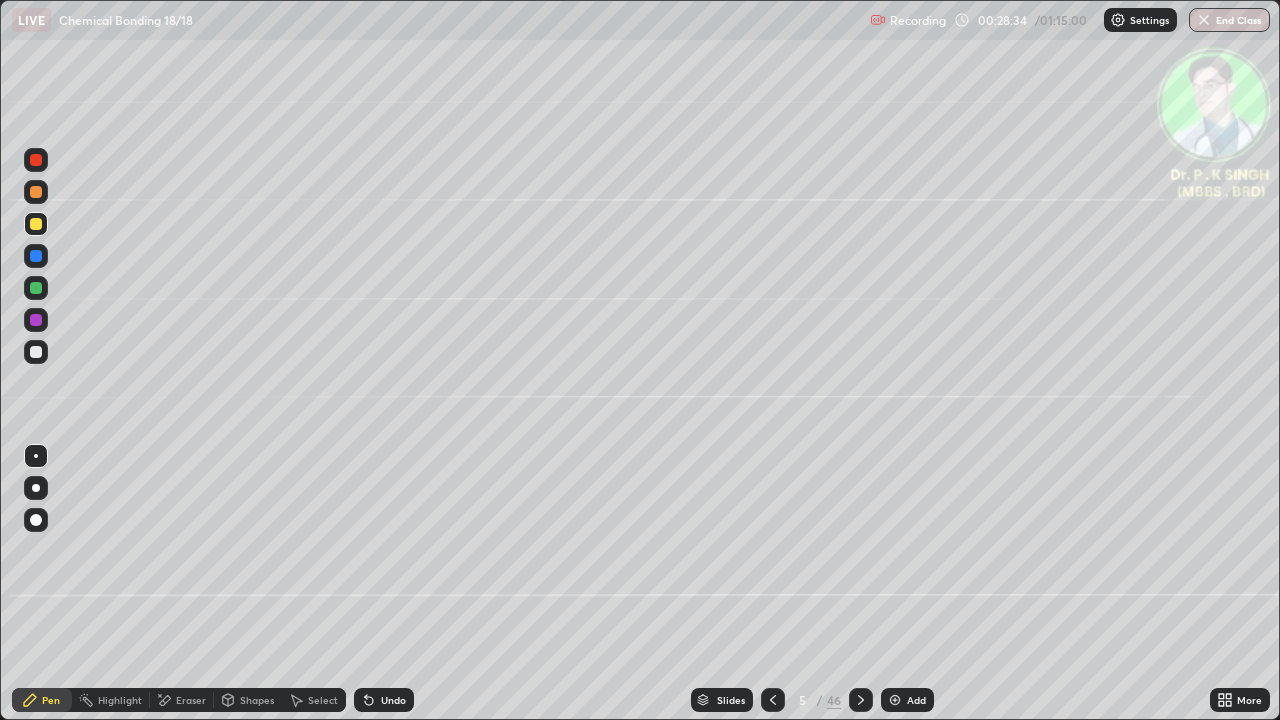 click at bounding box center (36, 224) 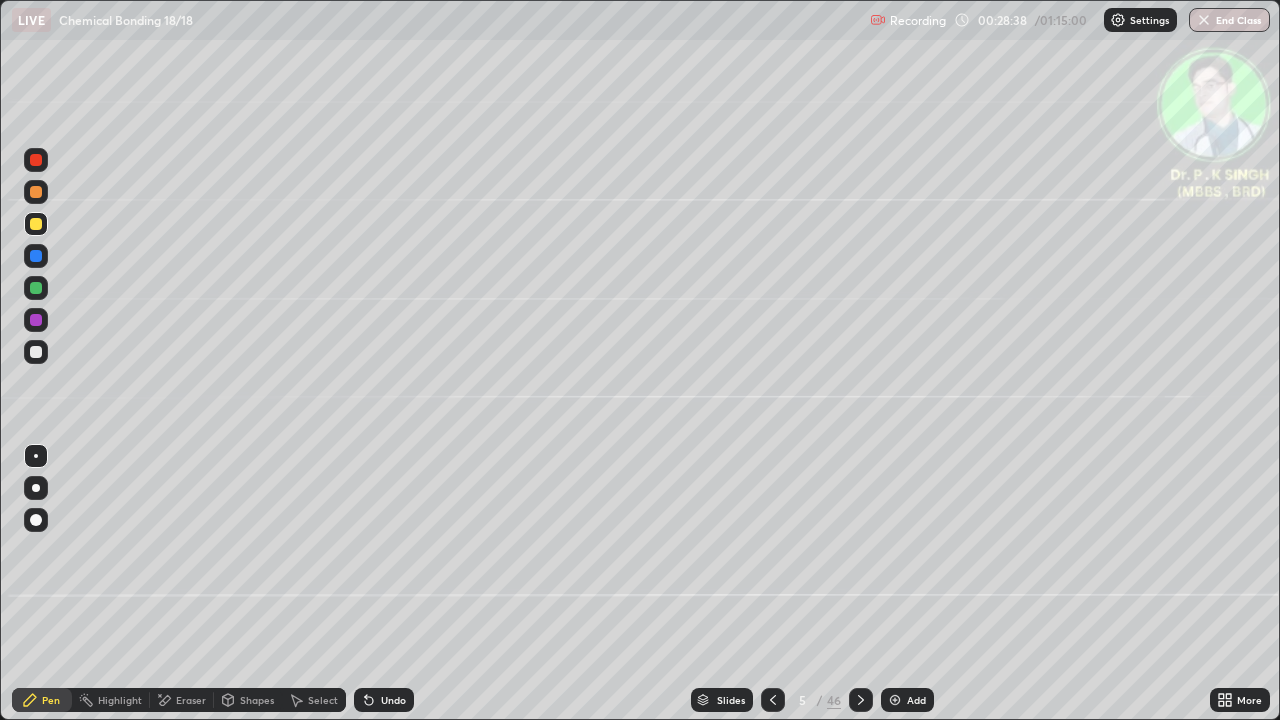 click at bounding box center [36, 224] 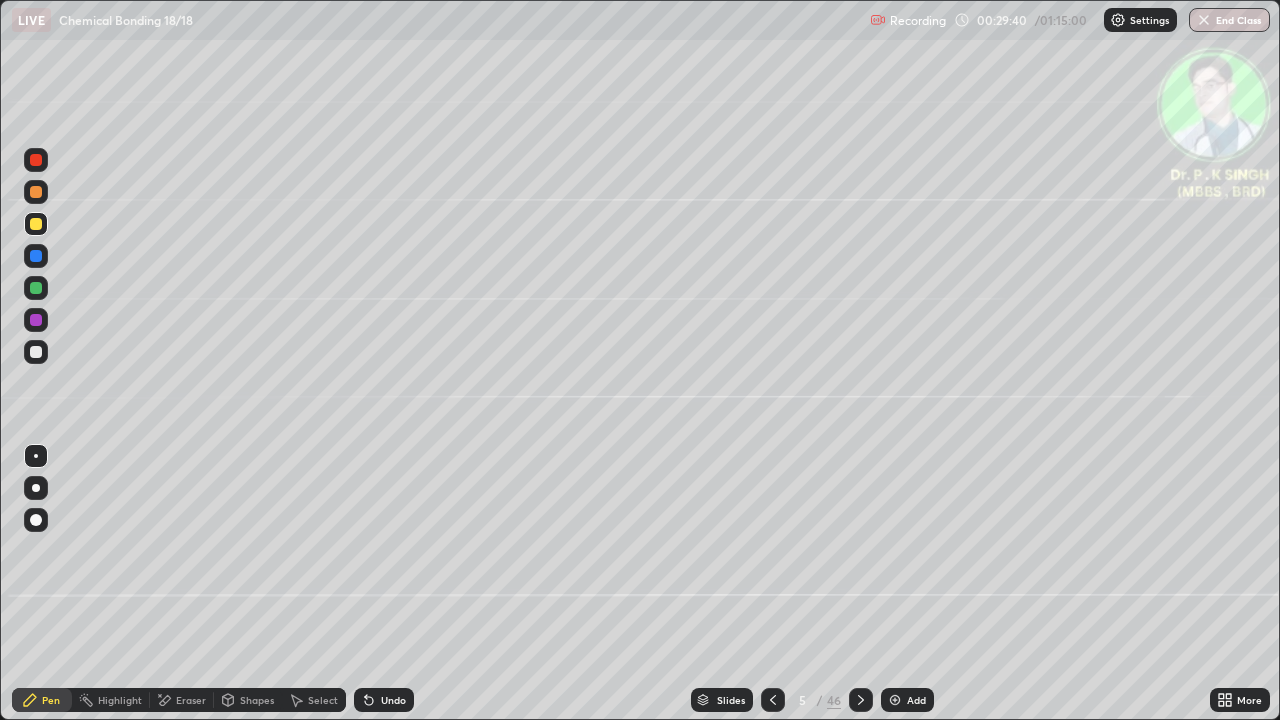 click 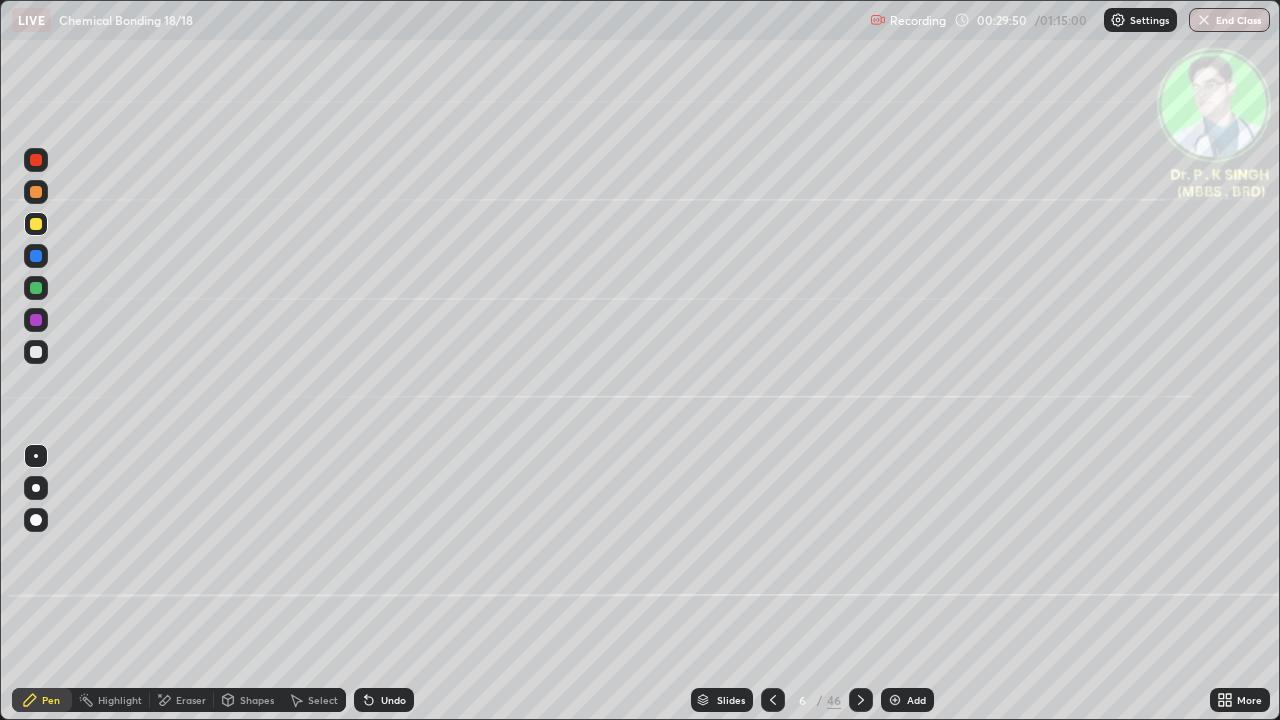 click at bounding box center (36, 256) 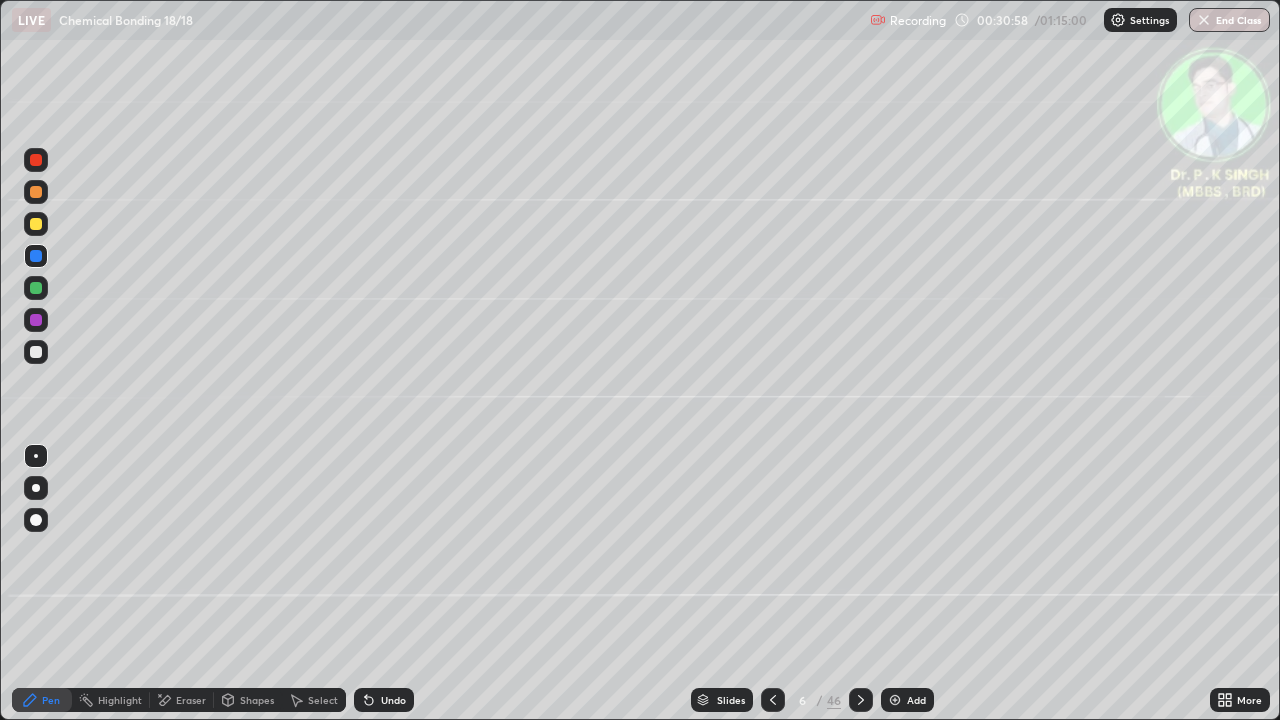 click at bounding box center (36, 224) 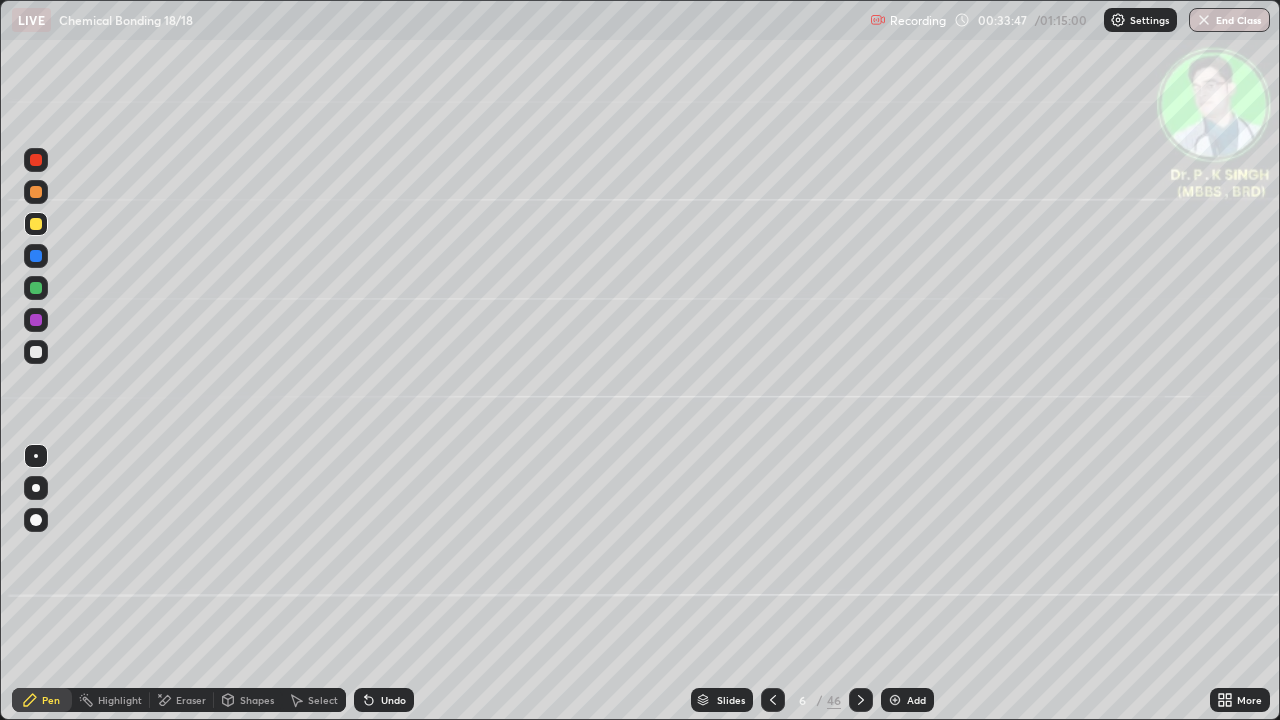 click 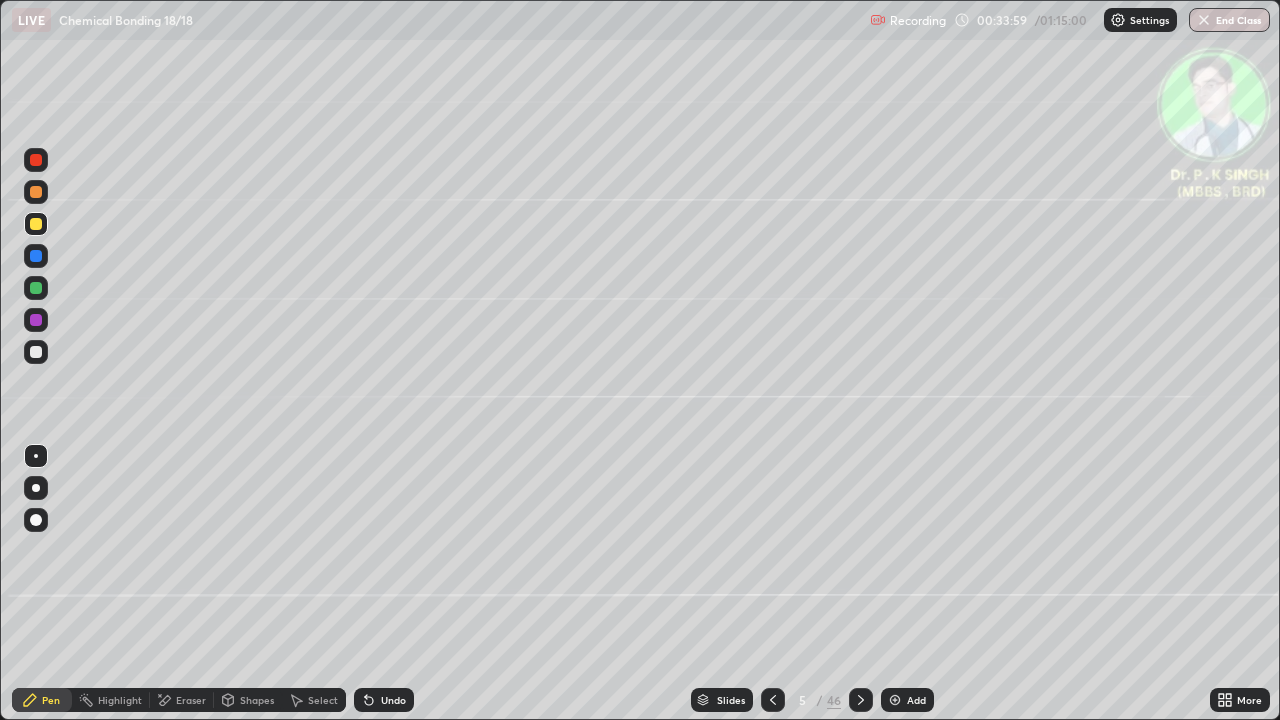 click at bounding box center (861, 700) 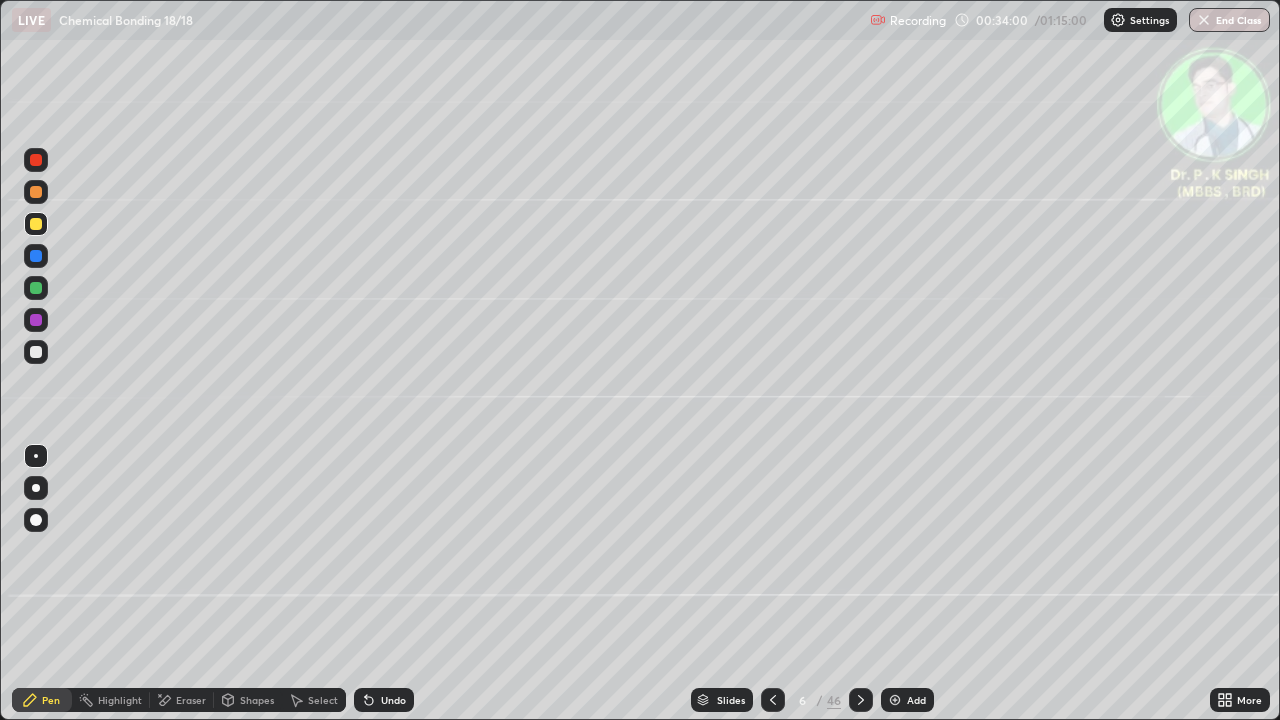 click at bounding box center (773, 700) 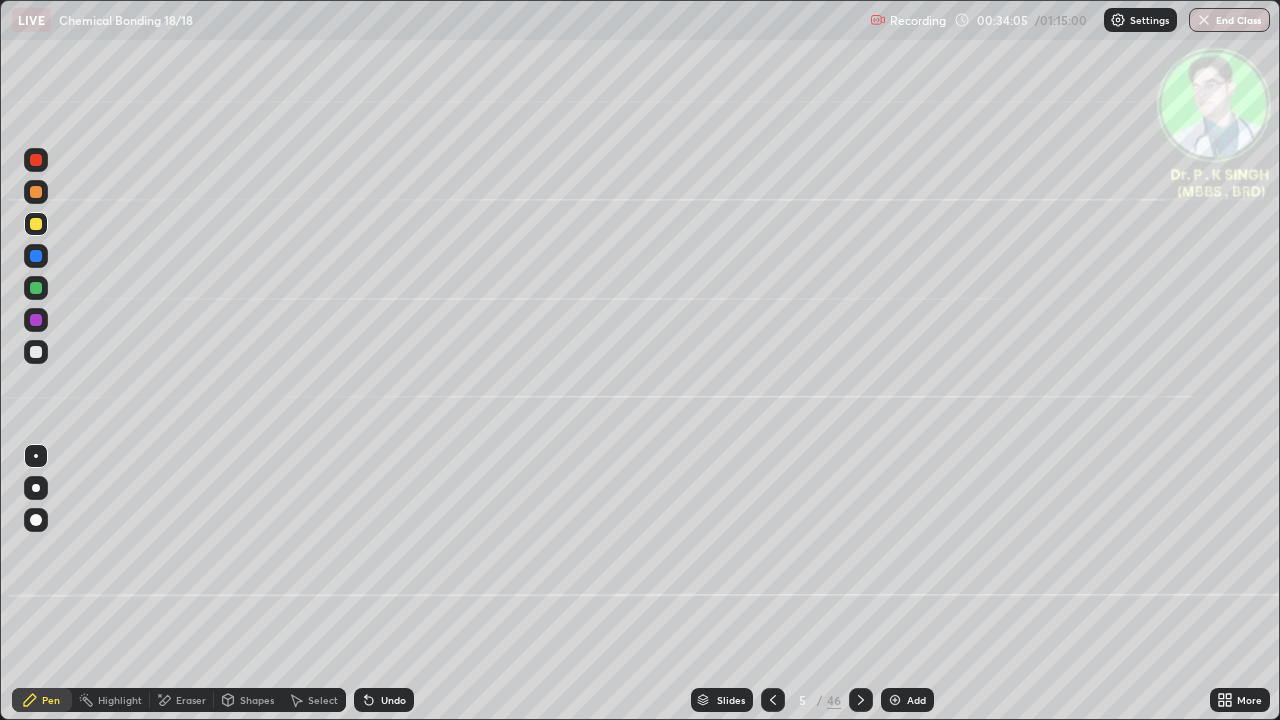 click 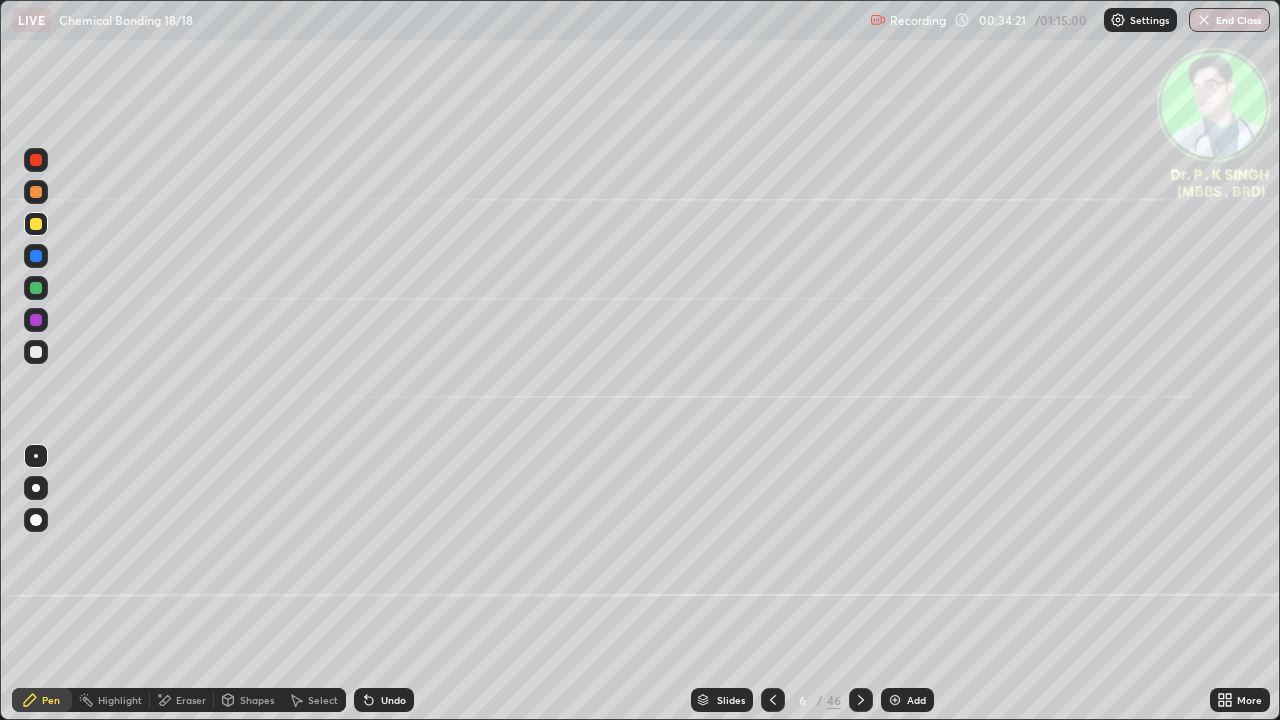click 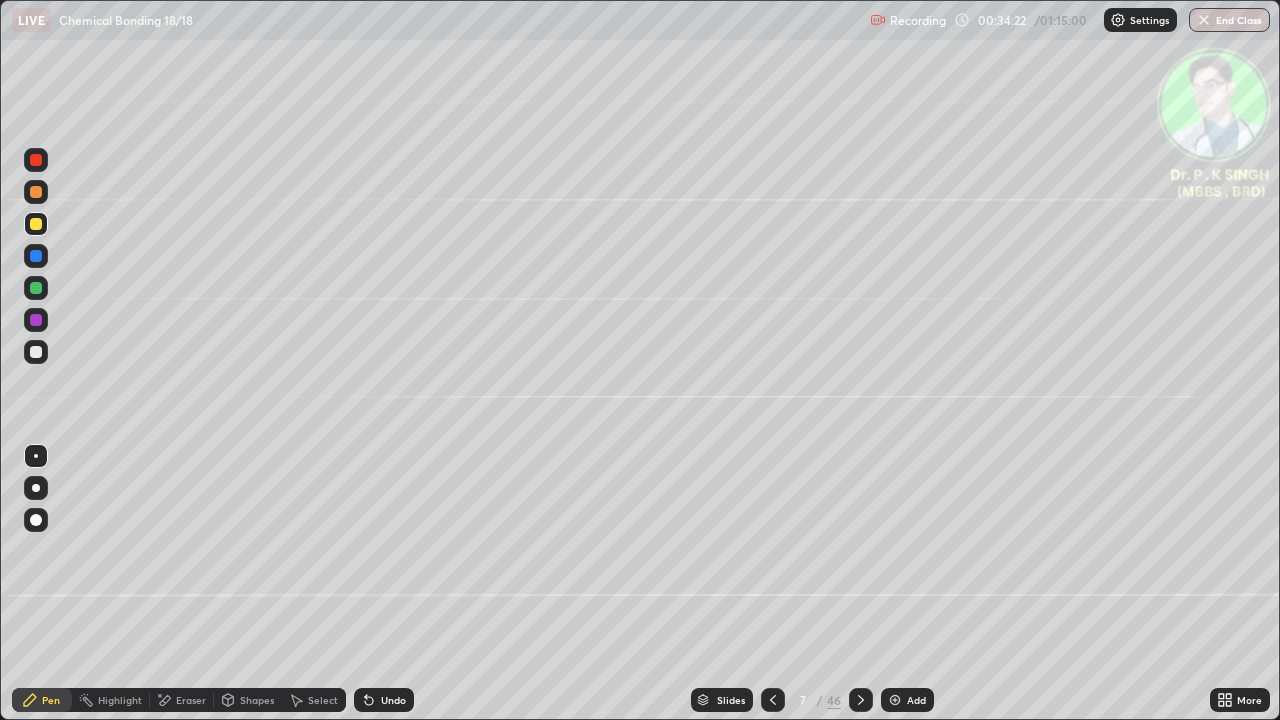 click at bounding box center [36, 224] 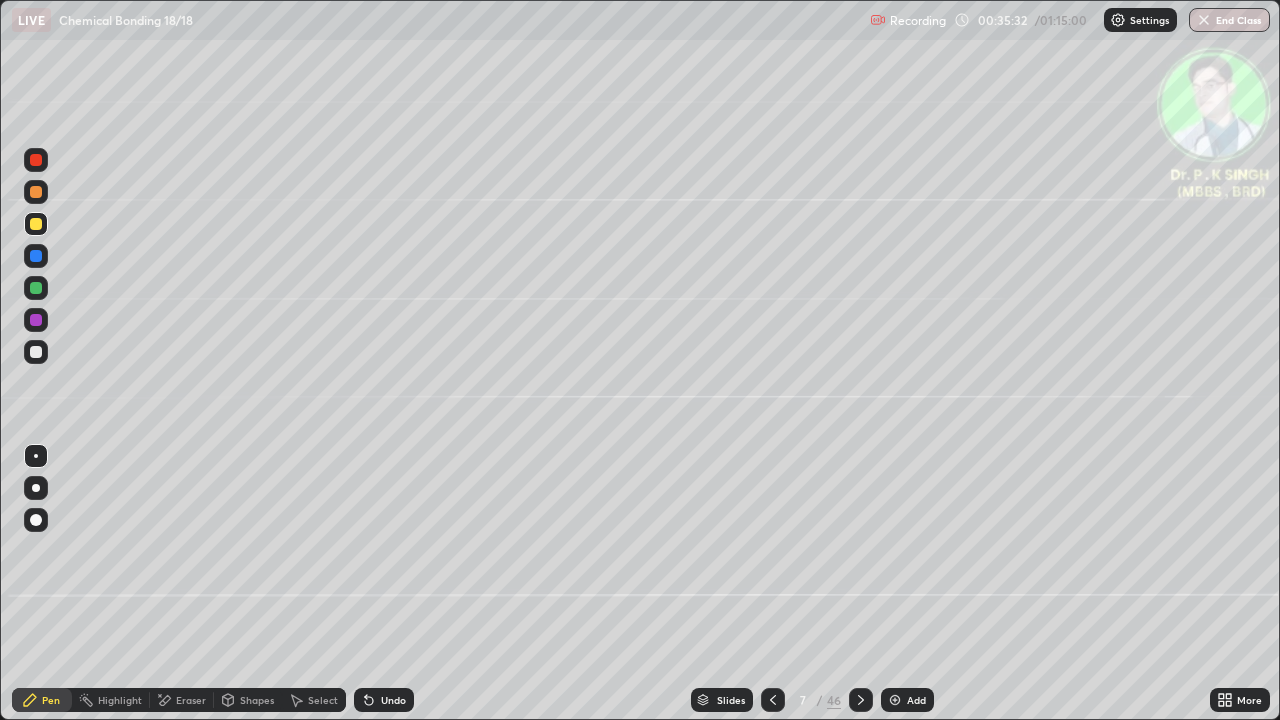 click 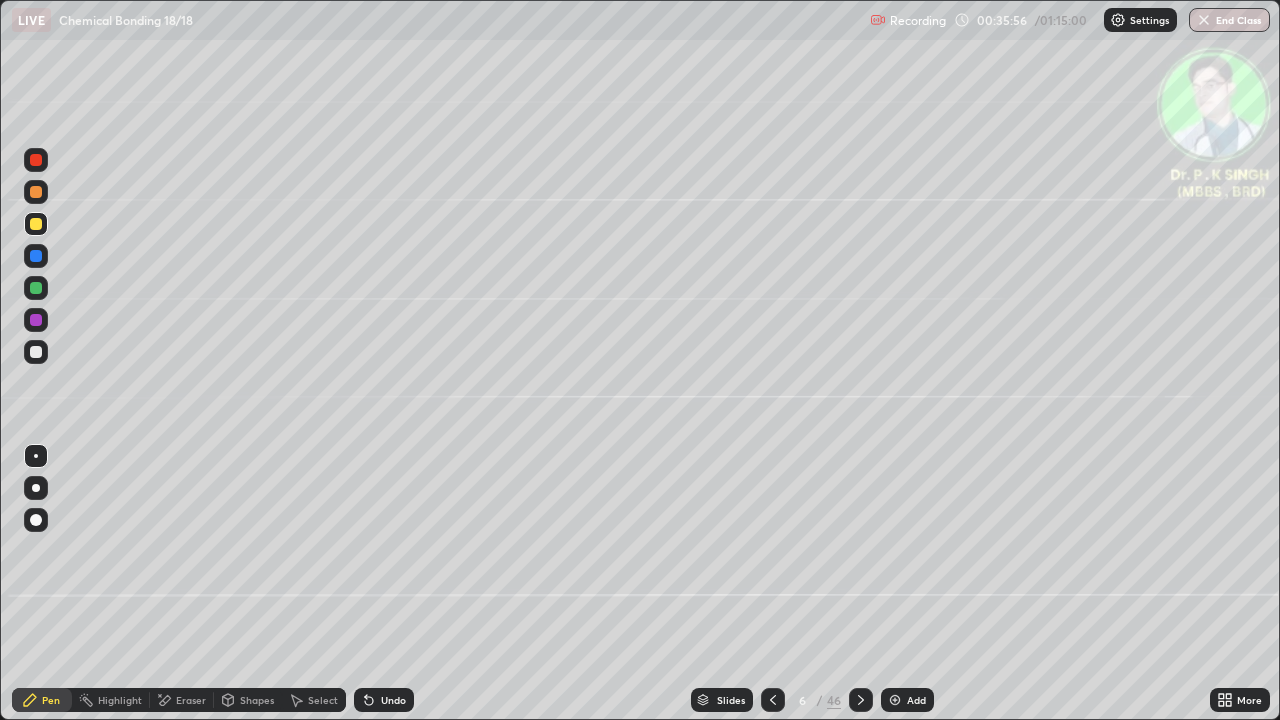 click 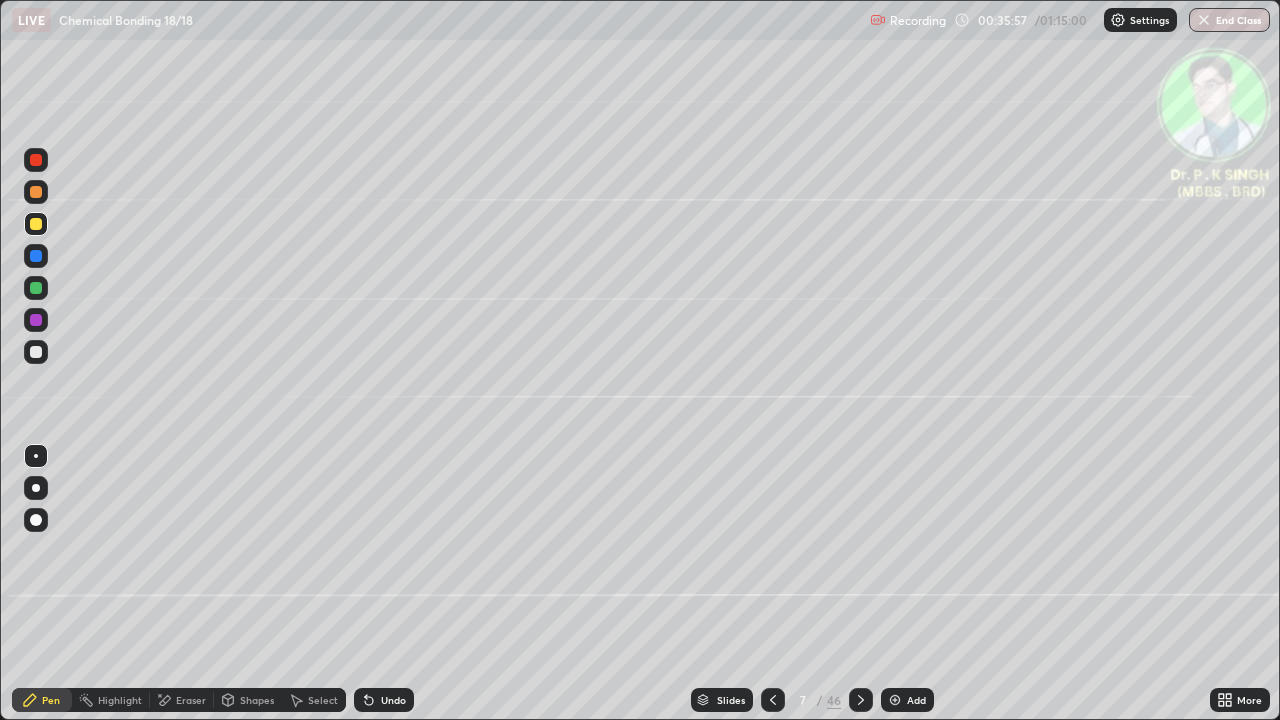 click 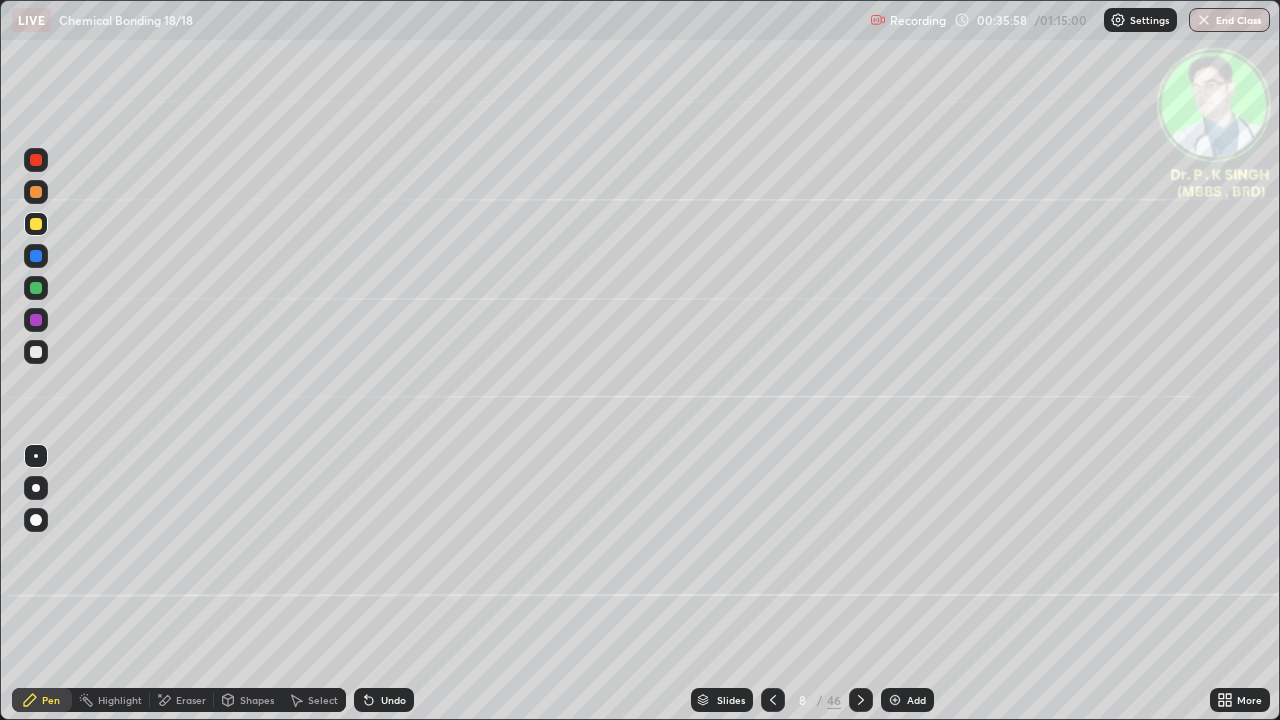 click 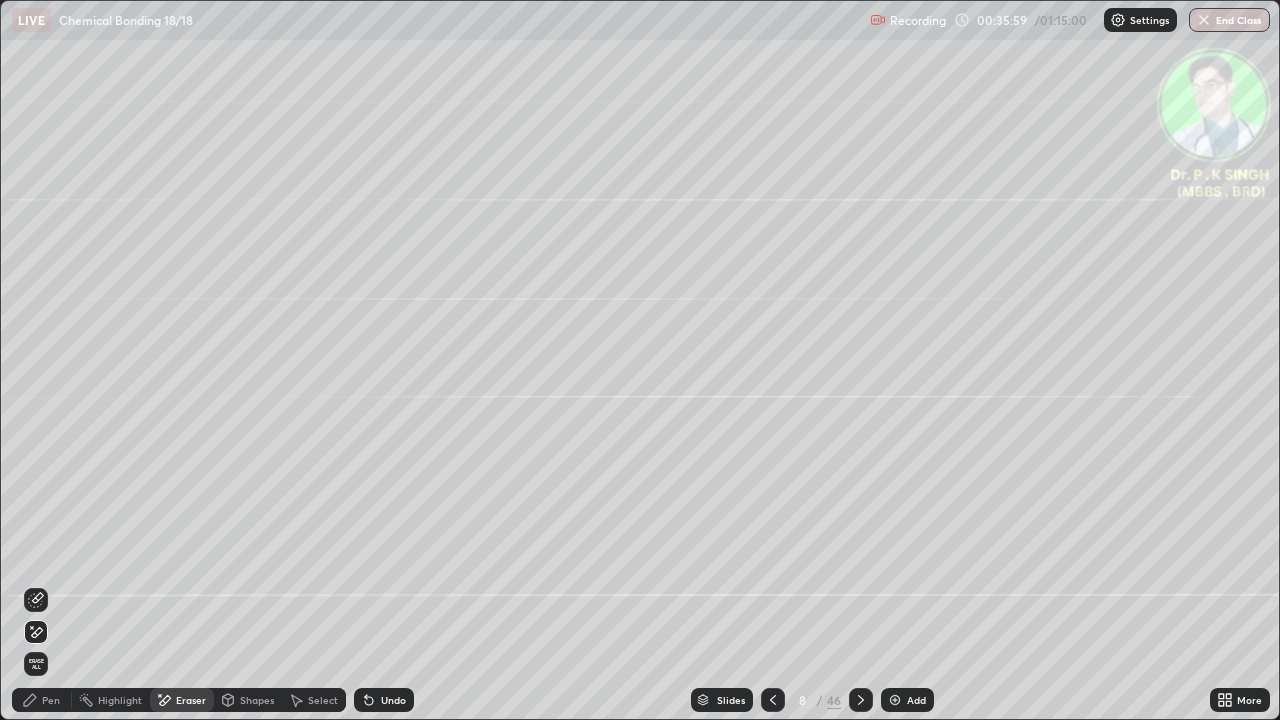click on "Erase all" at bounding box center [36, 664] 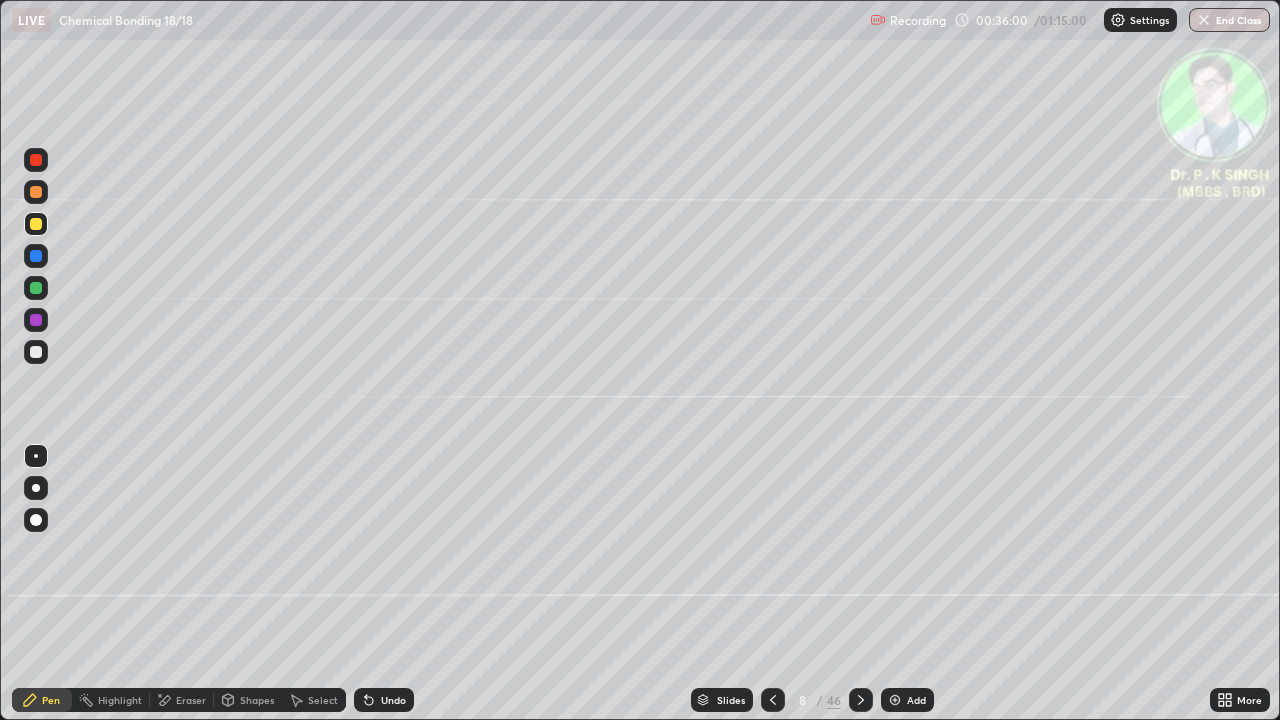 click 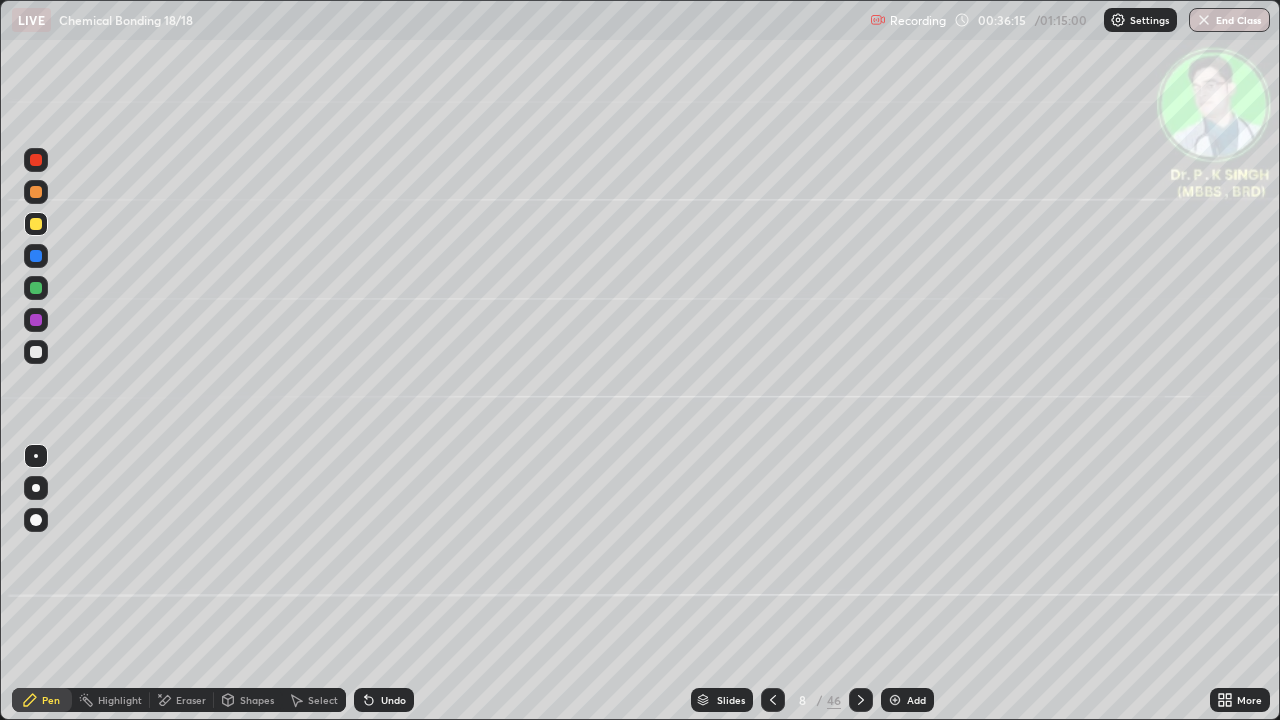 click at bounding box center (861, 700) 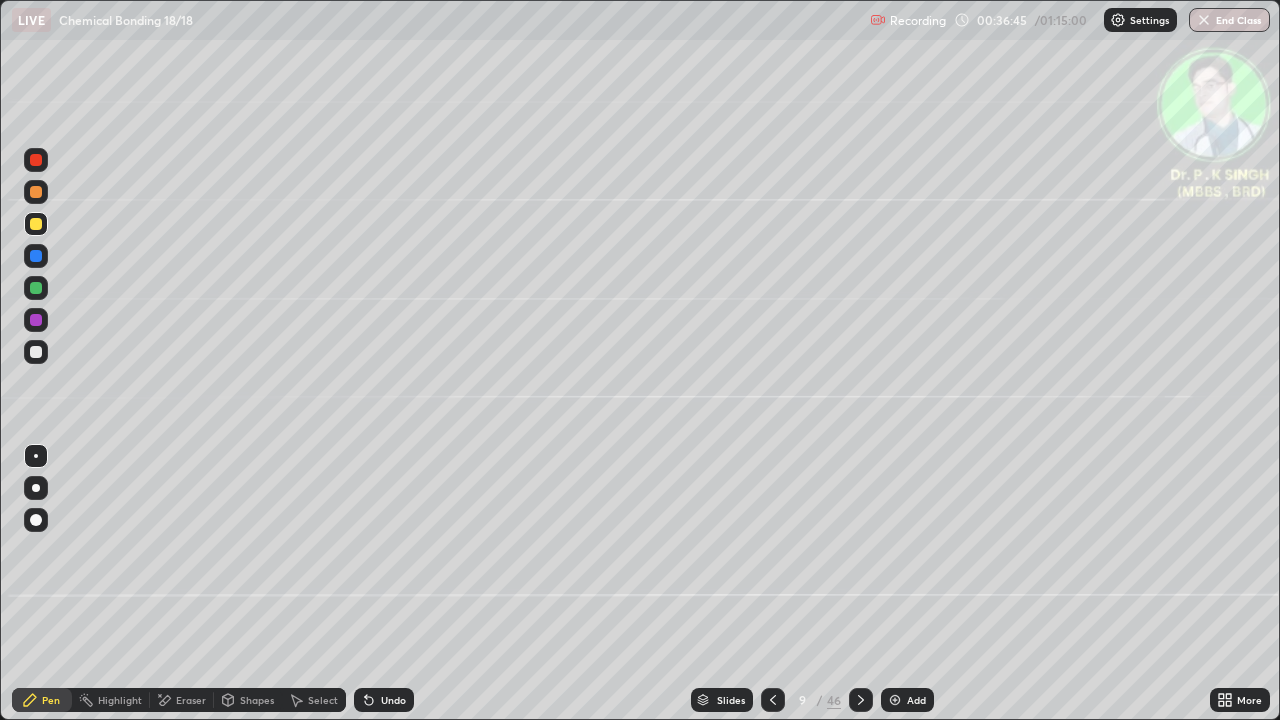 click at bounding box center [773, 700] 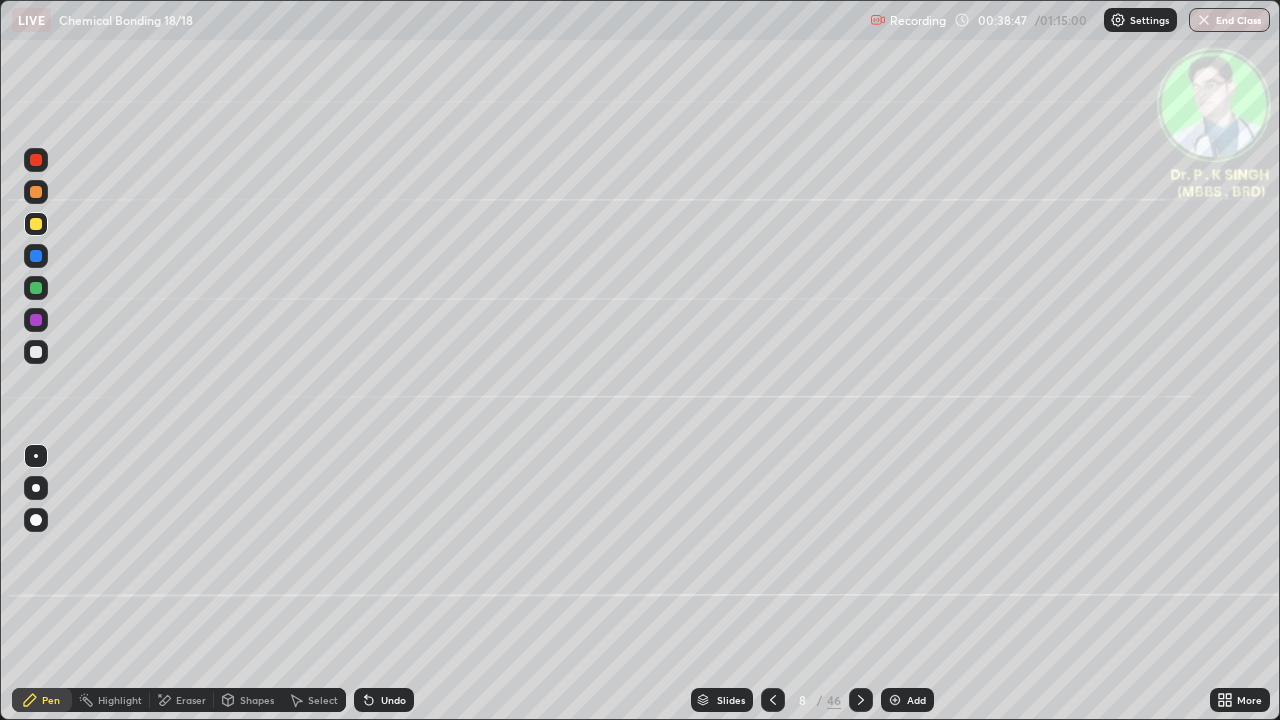click at bounding box center (861, 700) 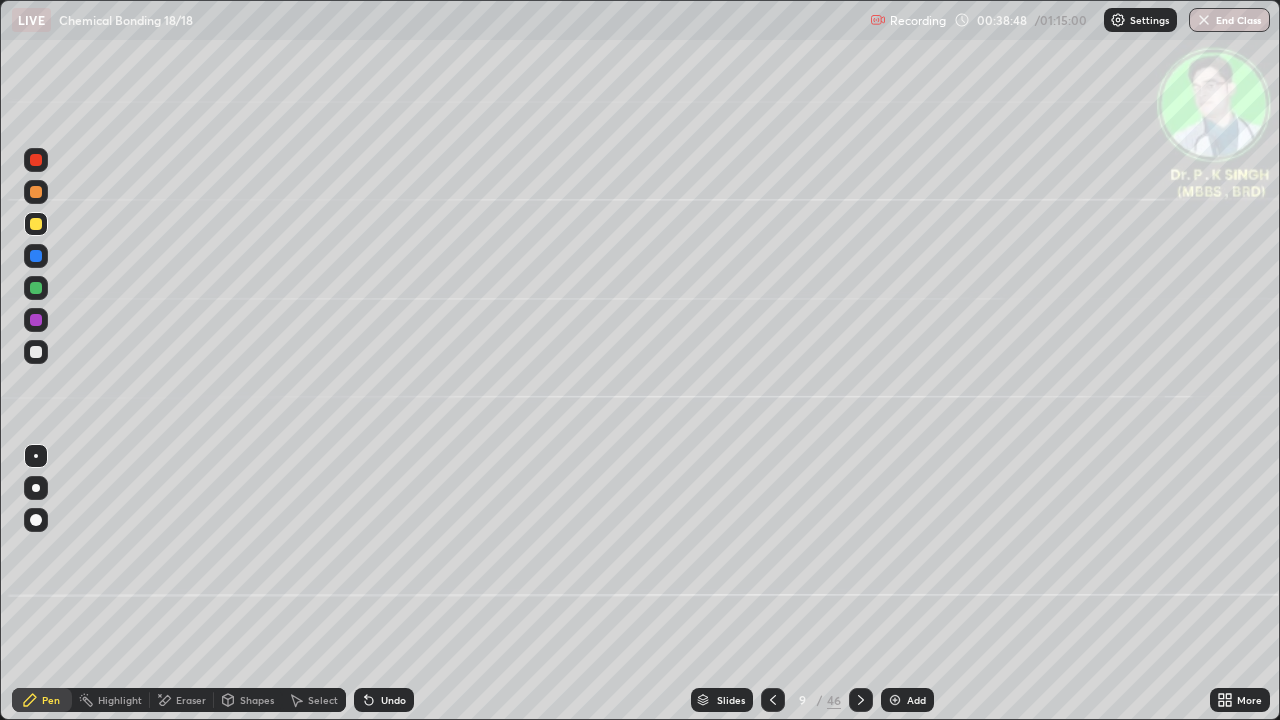 click 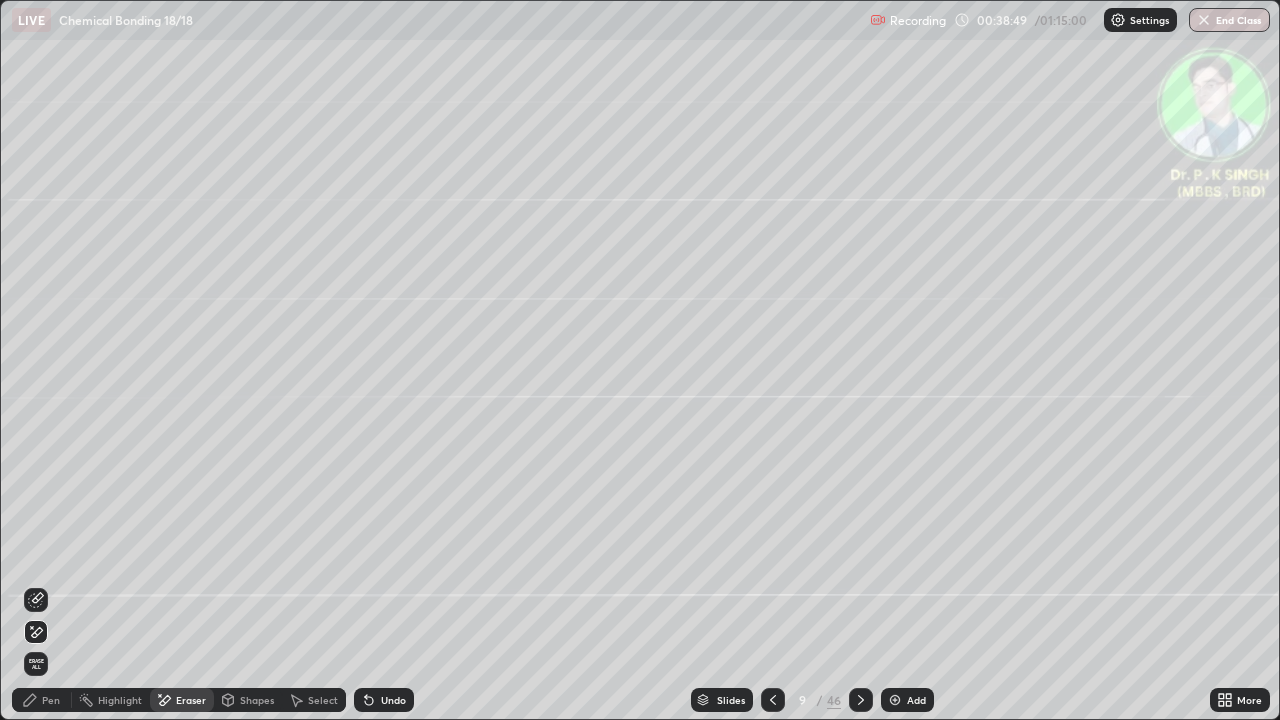 click on "Erase all" at bounding box center (36, 664) 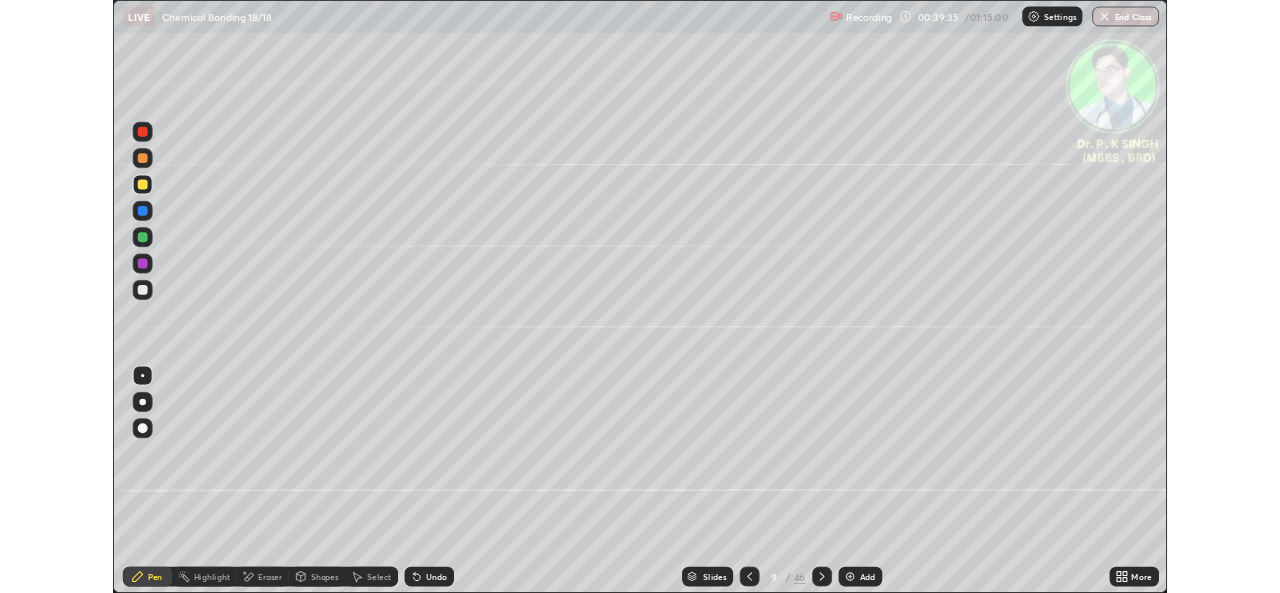 scroll, scrollTop: 593, scrollLeft: 1280, axis: both 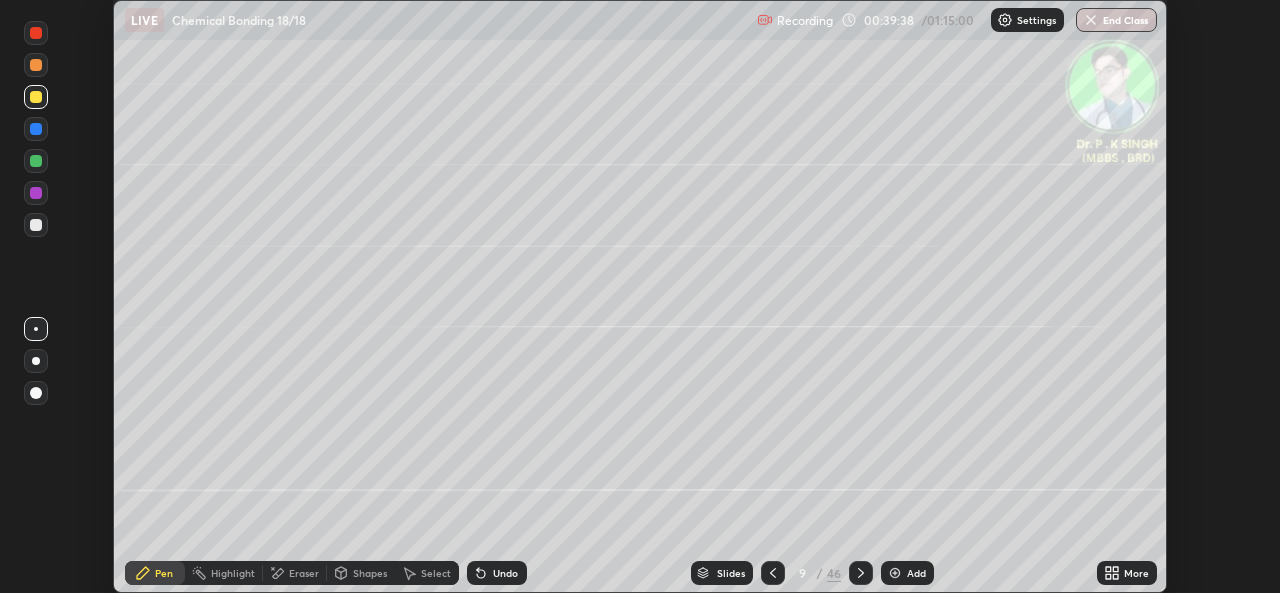 click 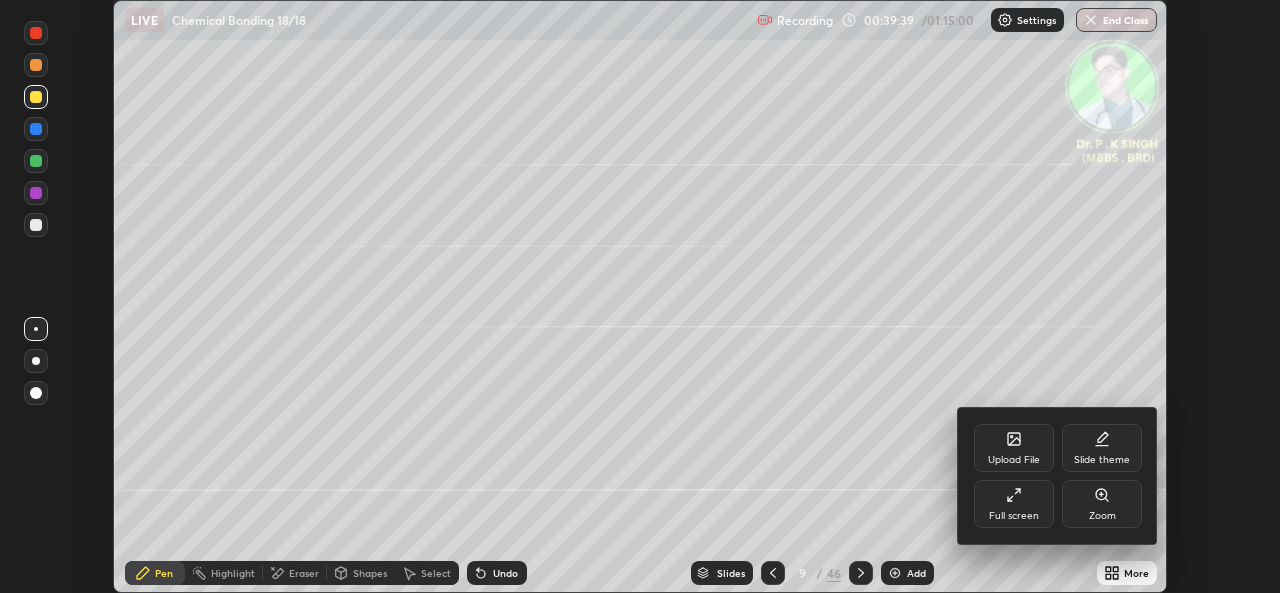 click 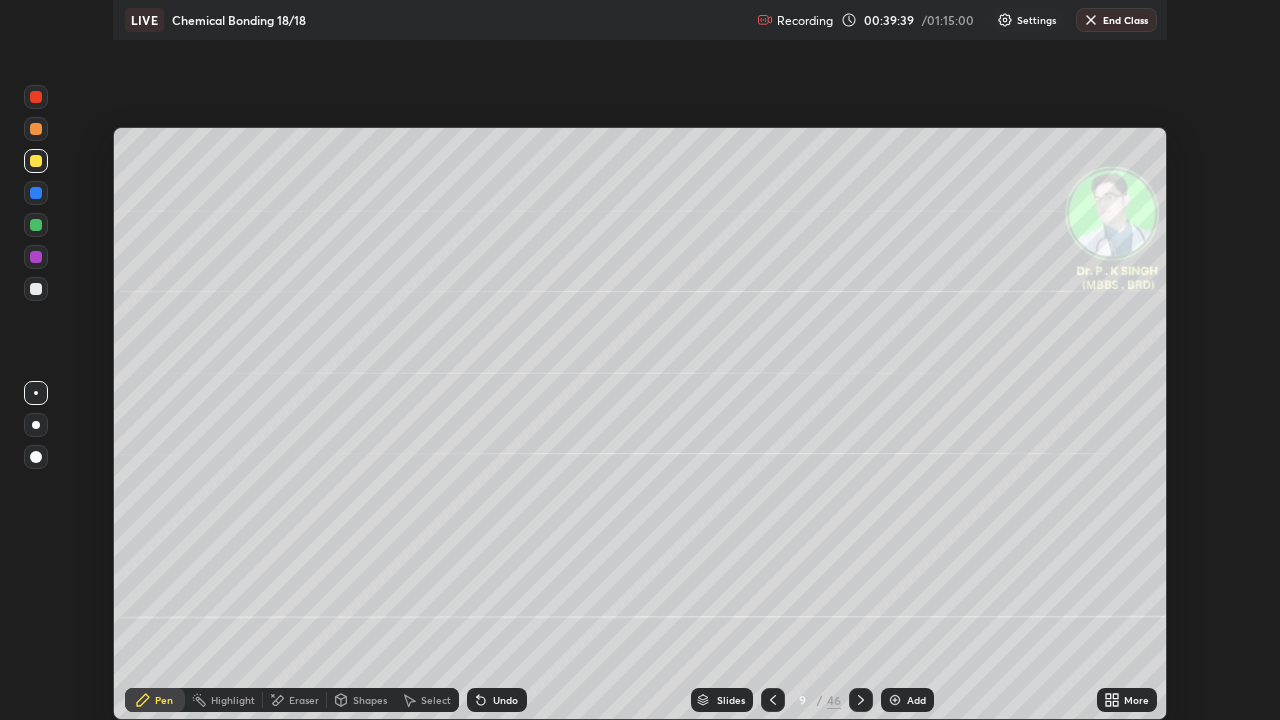 scroll, scrollTop: 99280, scrollLeft: 98720, axis: both 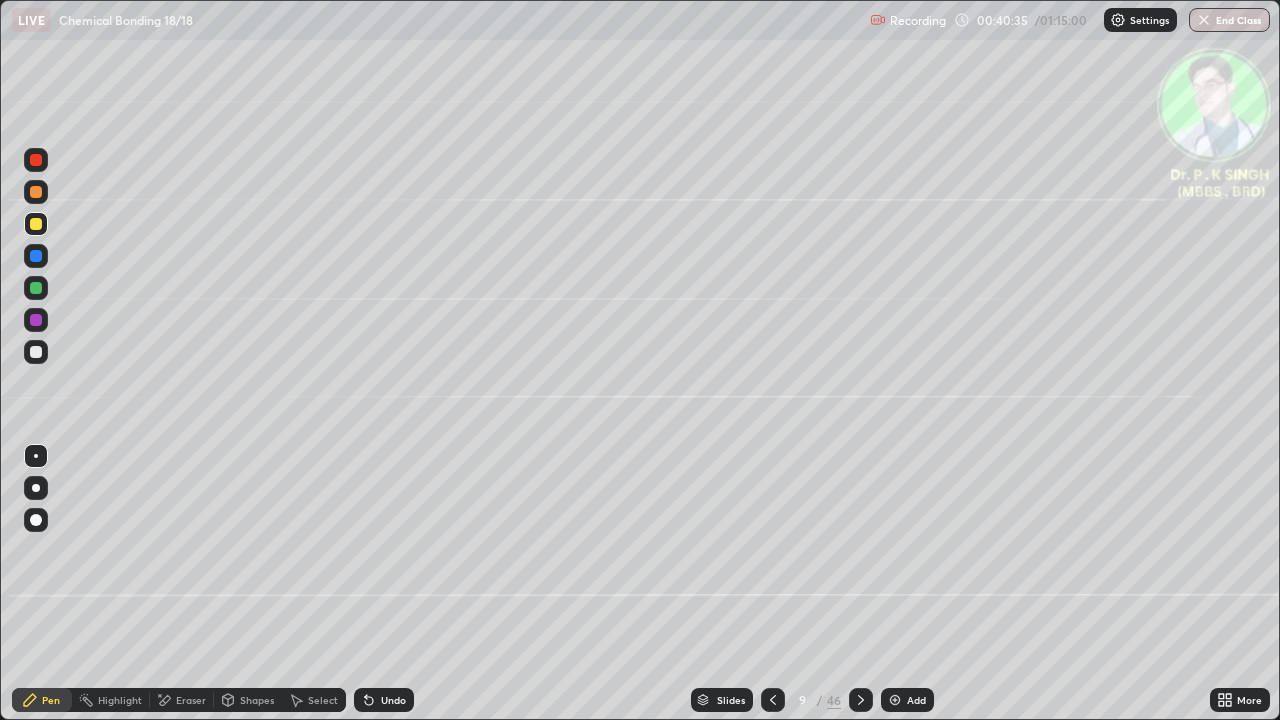 click 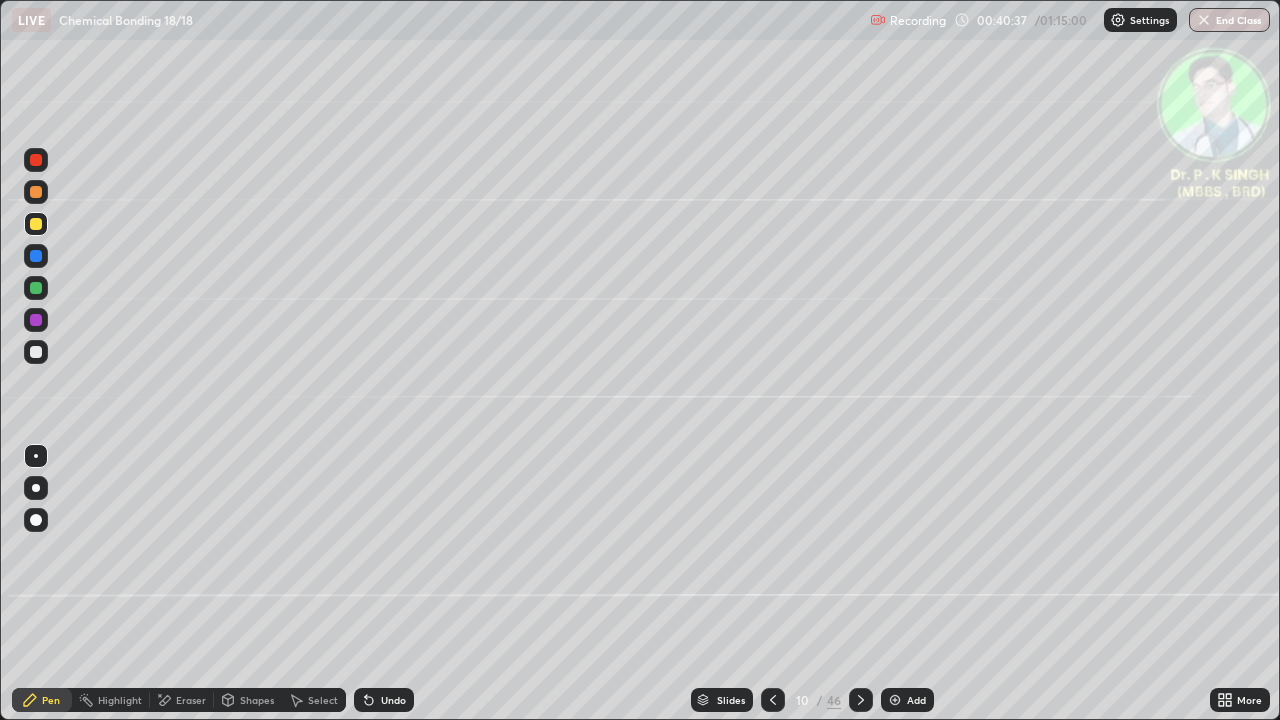click on "Eraser" at bounding box center (182, 700) 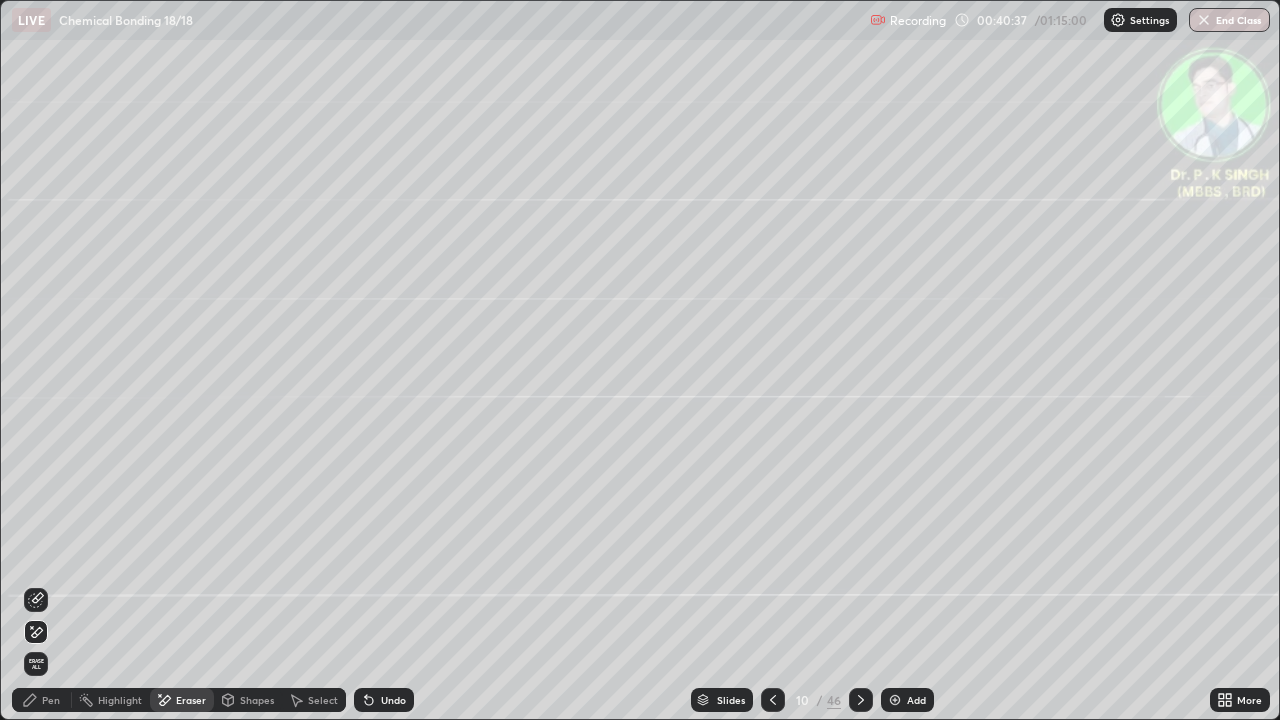 click on "Erase all" at bounding box center (36, 664) 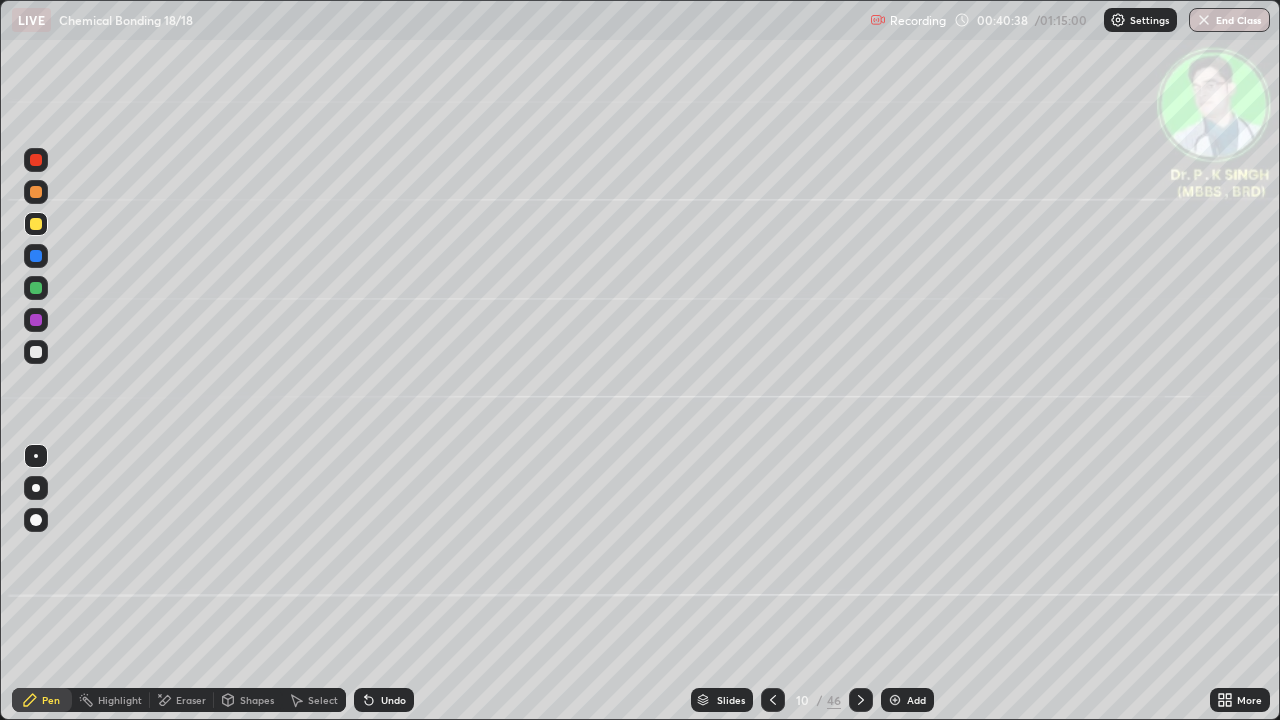 click at bounding box center (36, 256) 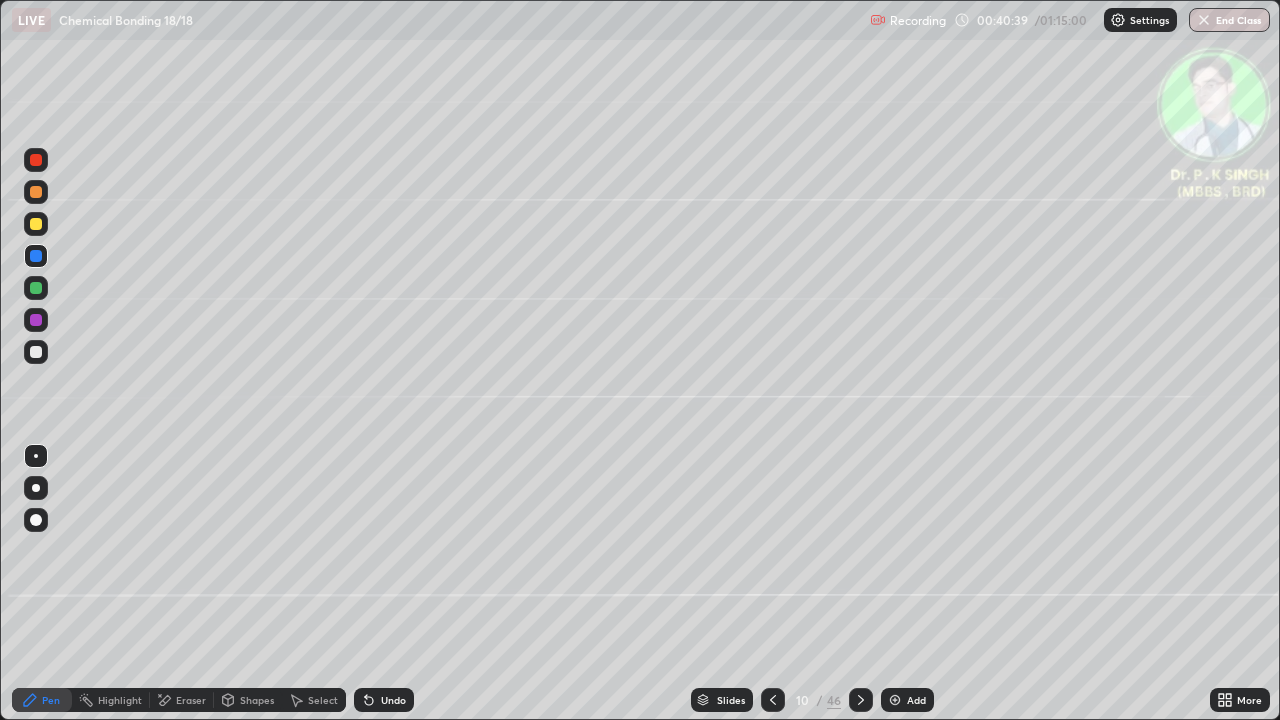 click at bounding box center [36, 288] 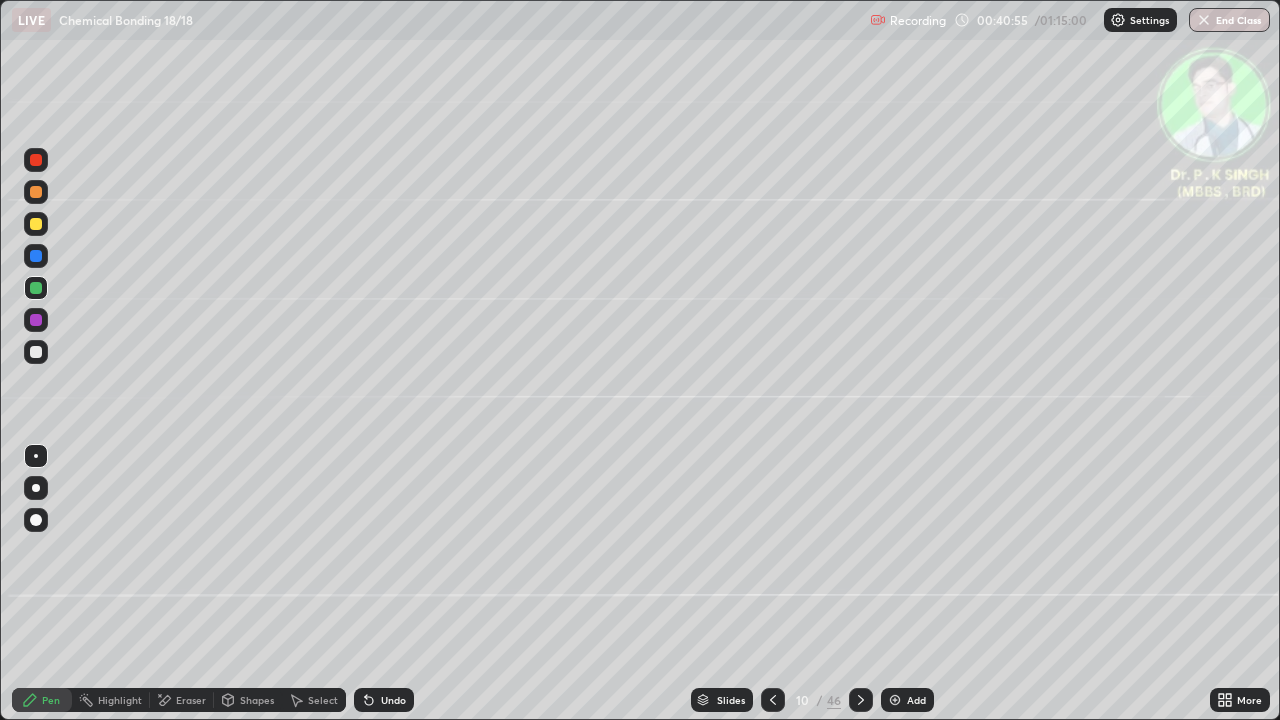 click at bounding box center [36, 224] 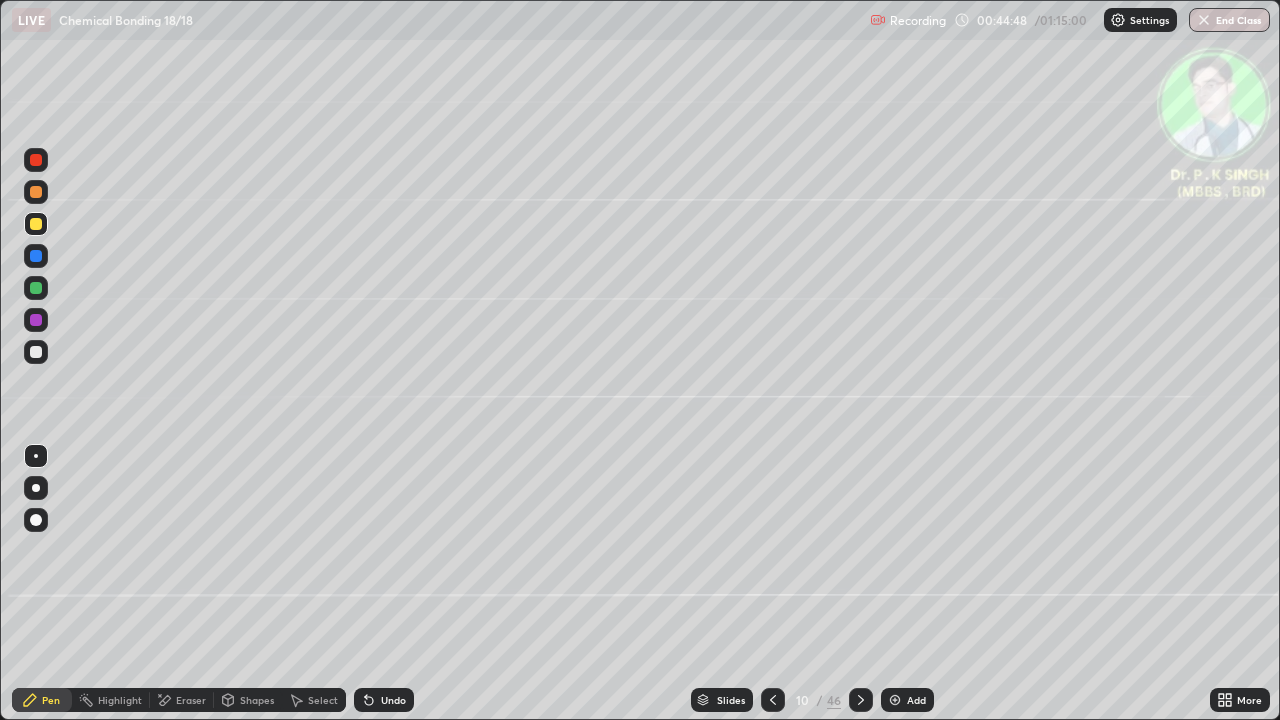 click 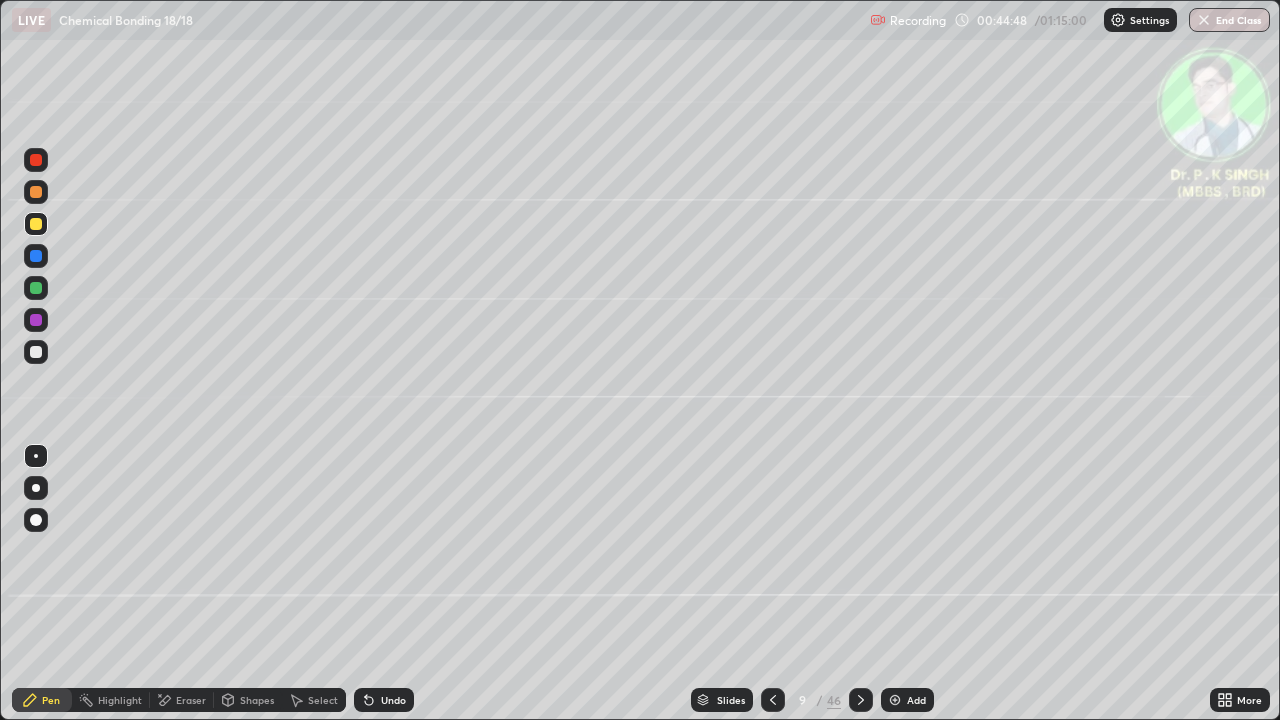 click 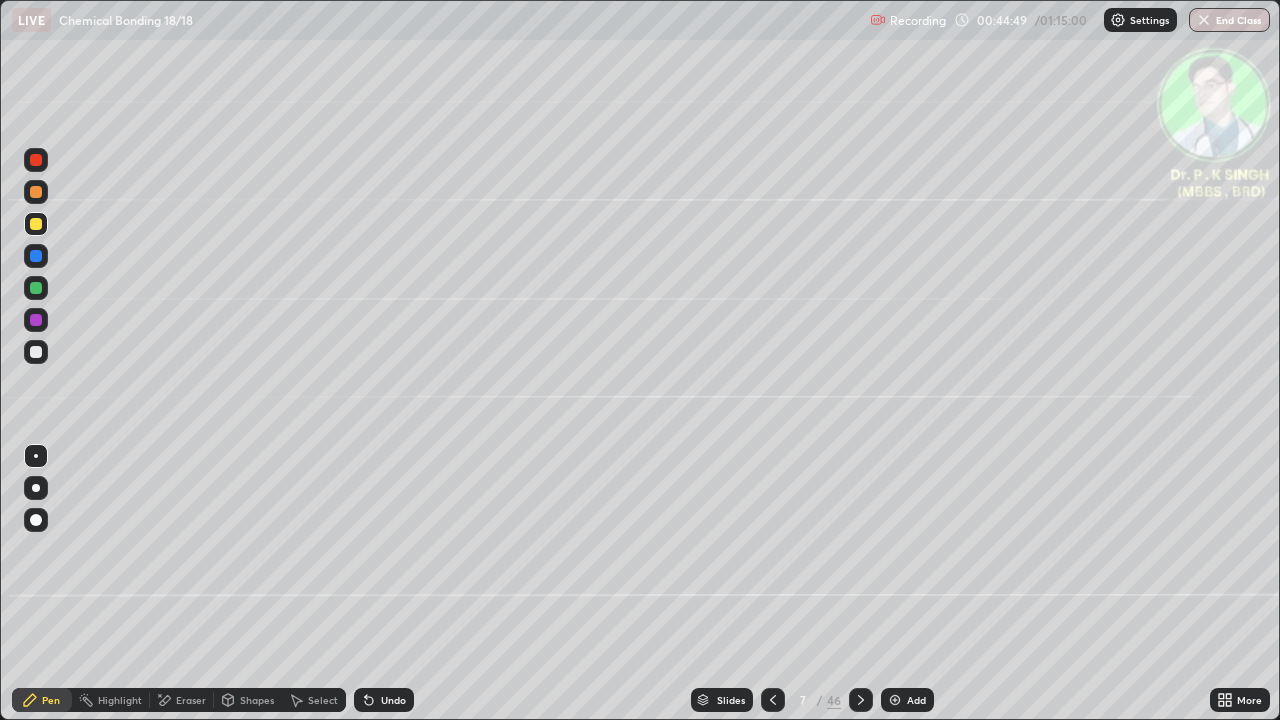 click at bounding box center (773, 700) 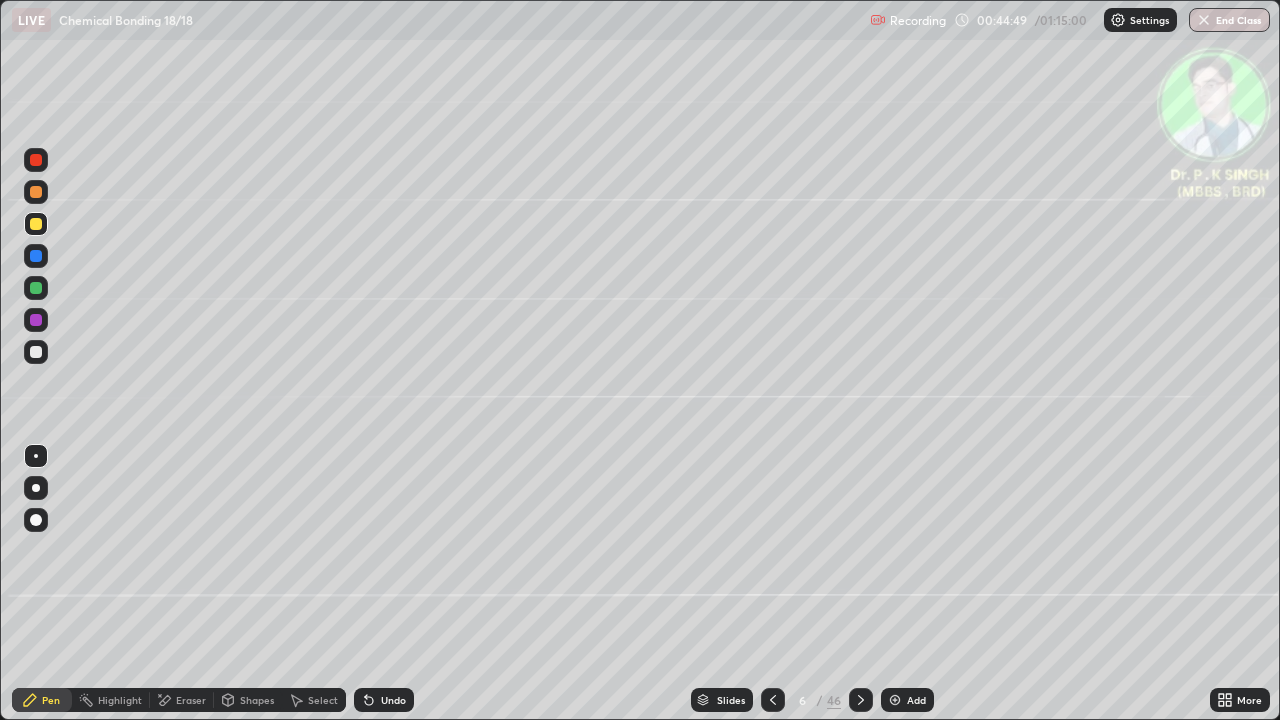 click at bounding box center [773, 700] 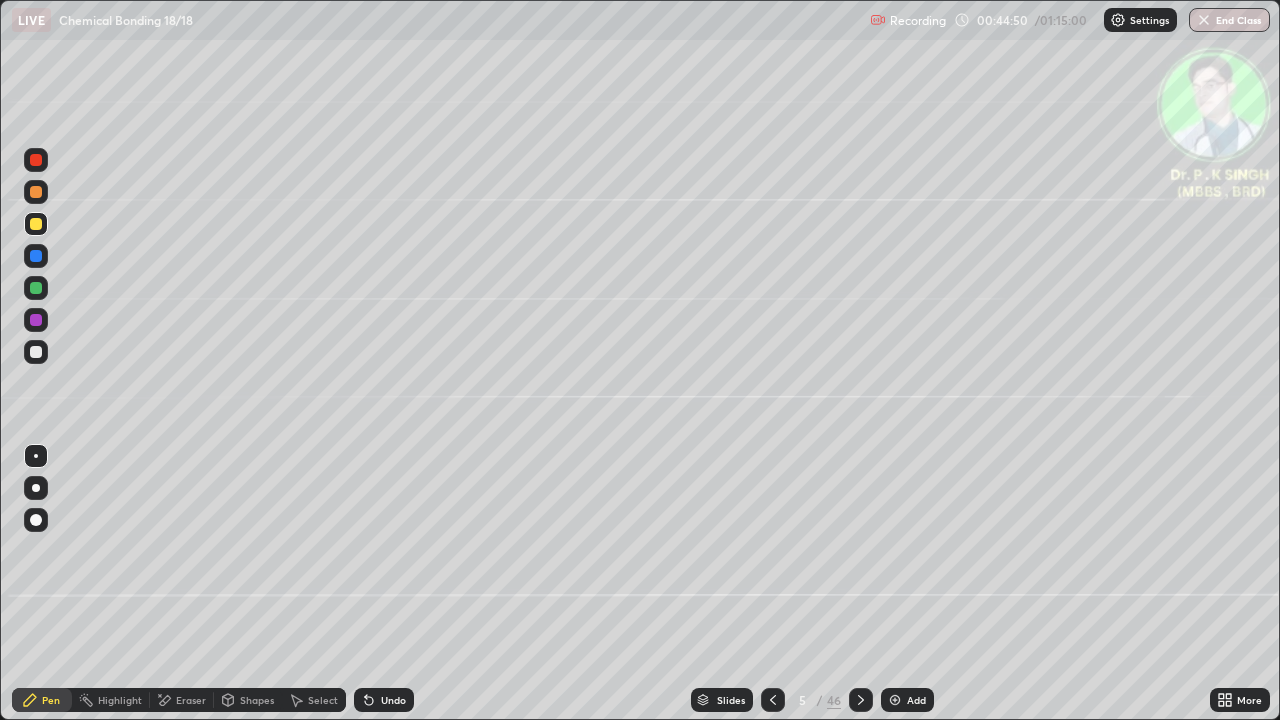 click 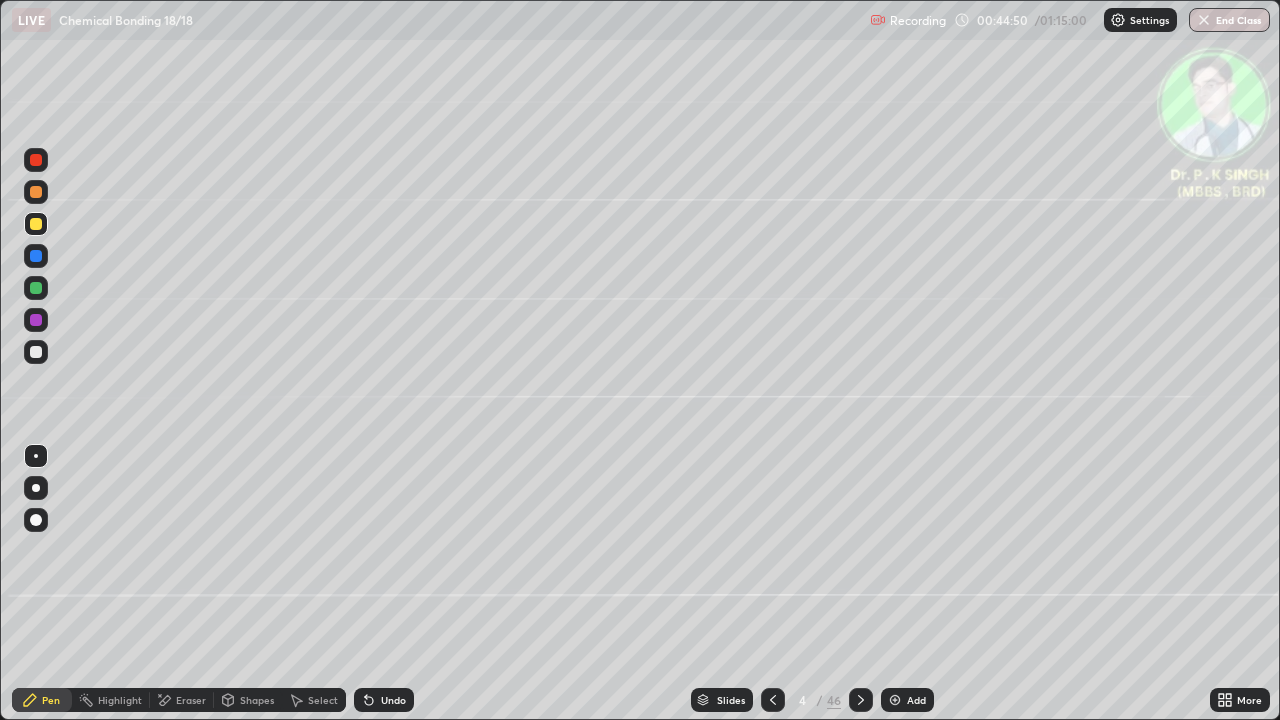 click 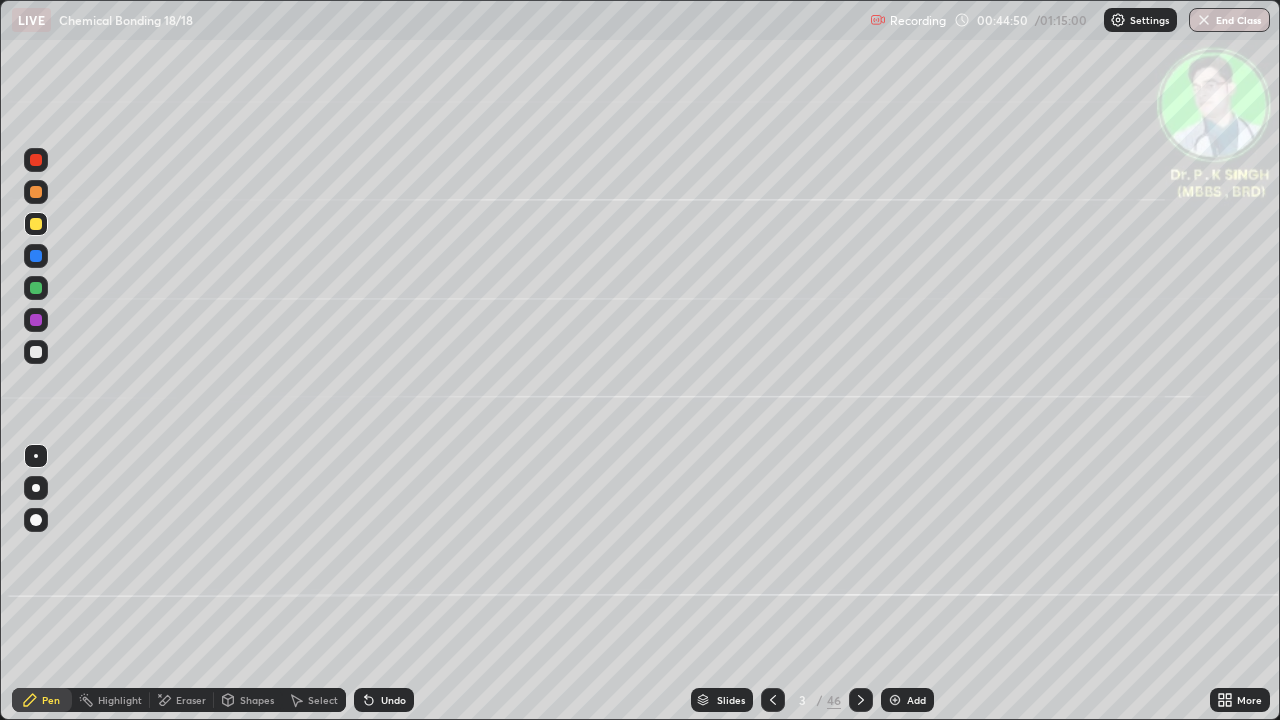click 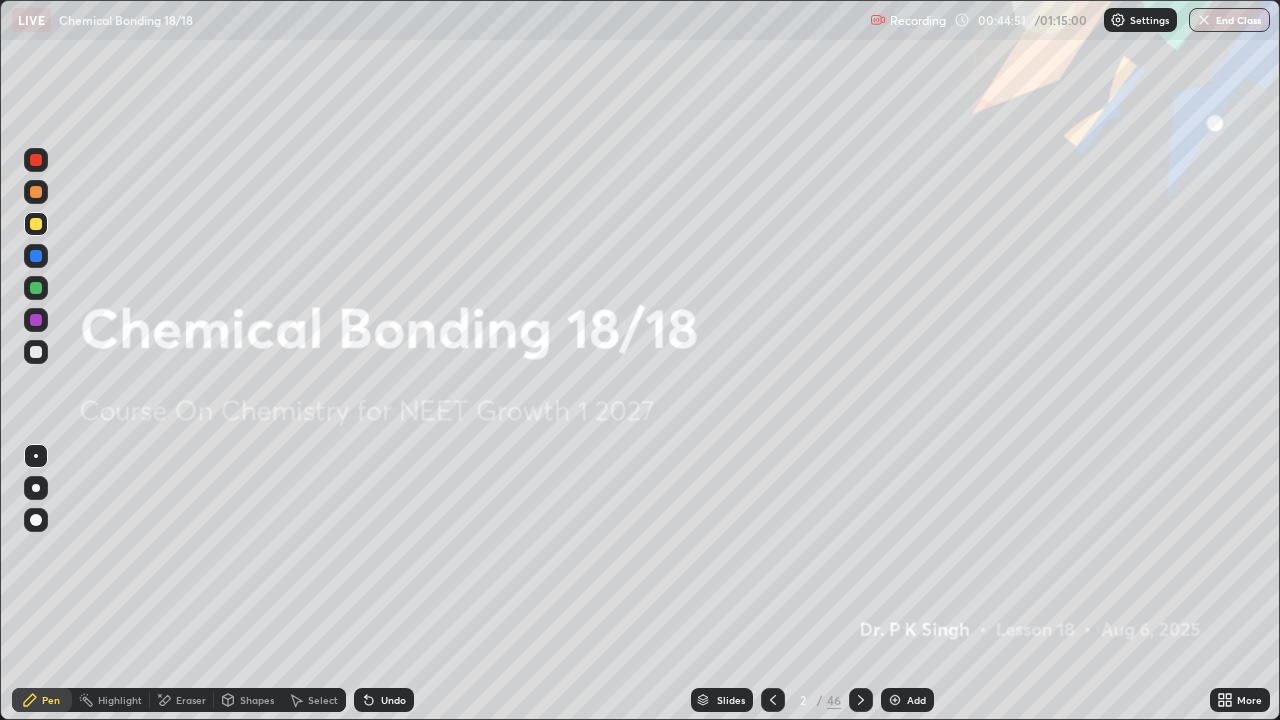 click 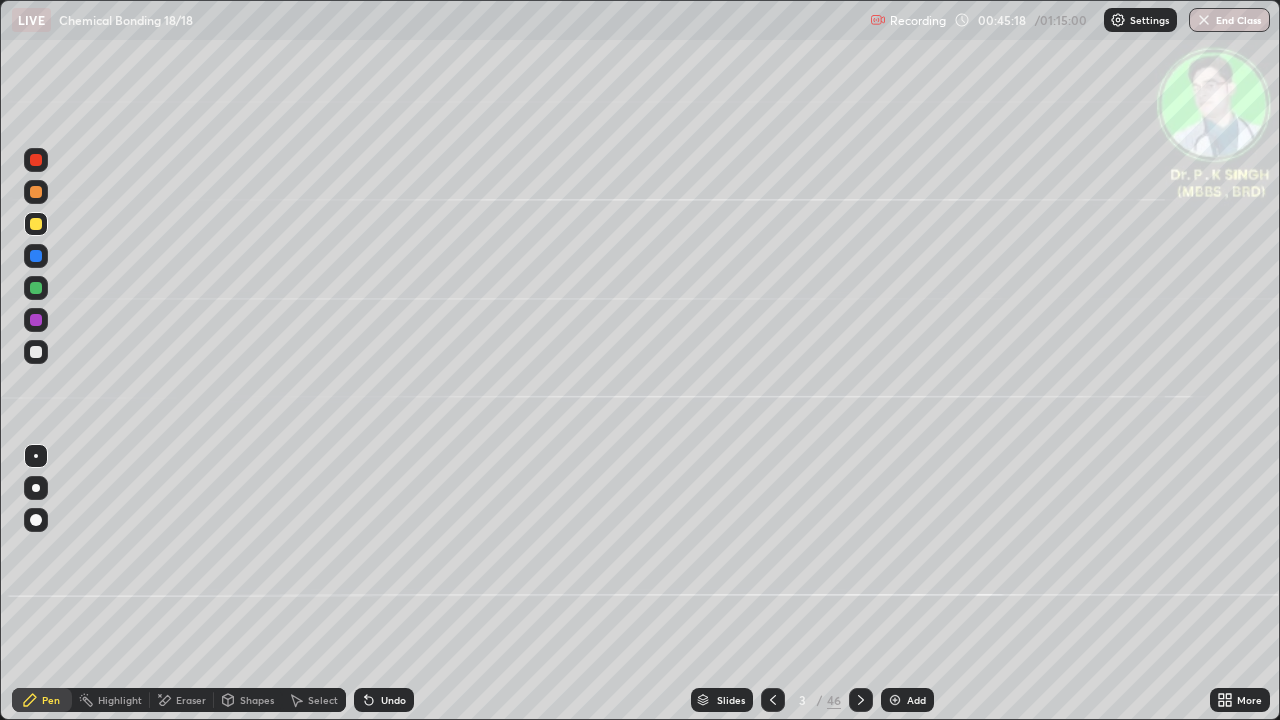 click 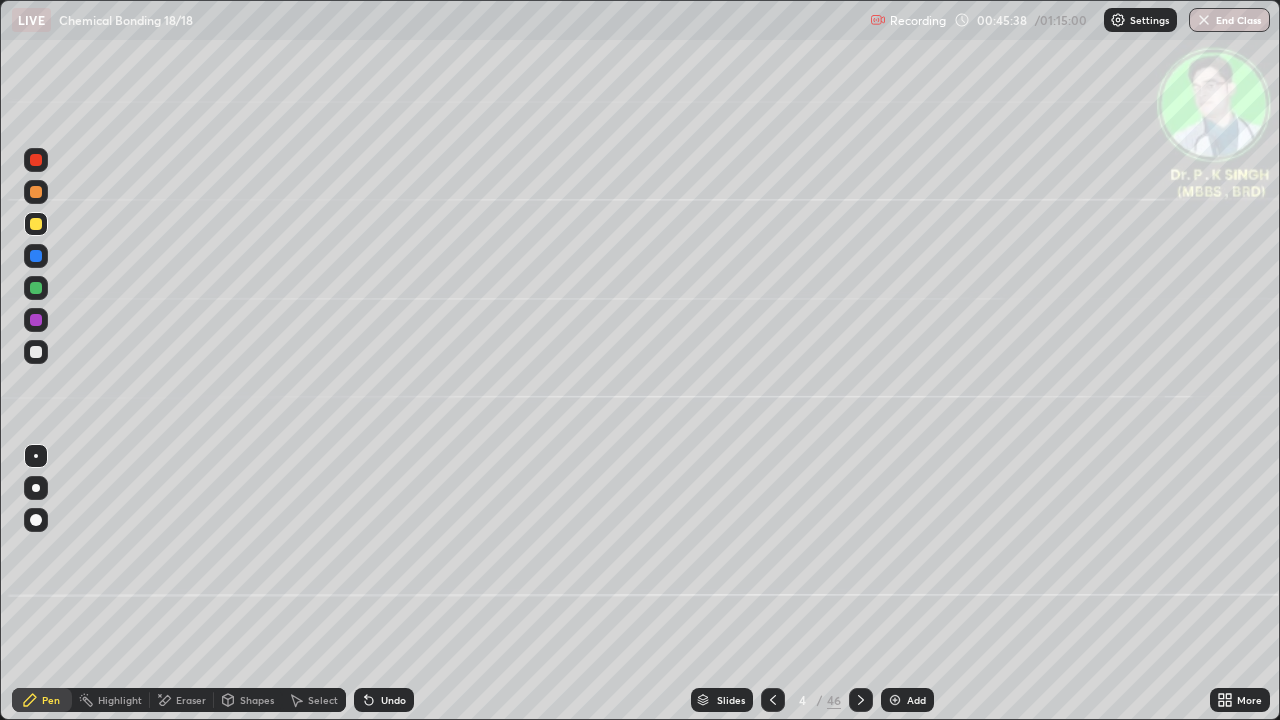 click 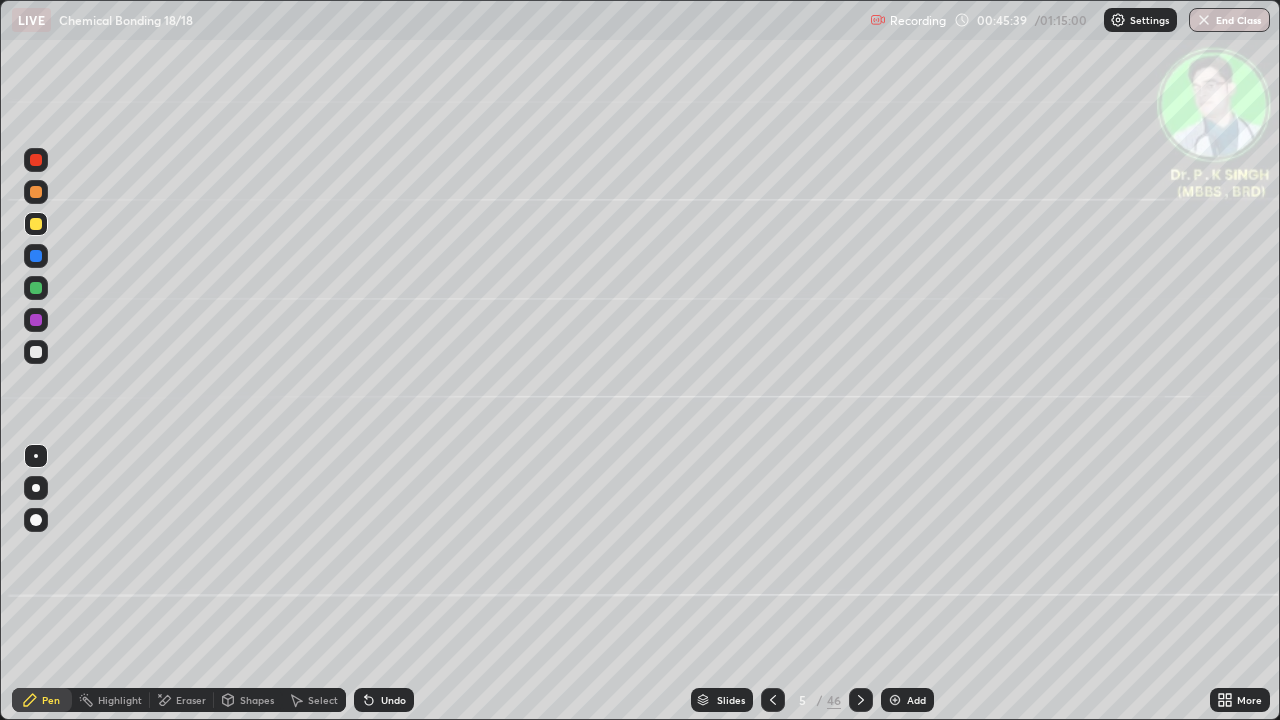 click 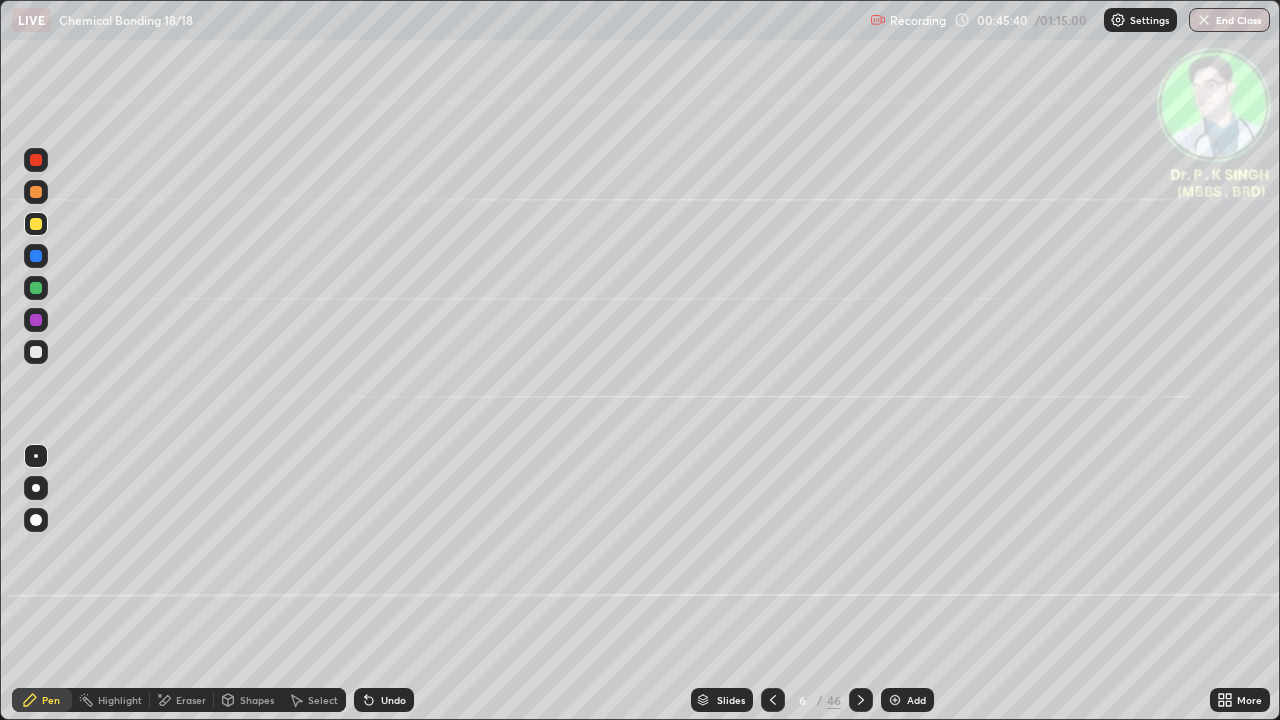 click 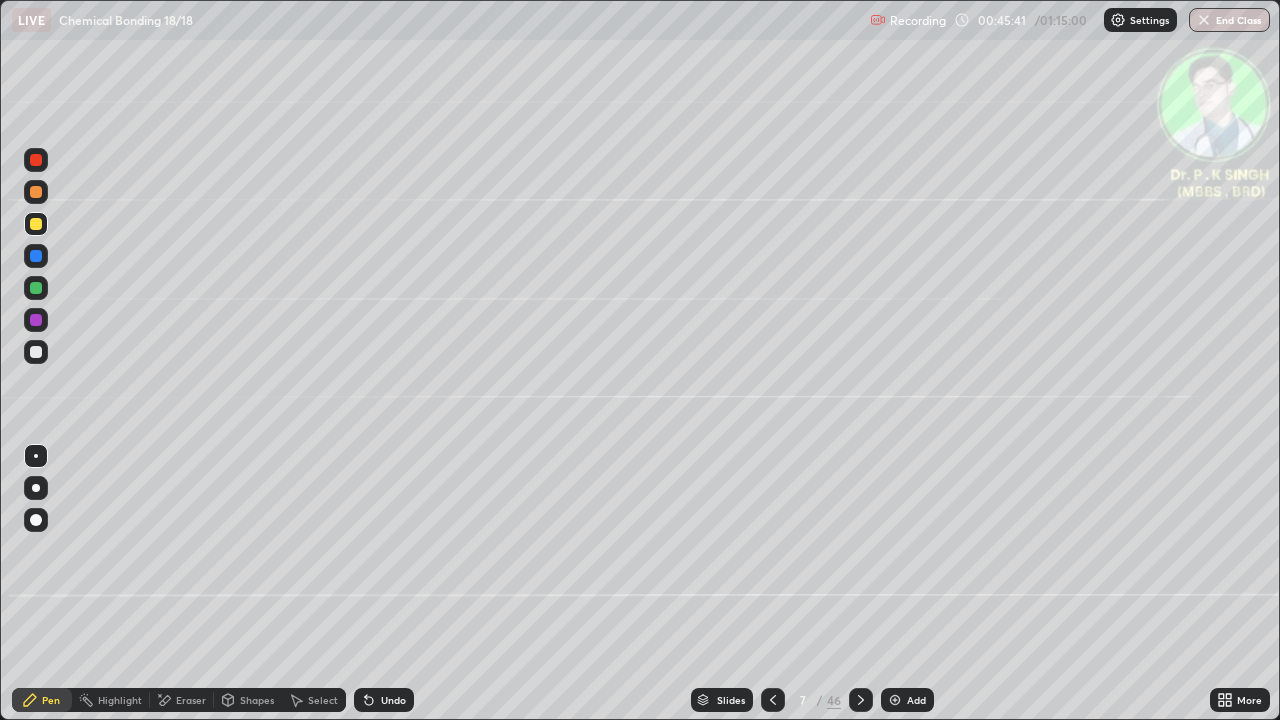 click at bounding box center [861, 700] 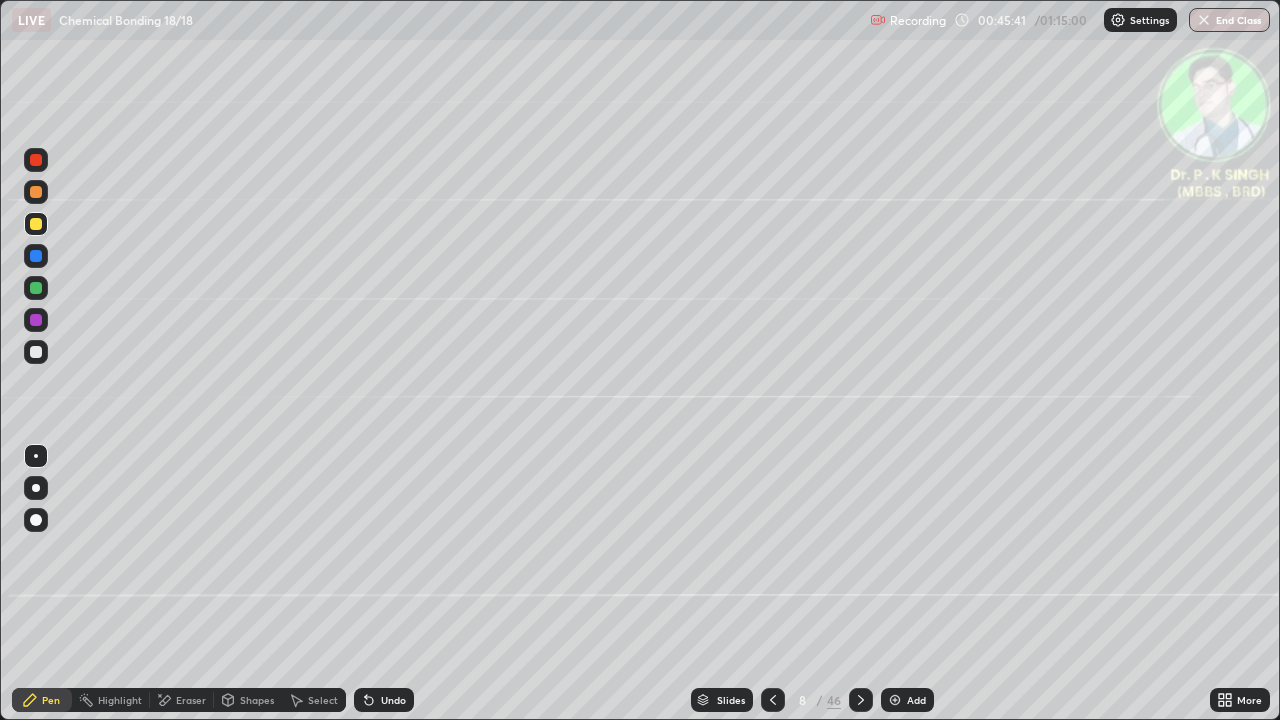 click 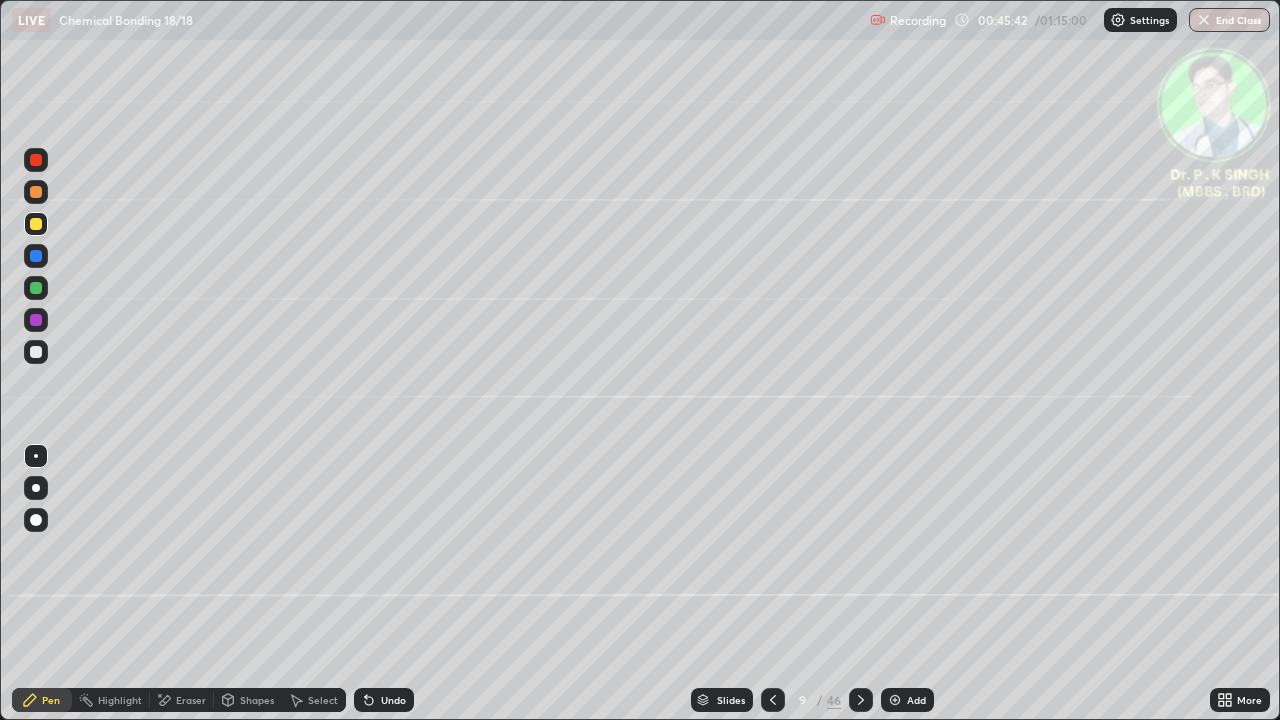click 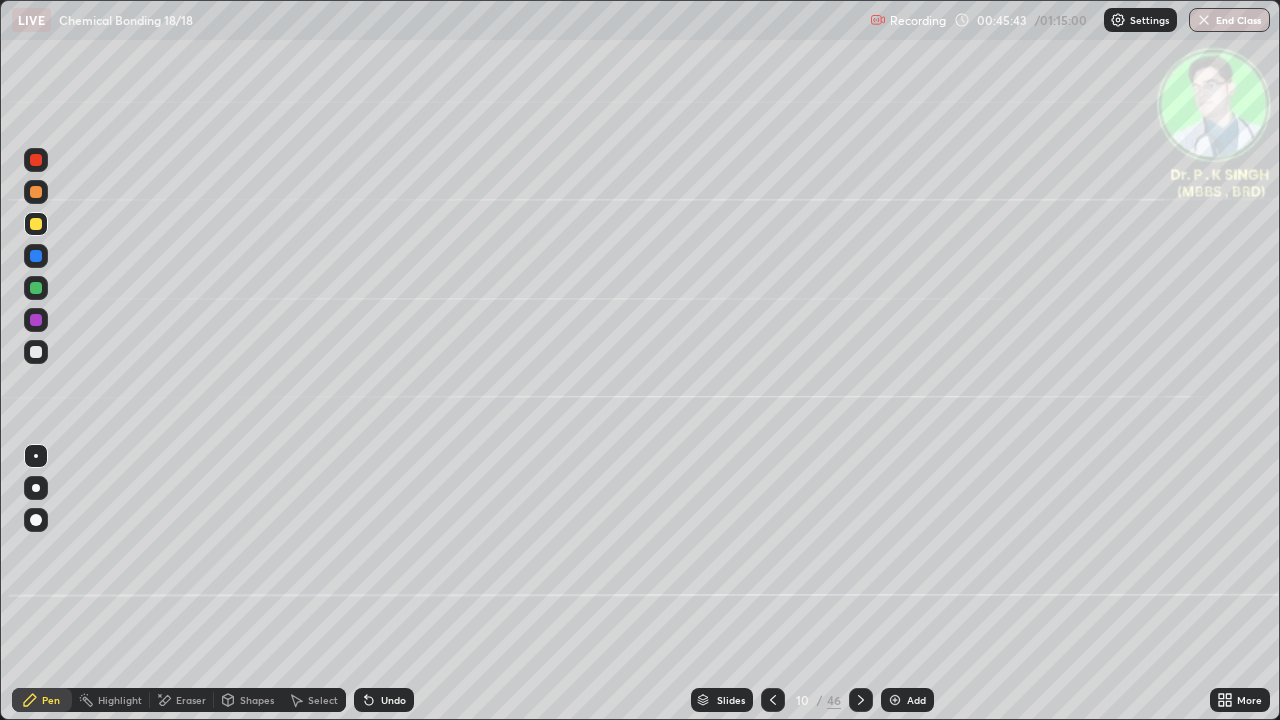 click 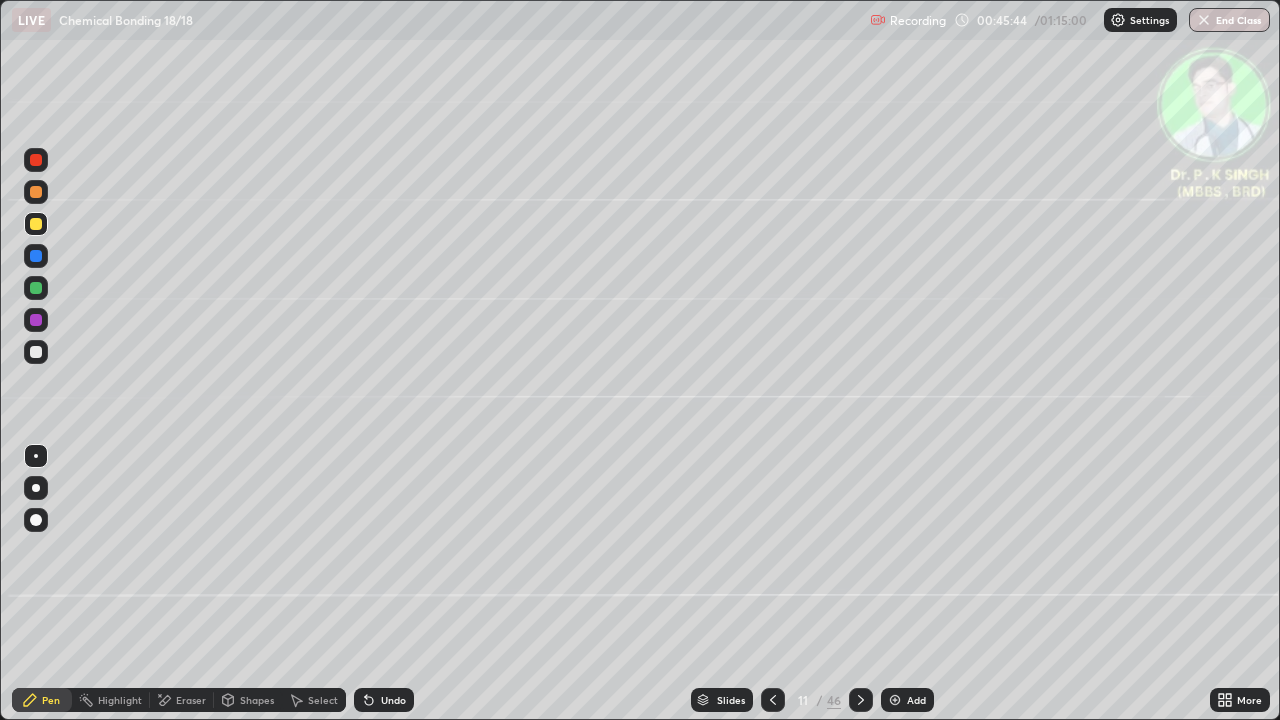 click at bounding box center [773, 700] 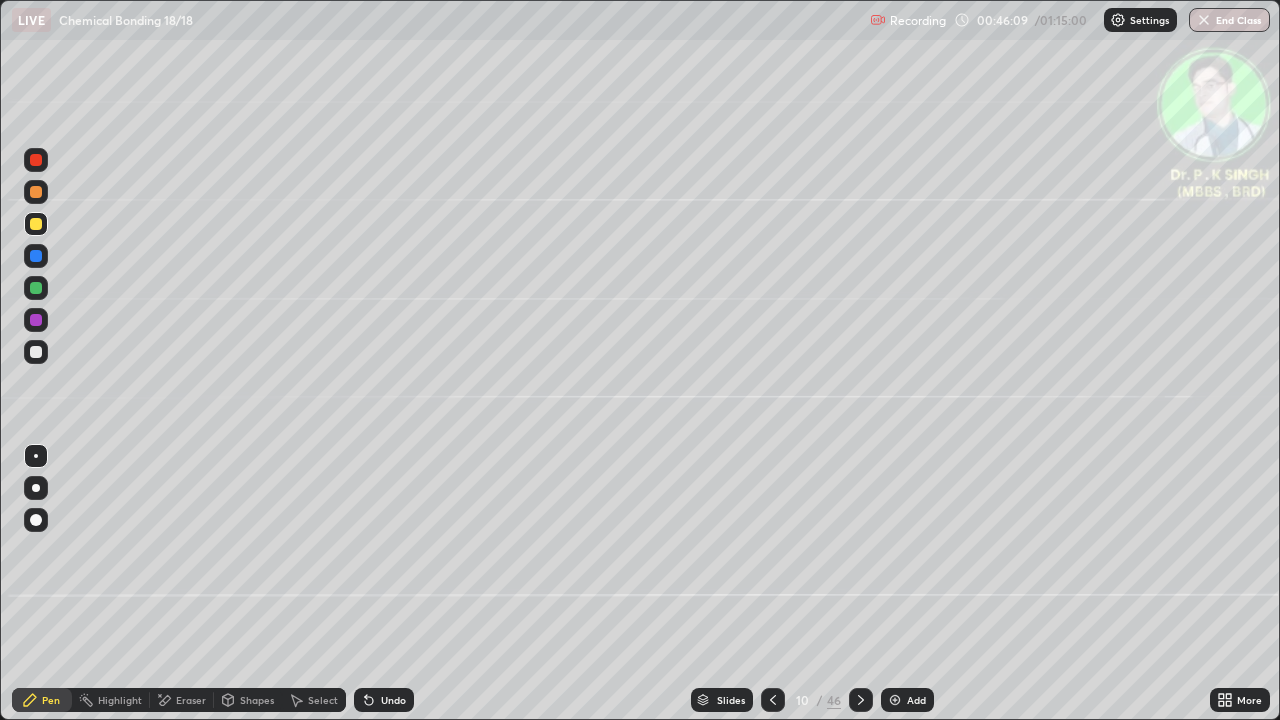 click 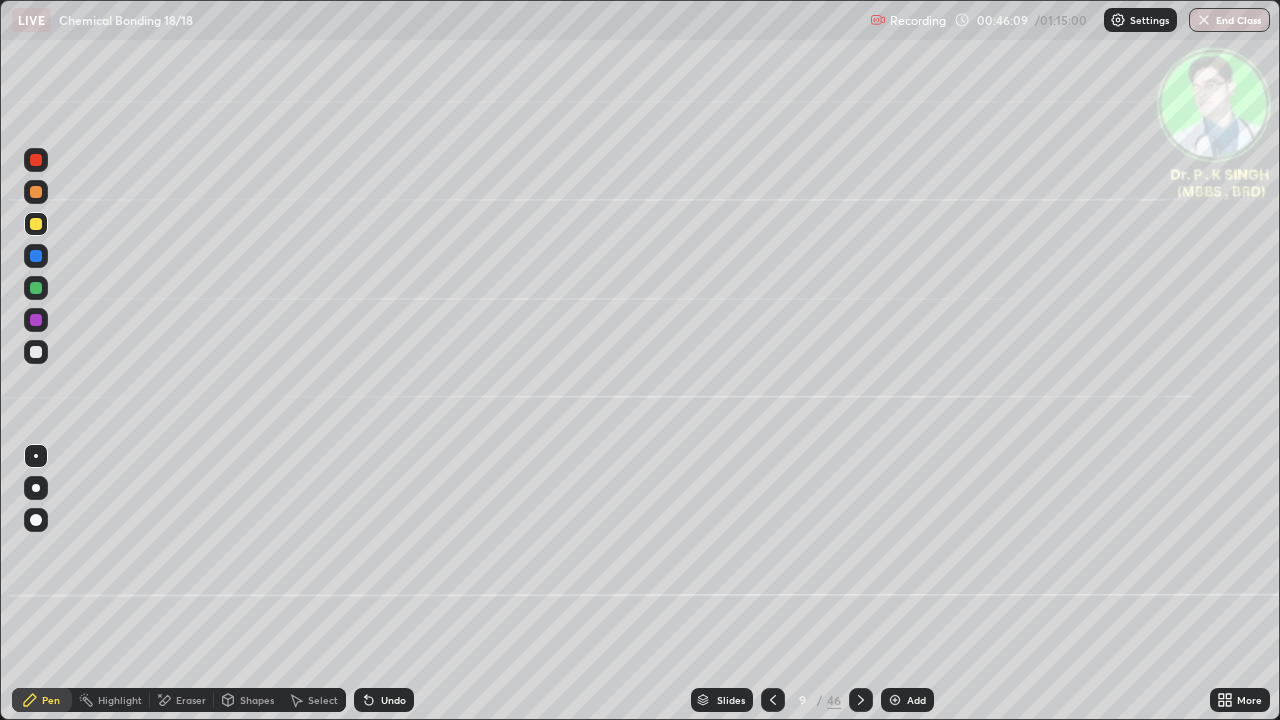 click 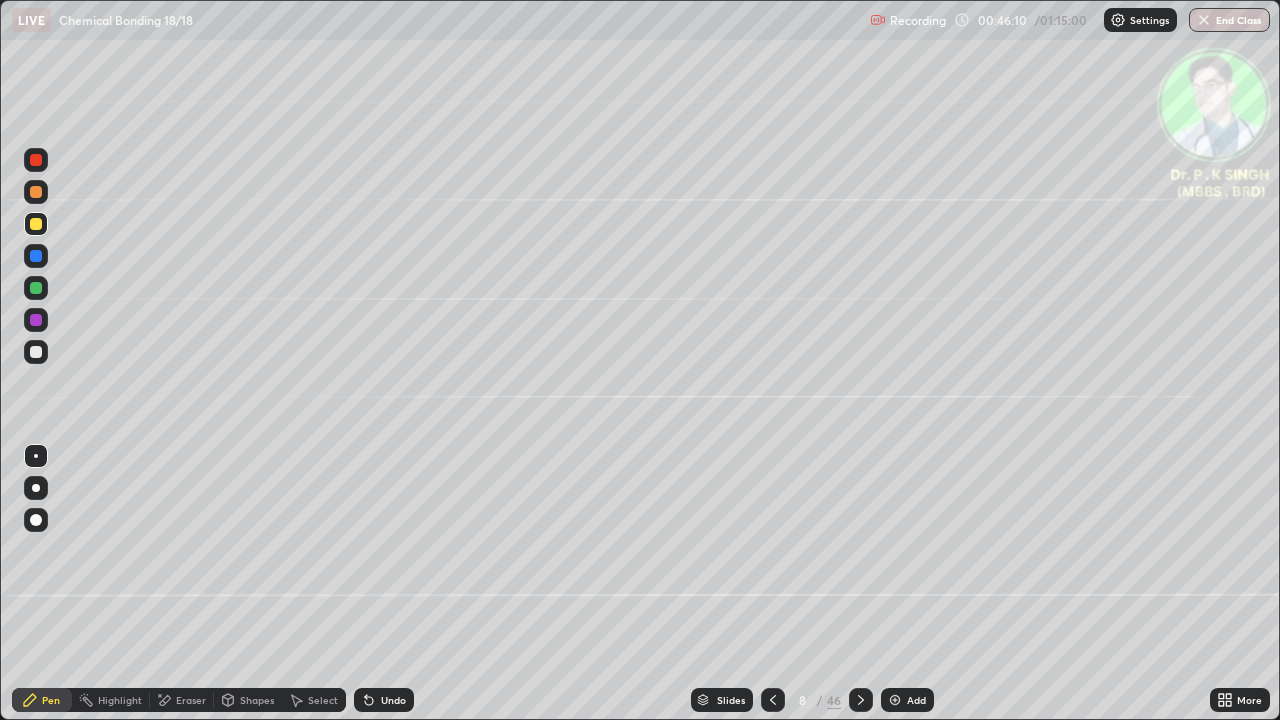 click 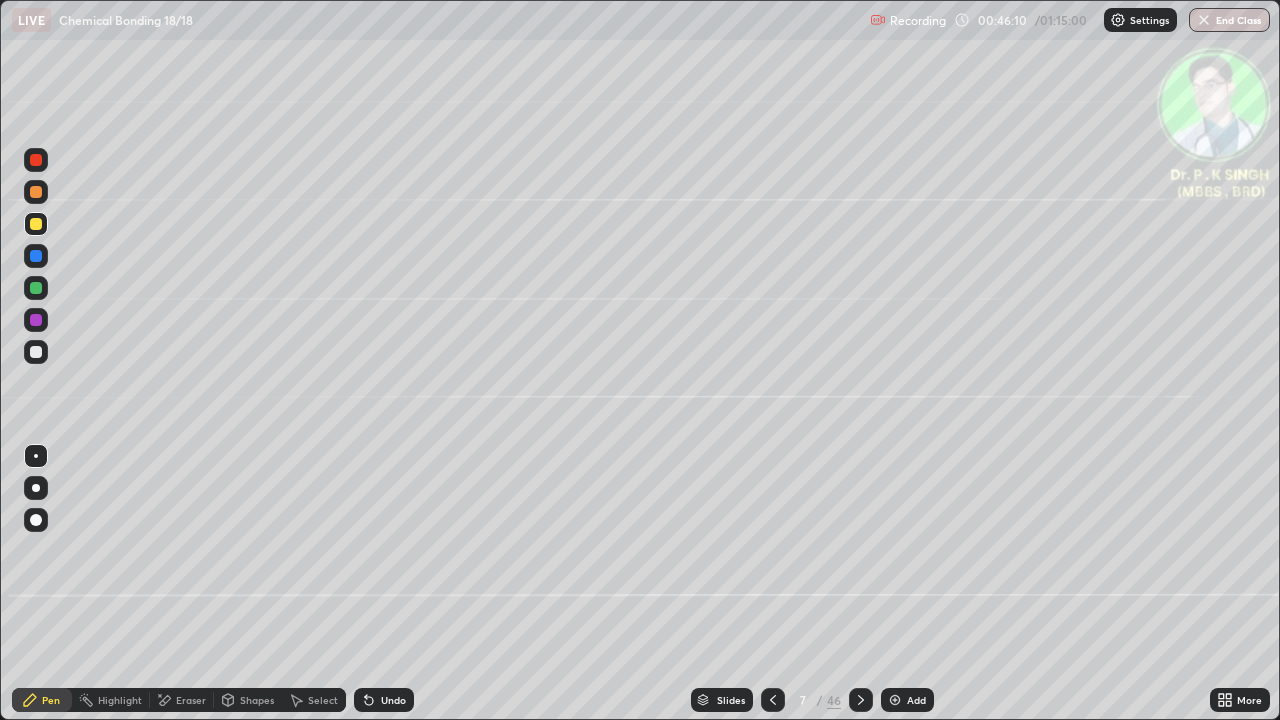 click at bounding box center (773, 700) 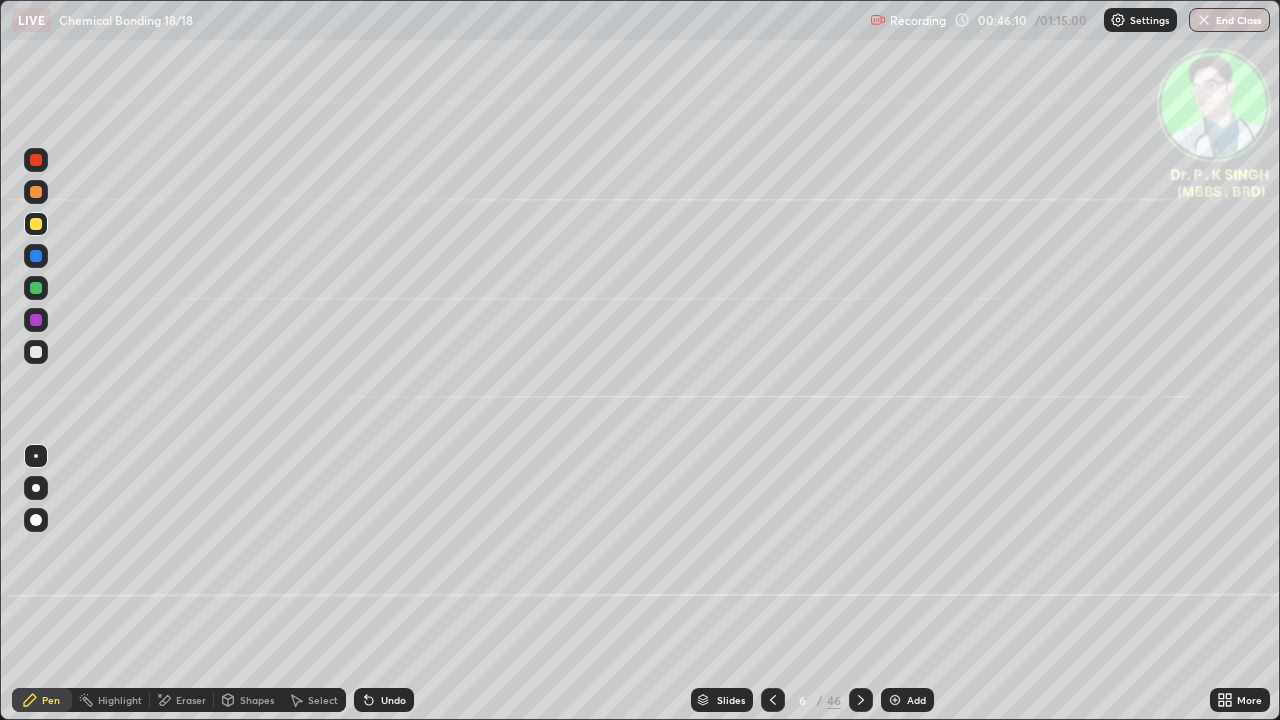 click at bounding box center [773, 700] 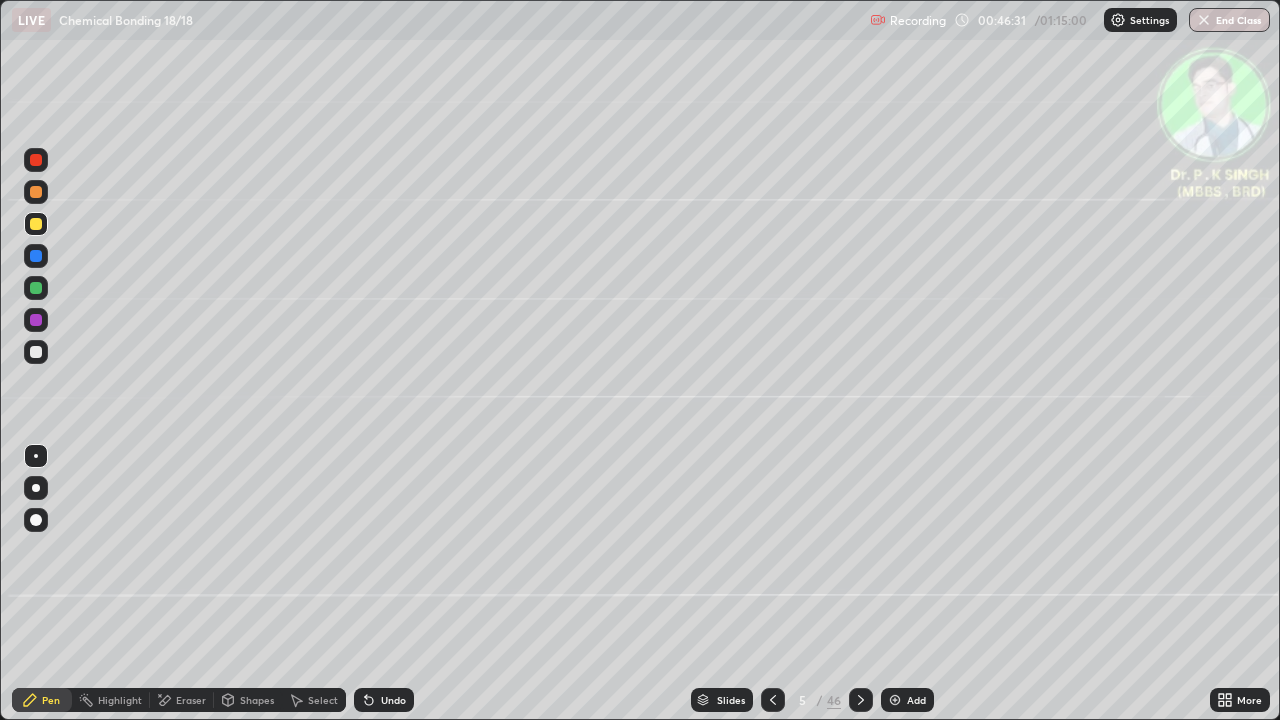 click at bounding box center [861, 700] 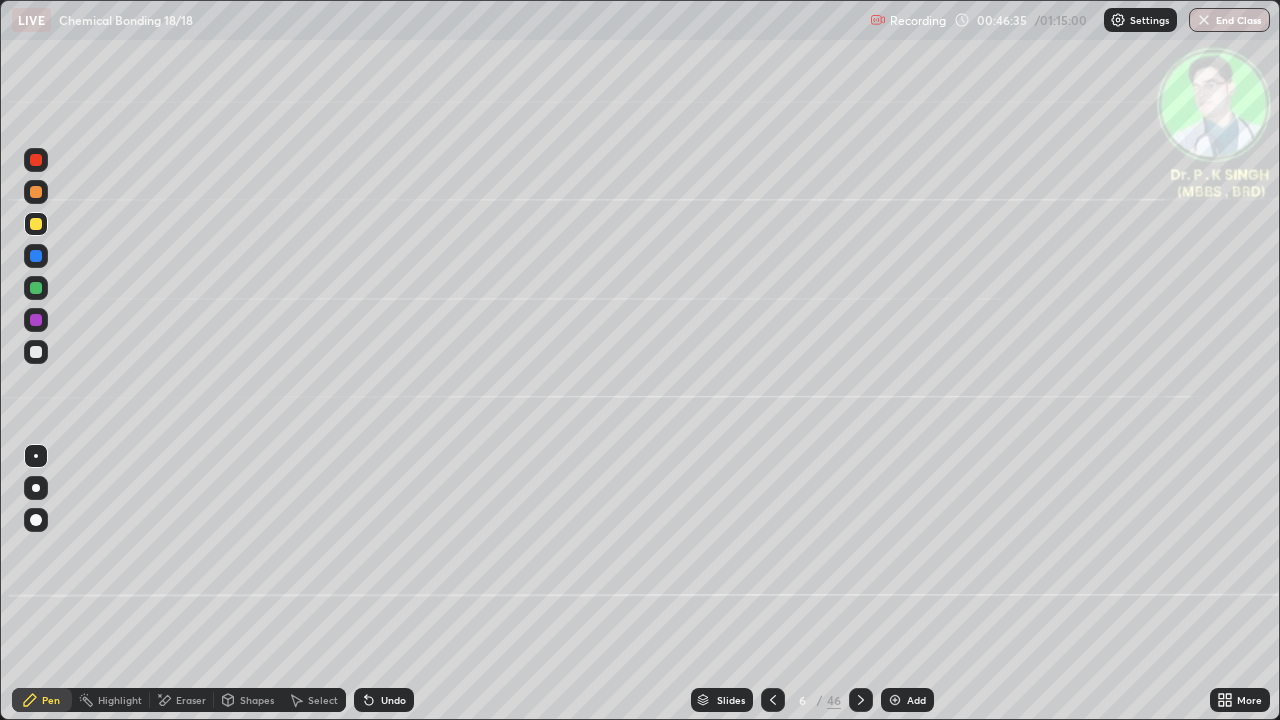 click 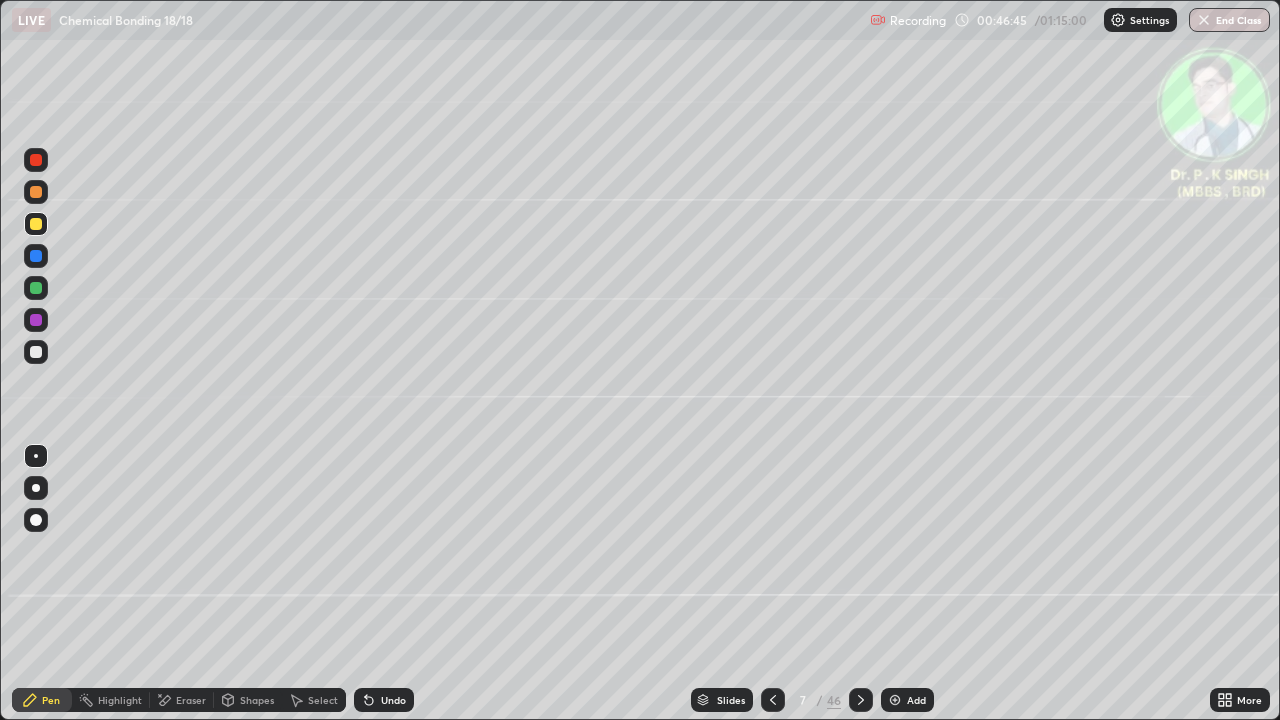 click 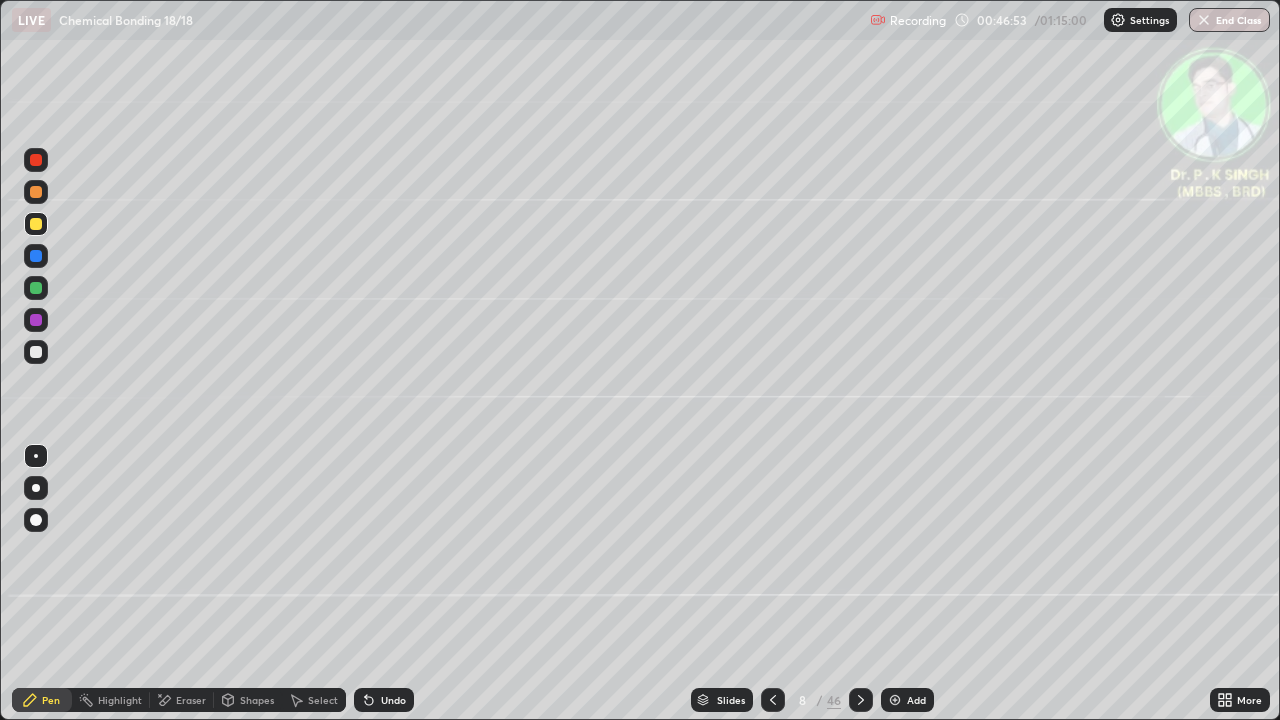 click 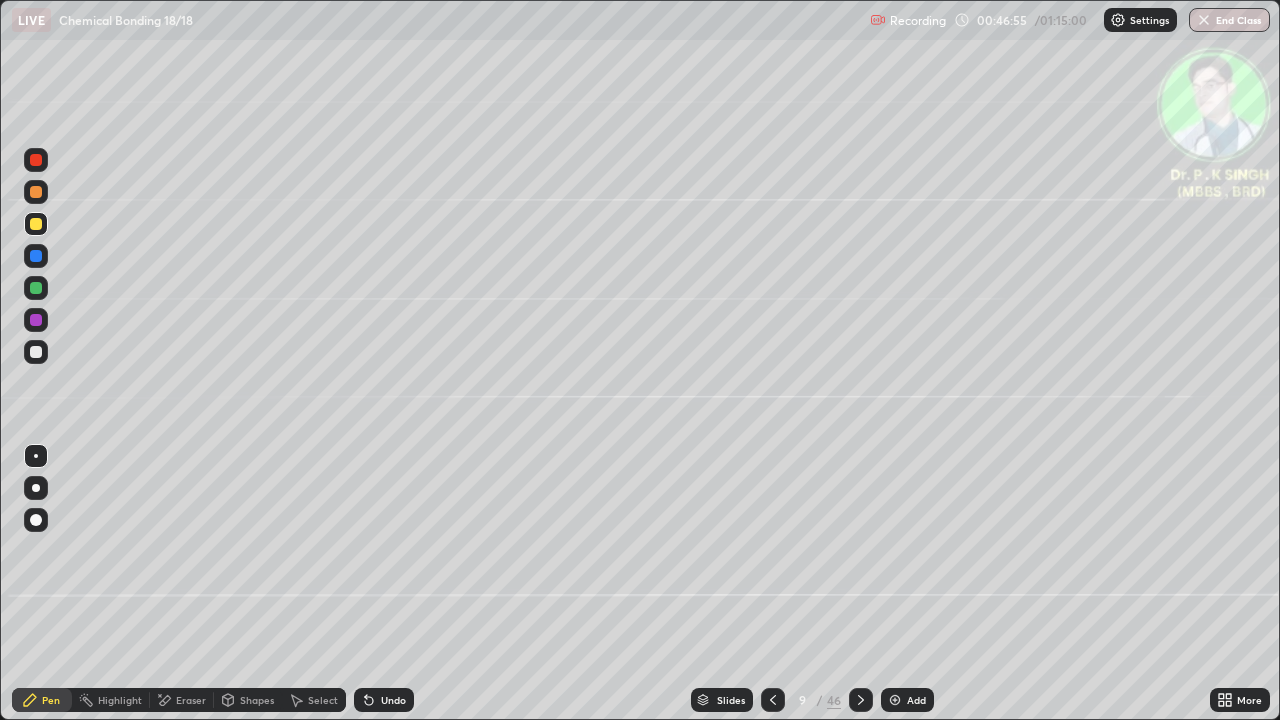 click at bounding box center (861, 700) 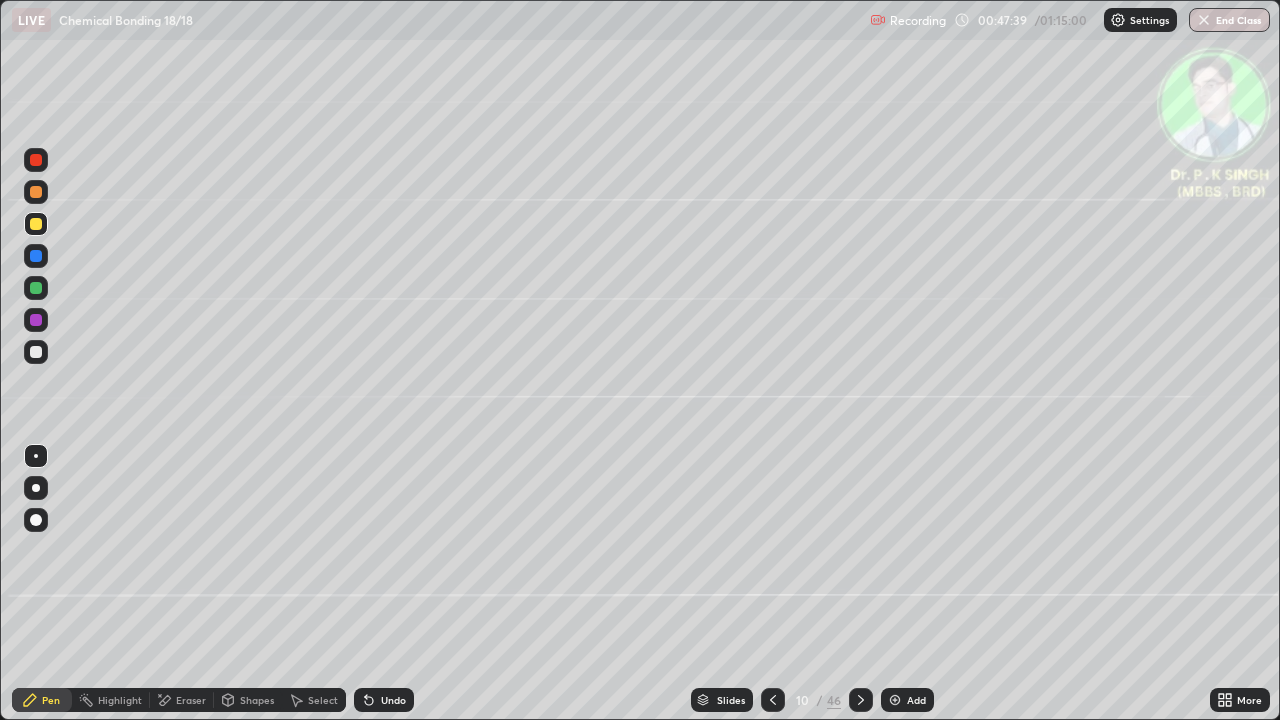 click 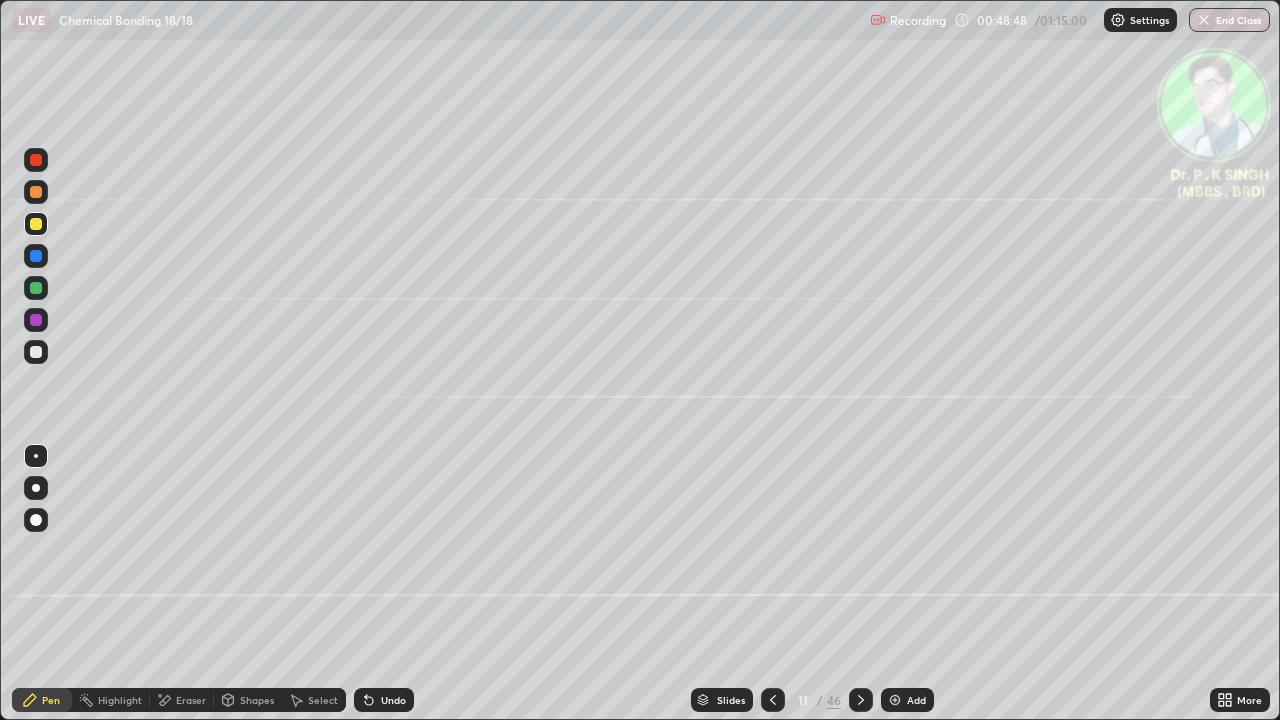 click 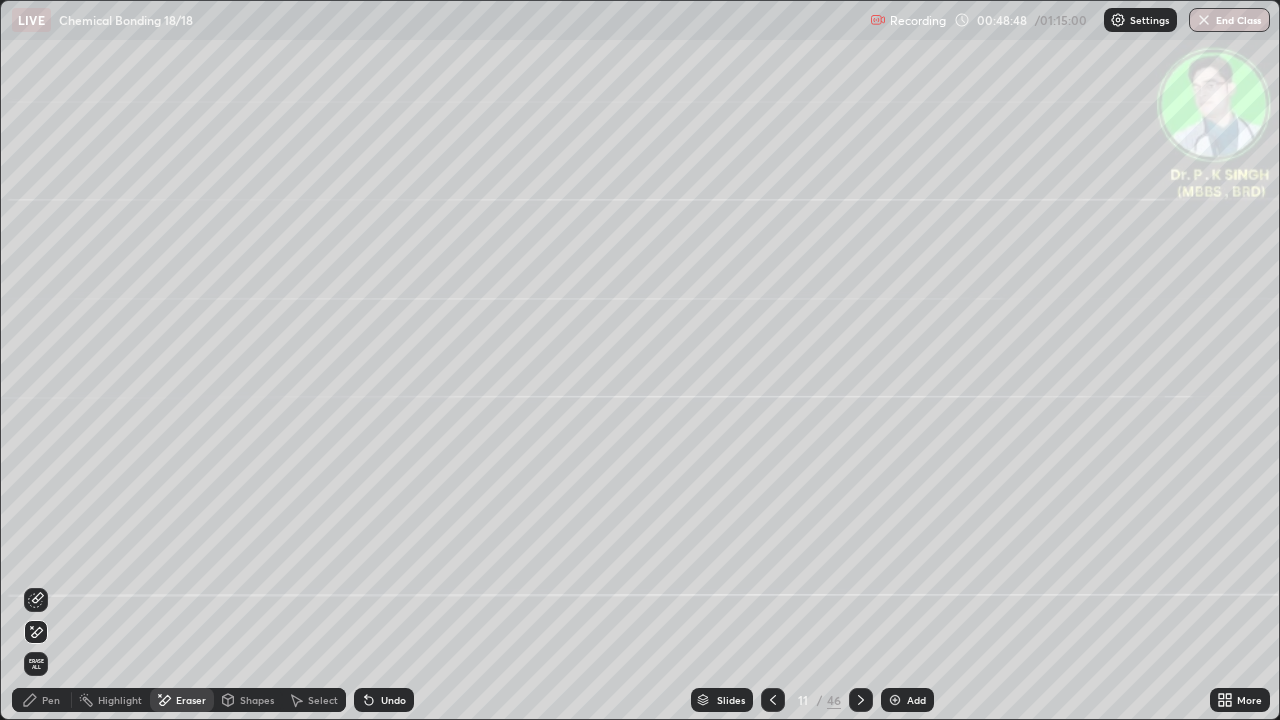 click on "Erase all" at bounding box center (36, 664) 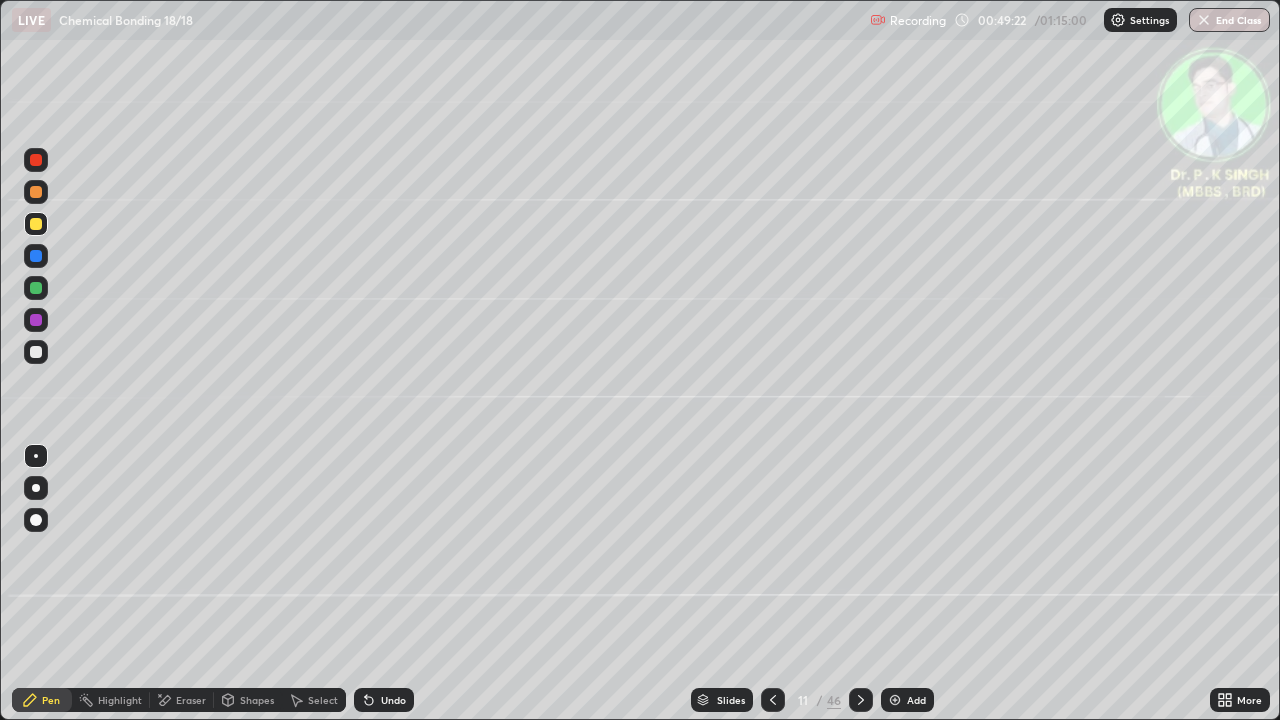 click on "Pen" at bounding box center [42, 700] 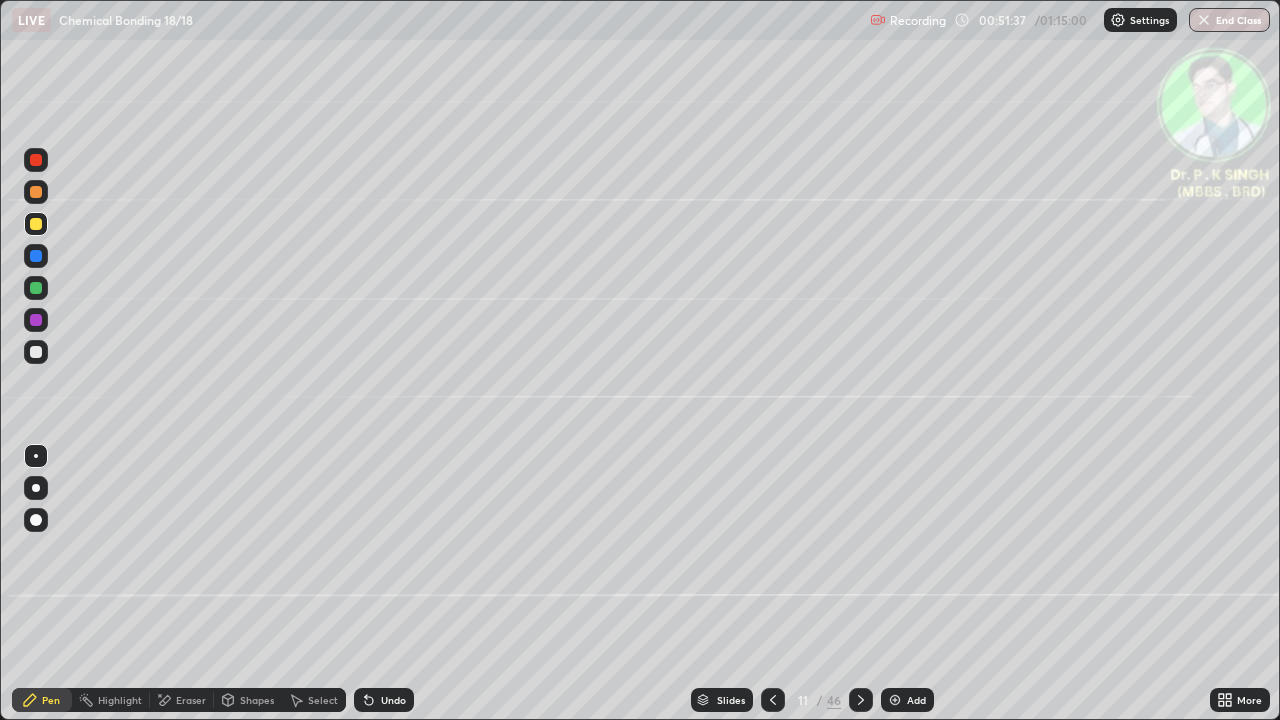 click 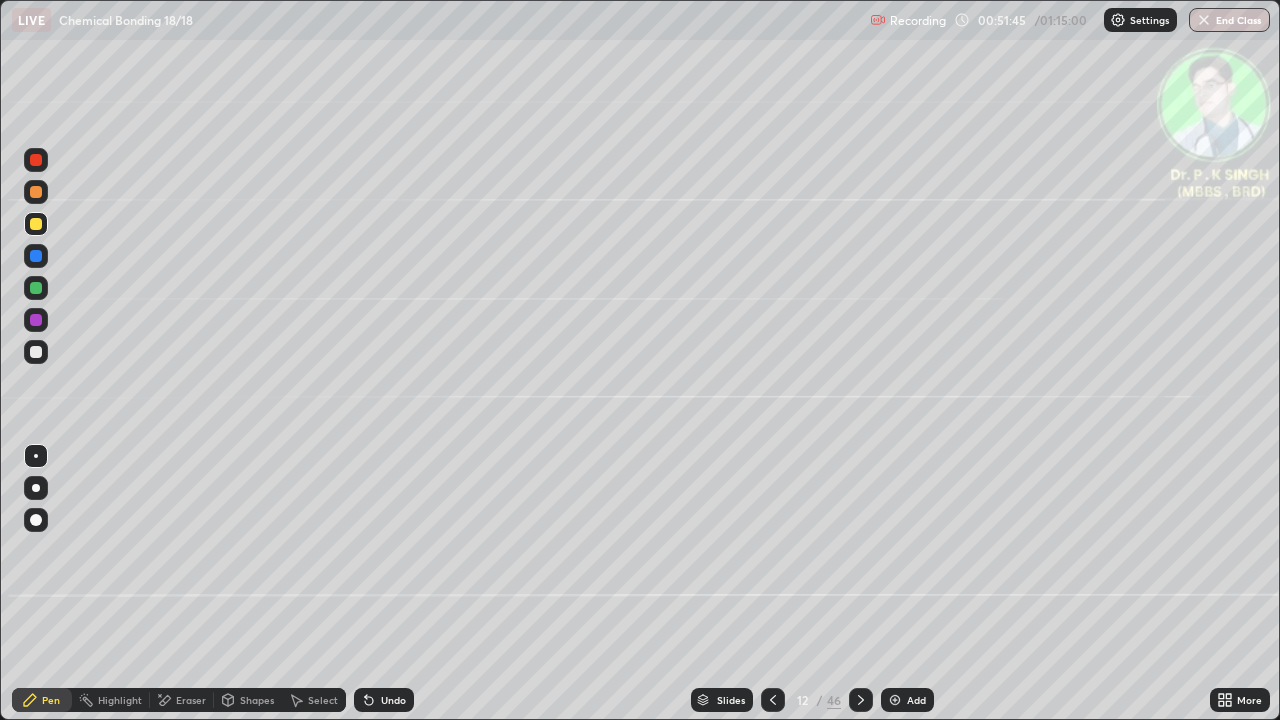 click 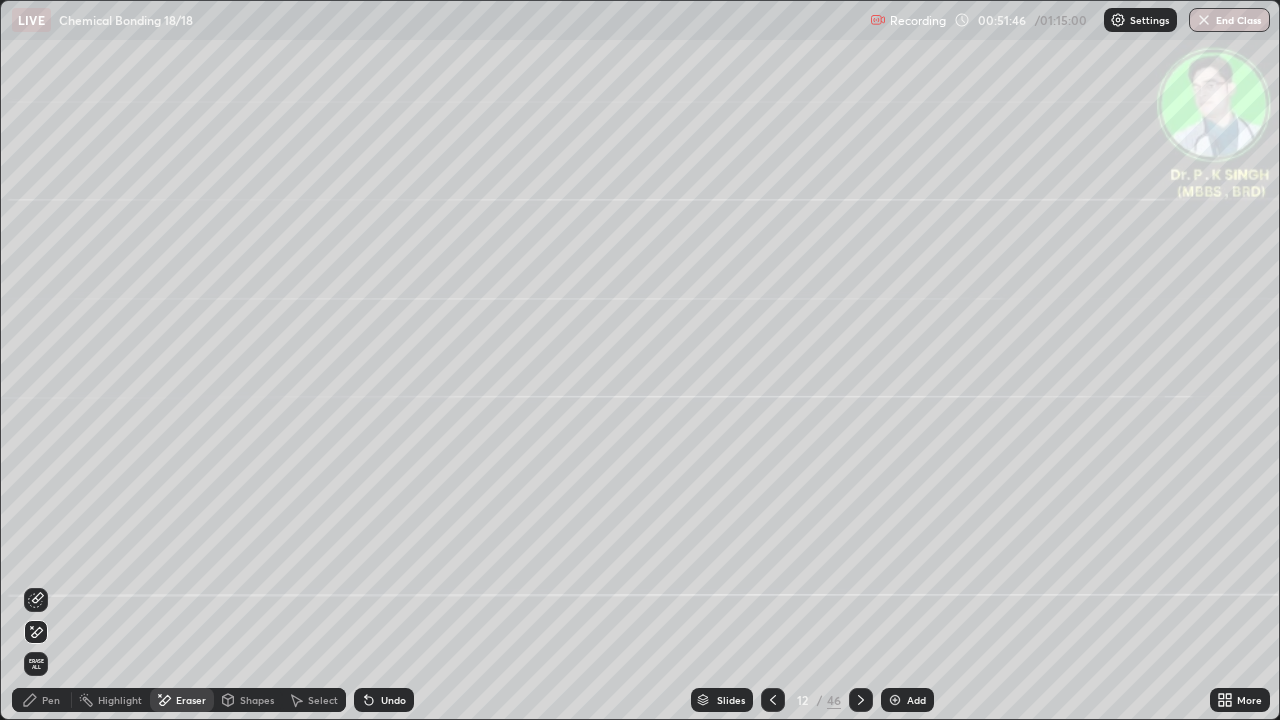click 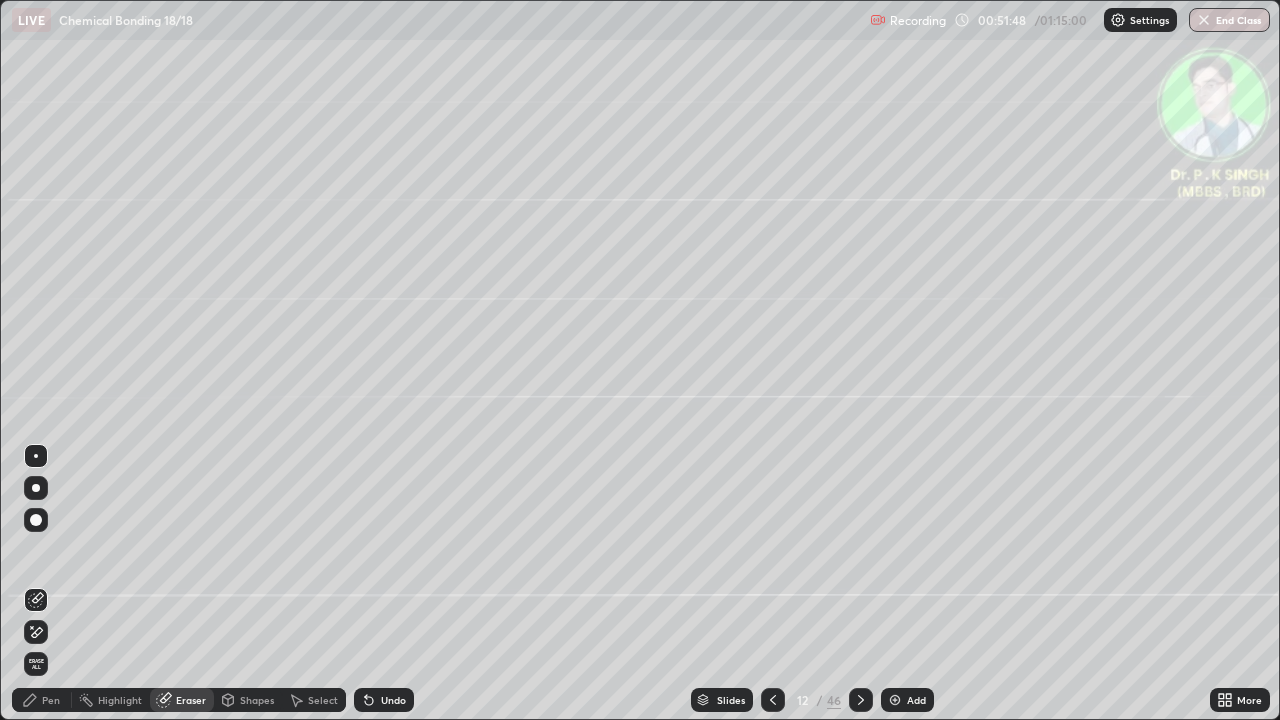 click on "Pen" at bounding box center [51, 700] 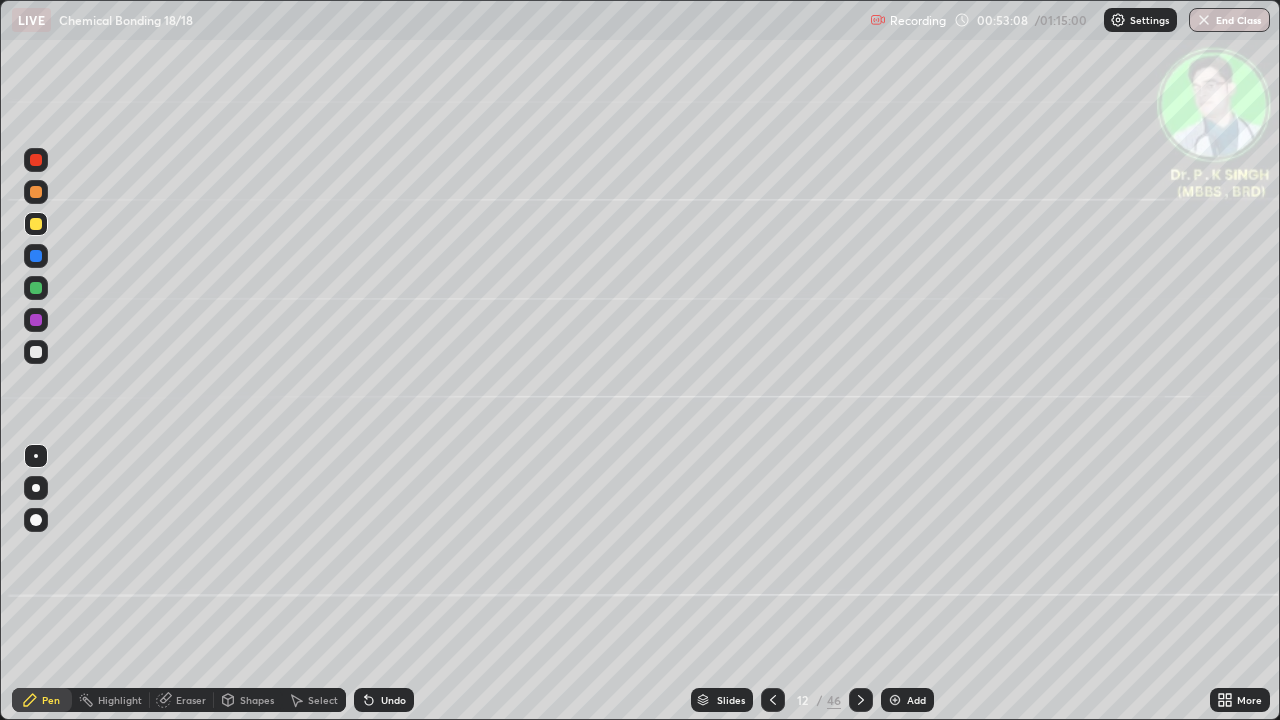 click 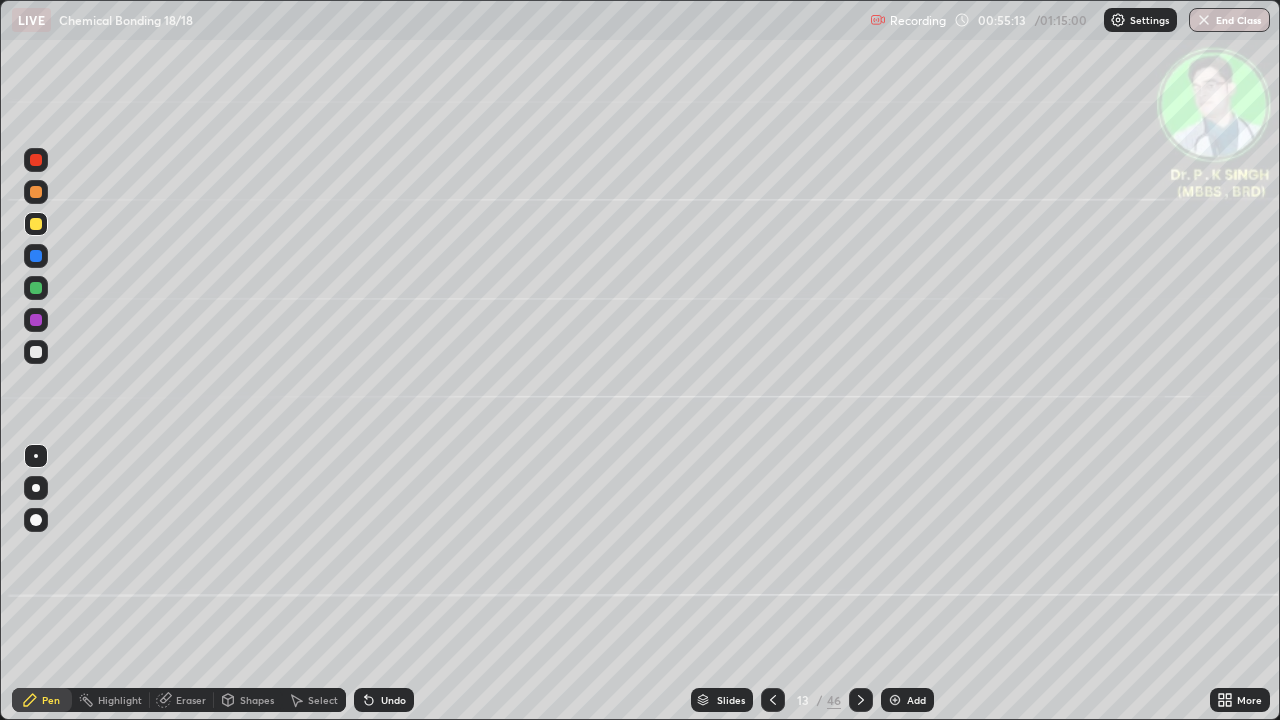 click 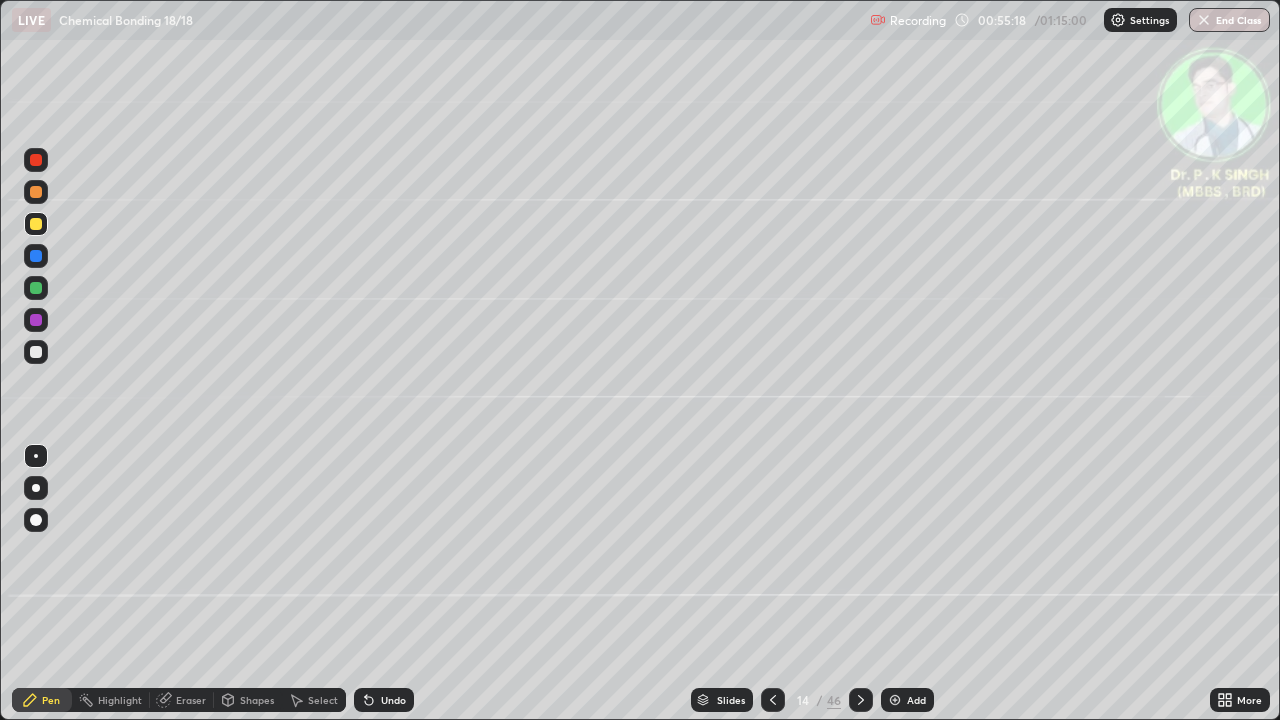 click at bounding box center [36, 224] 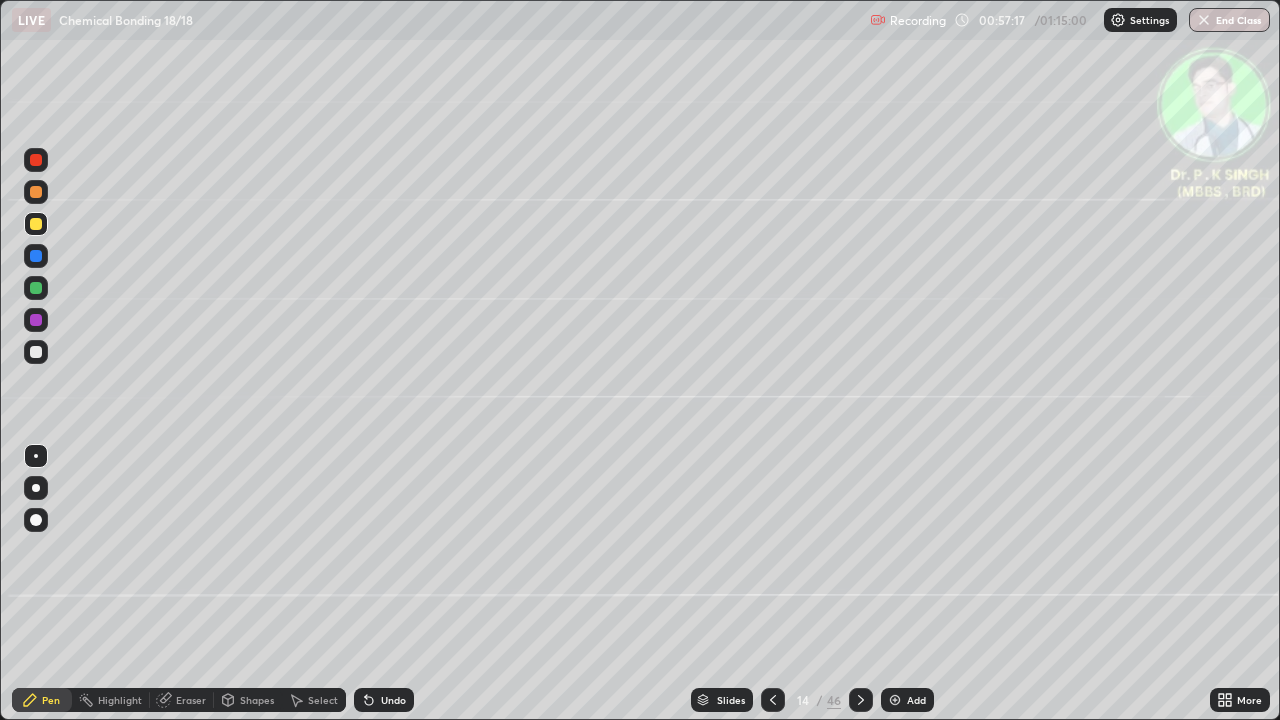 click at bounding box center [861, 700] 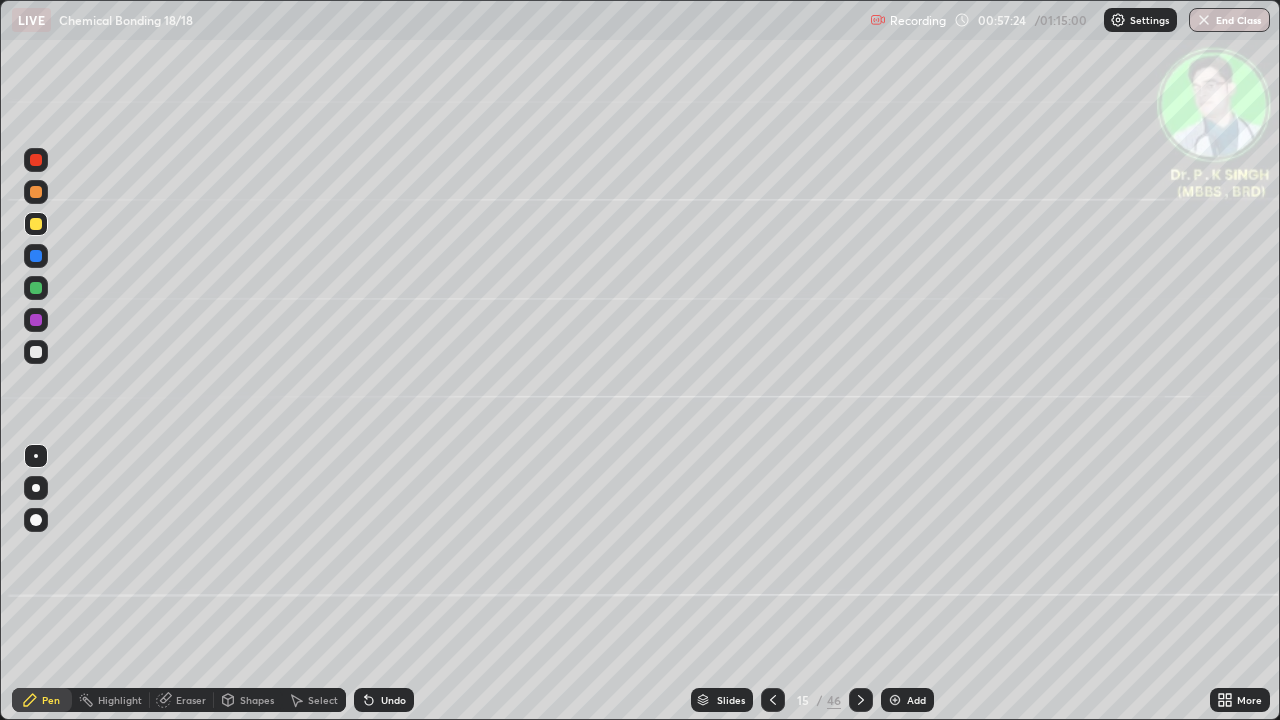 click at bounding box center (36, 288) 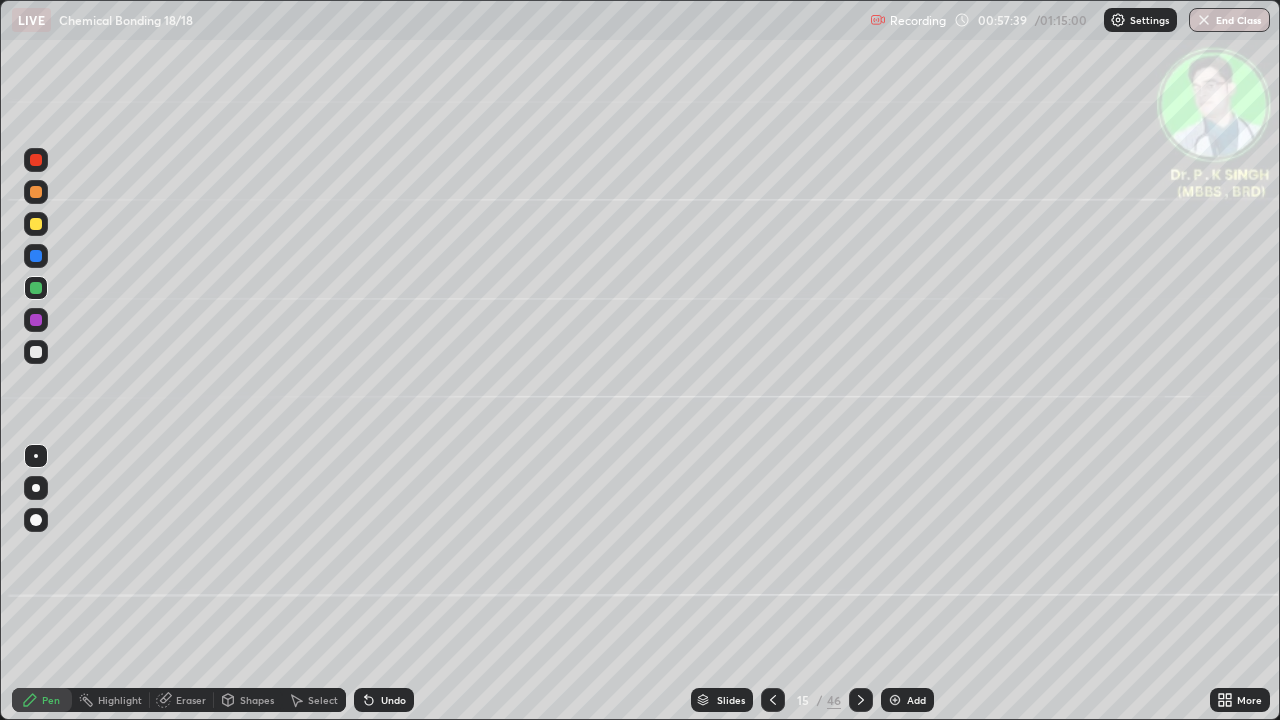 click at bounding box center (36, 224) 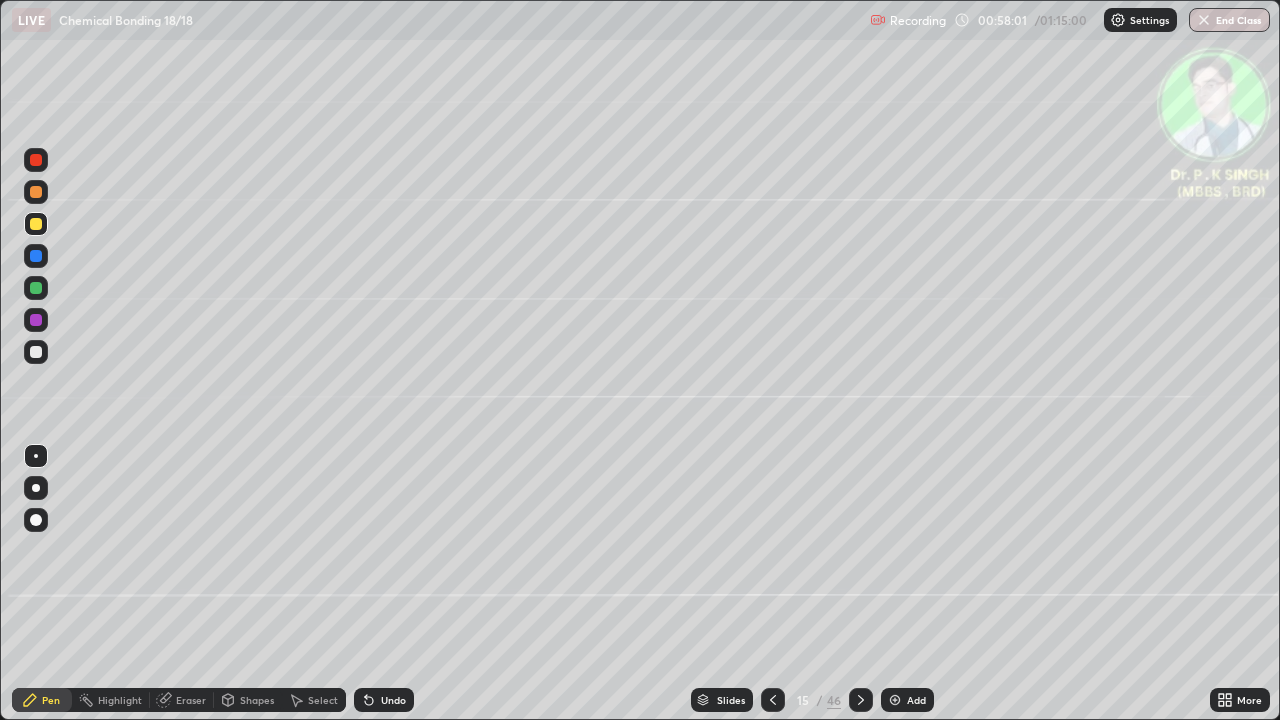 click at bounding box center (36, 224) 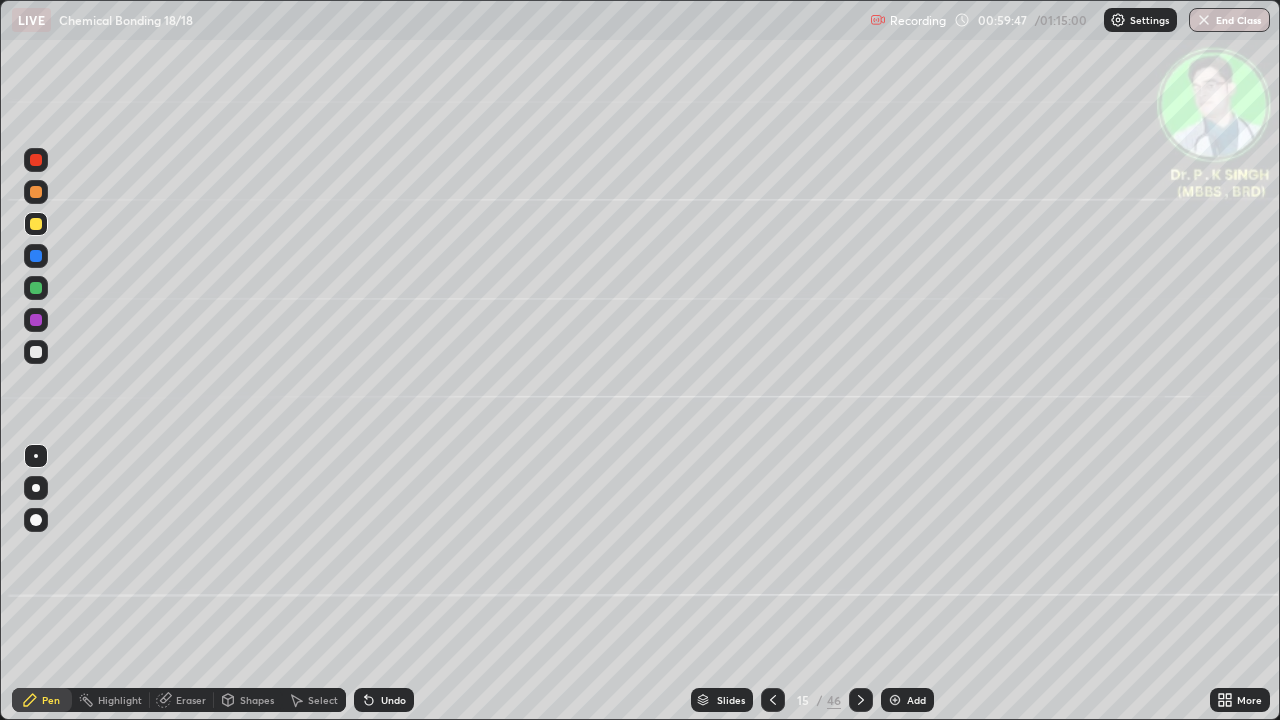 click 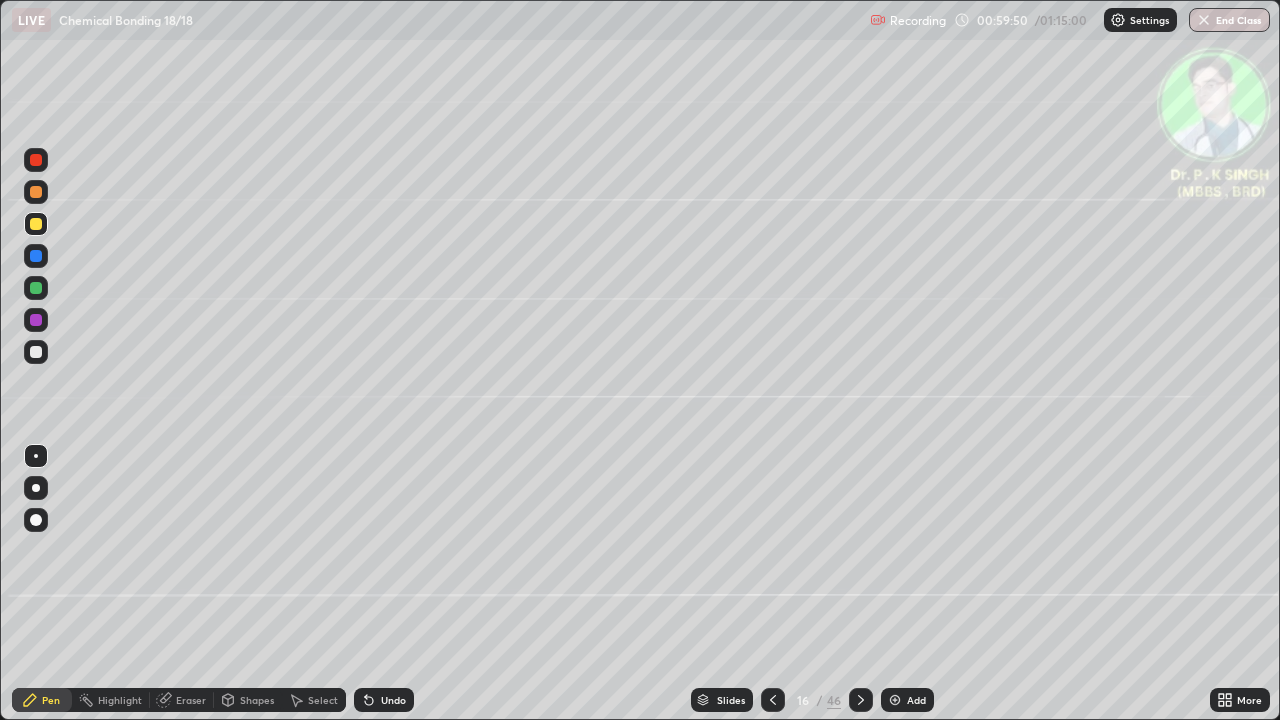 click at bounding box center [36, 224] 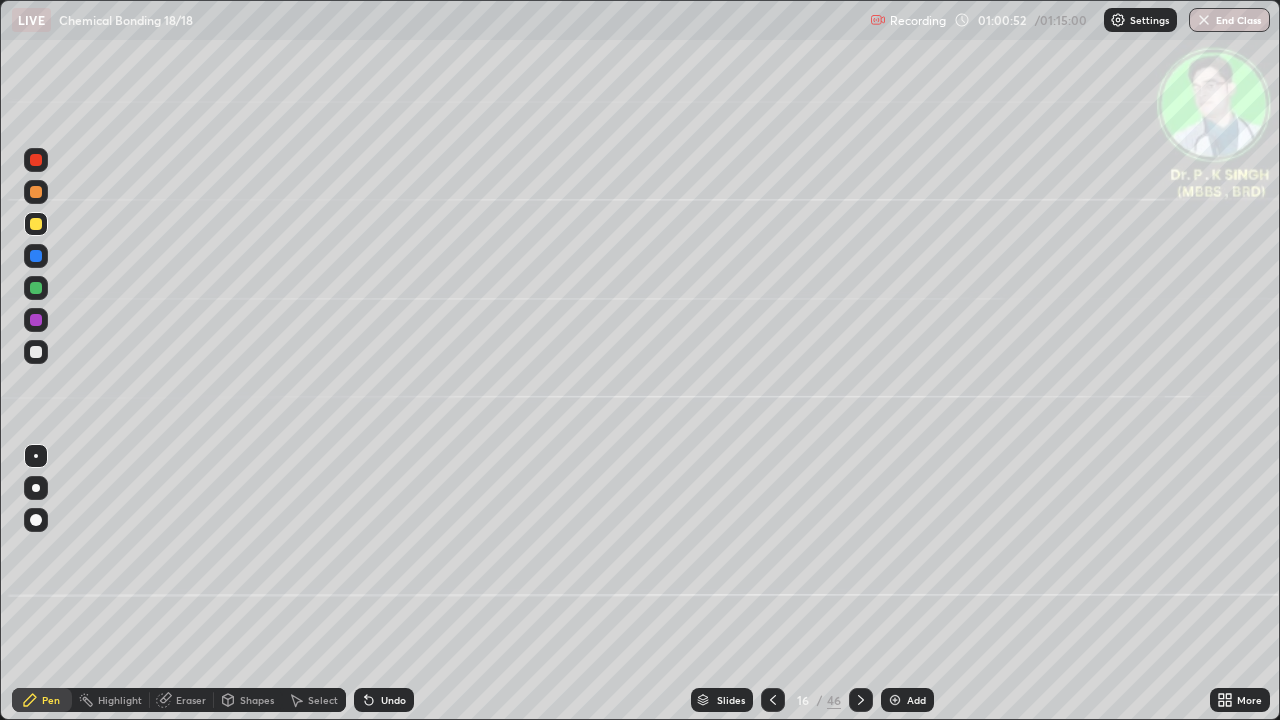 click 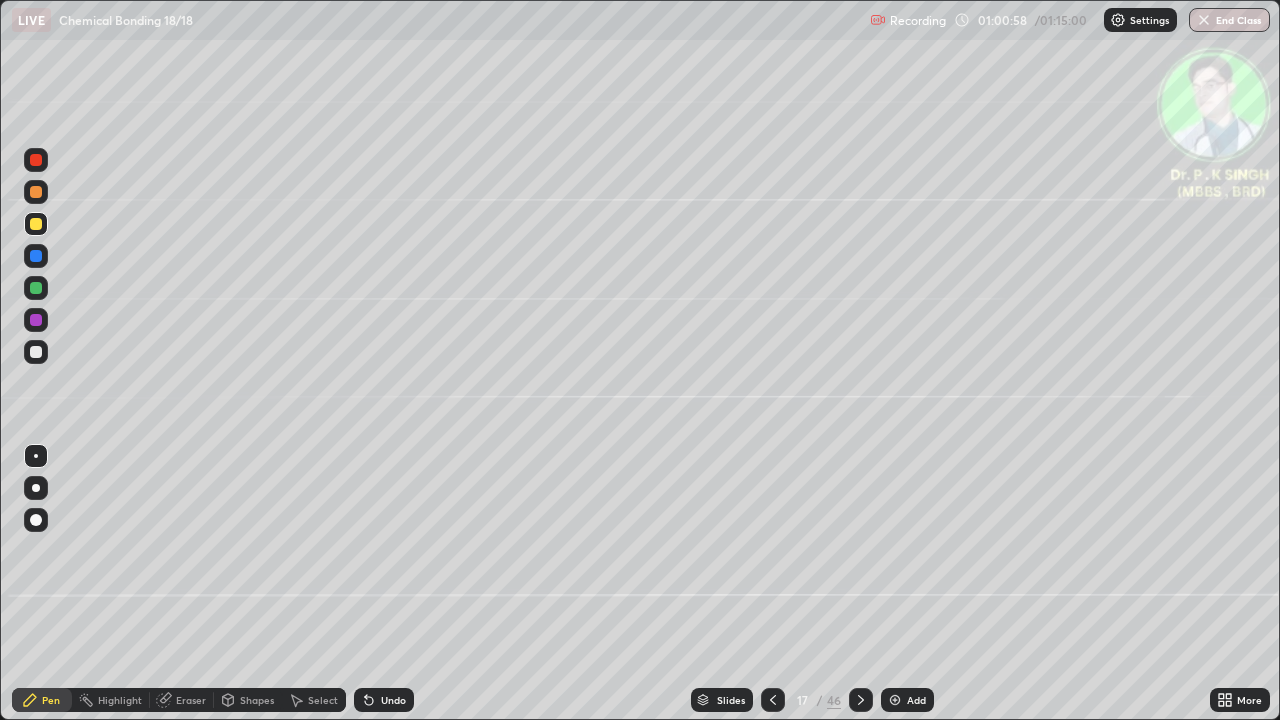 click at bounding box center [36, 224] 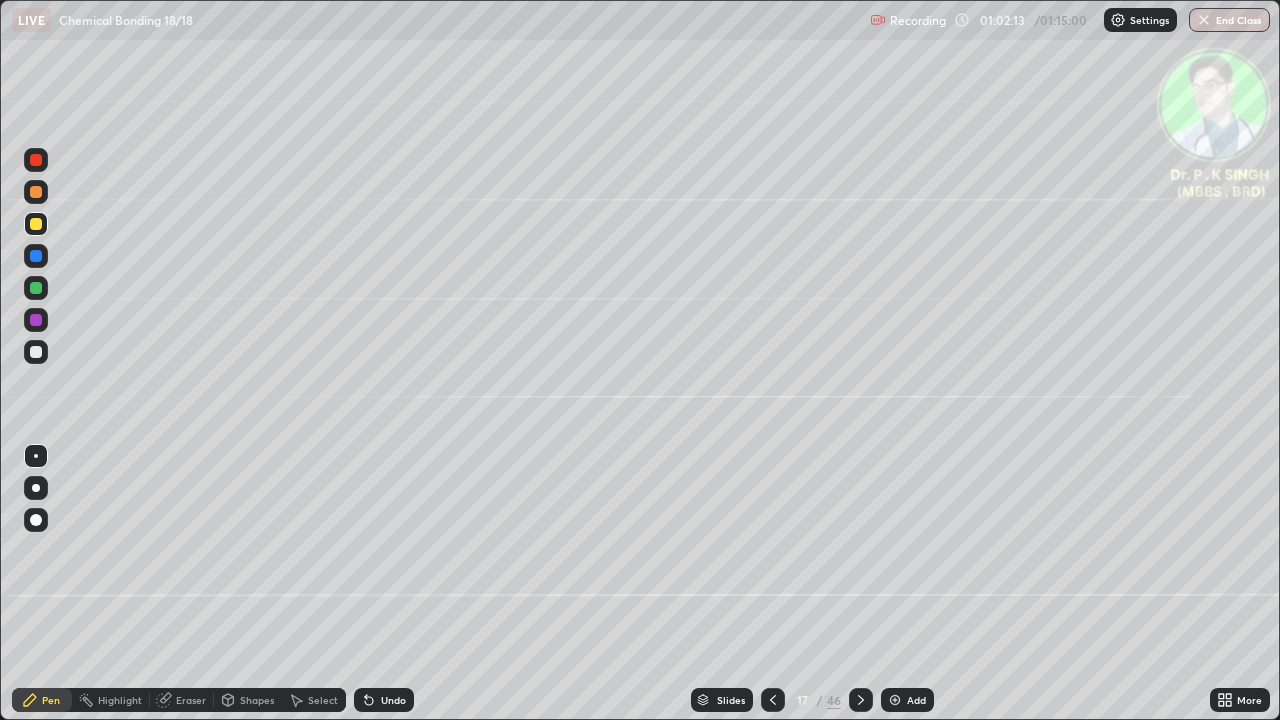 click at bounding box center [36, 224] 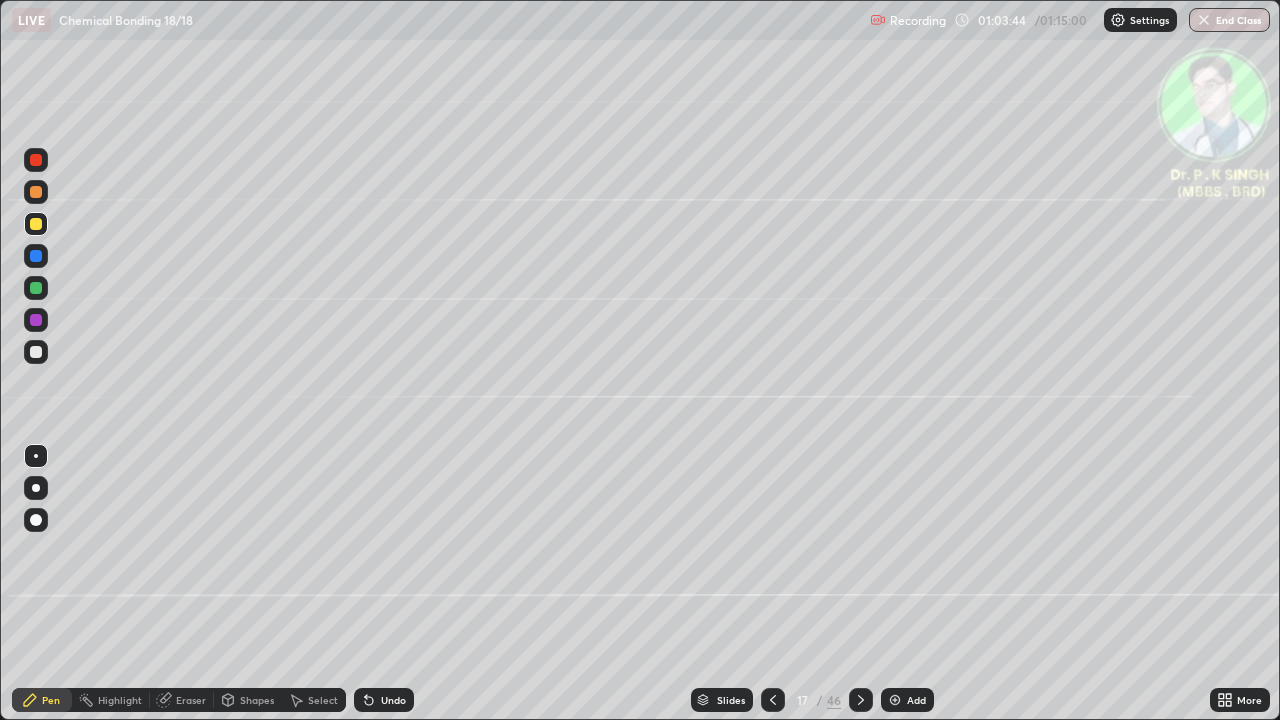 click 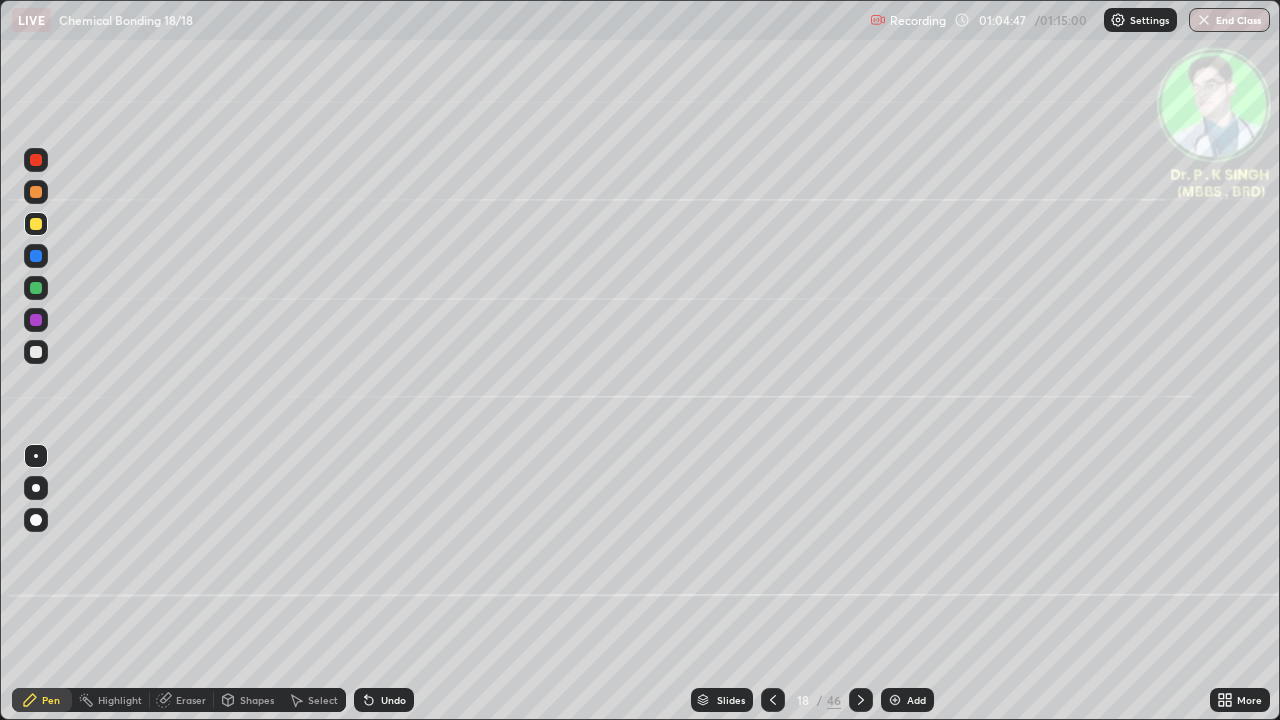 click 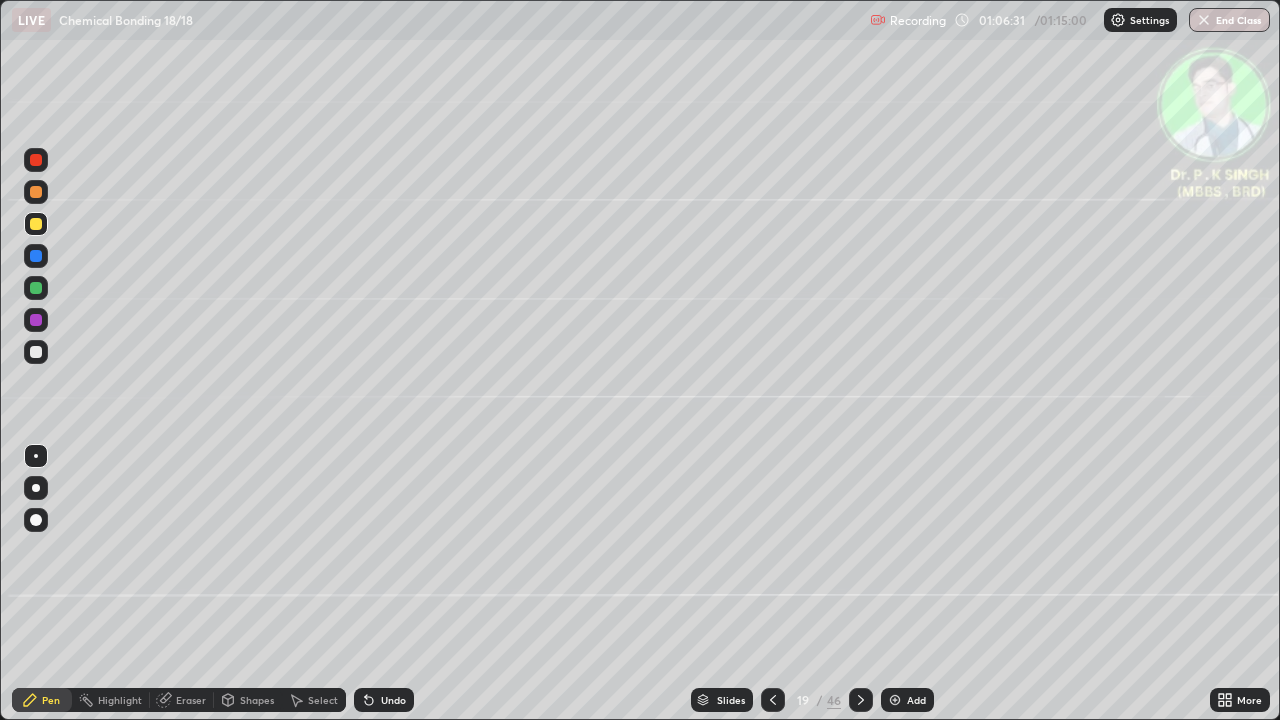 click 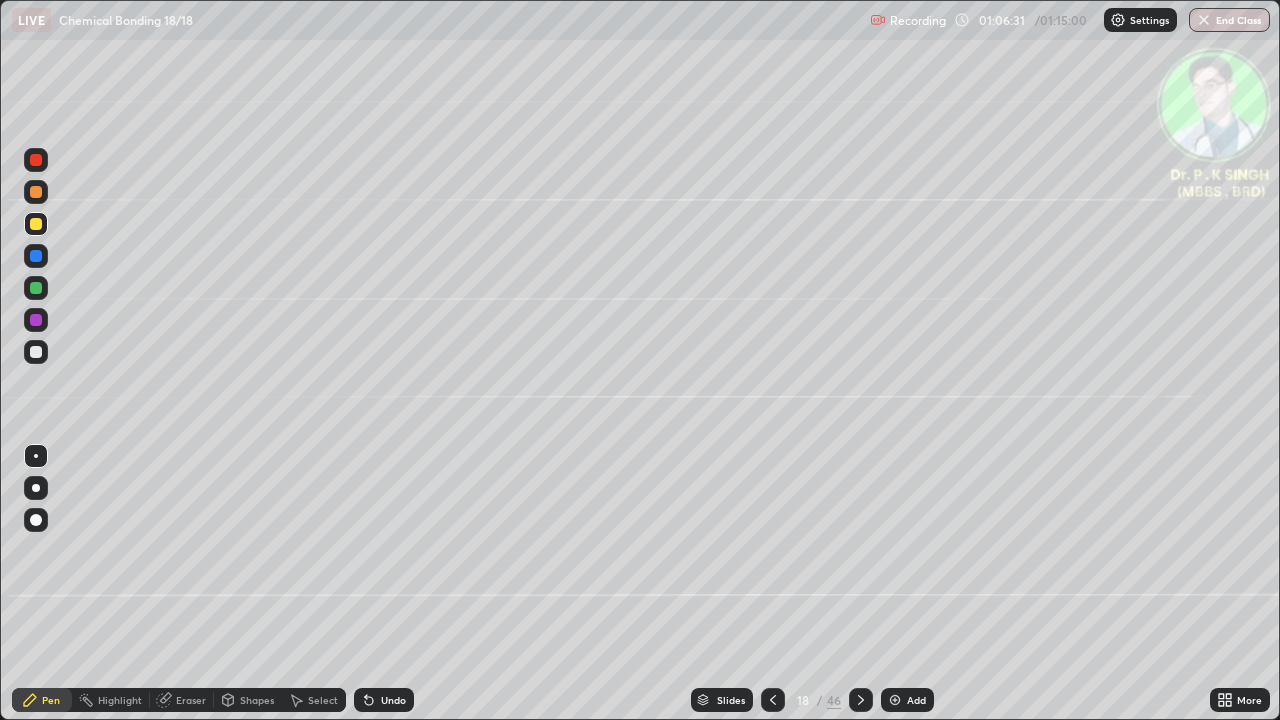 click 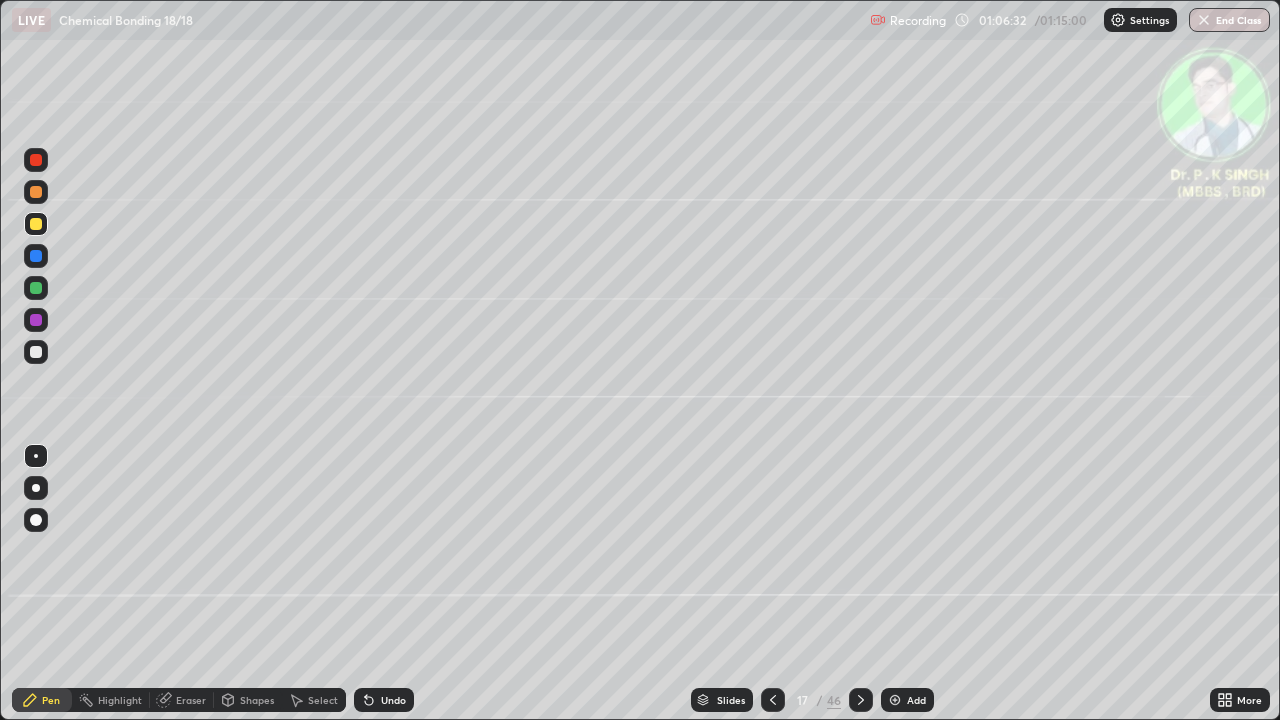 click 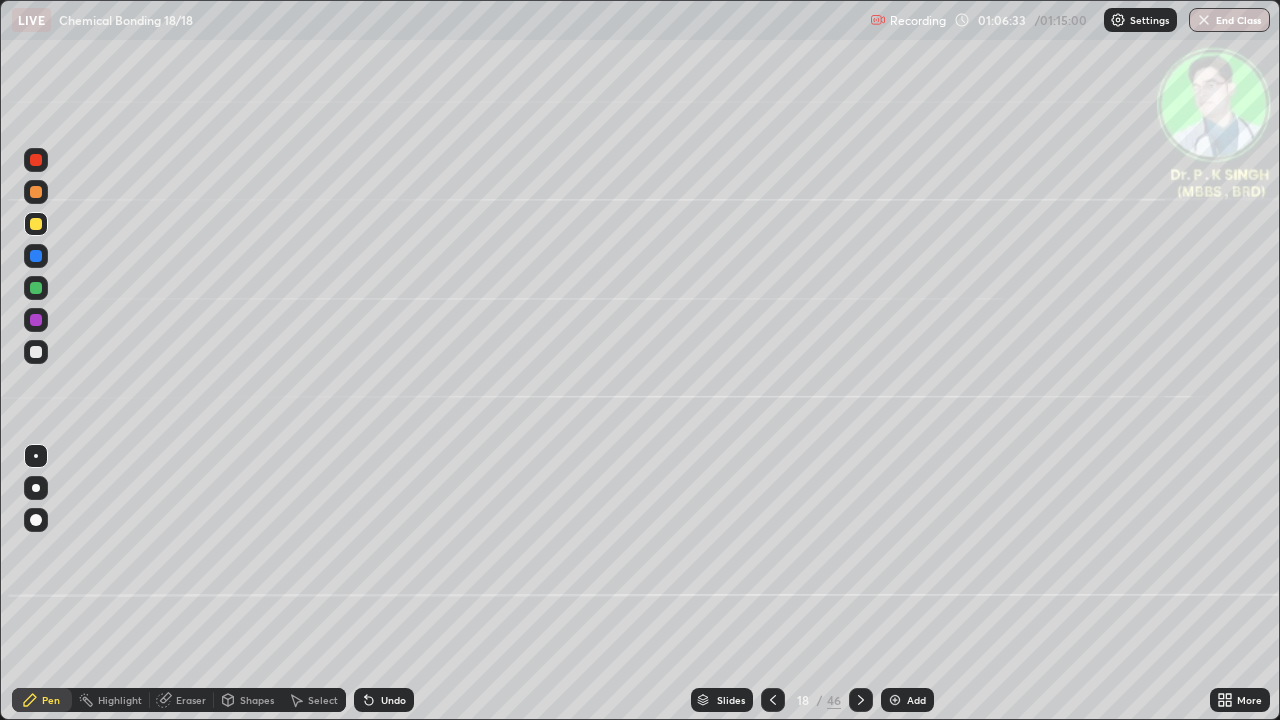 click 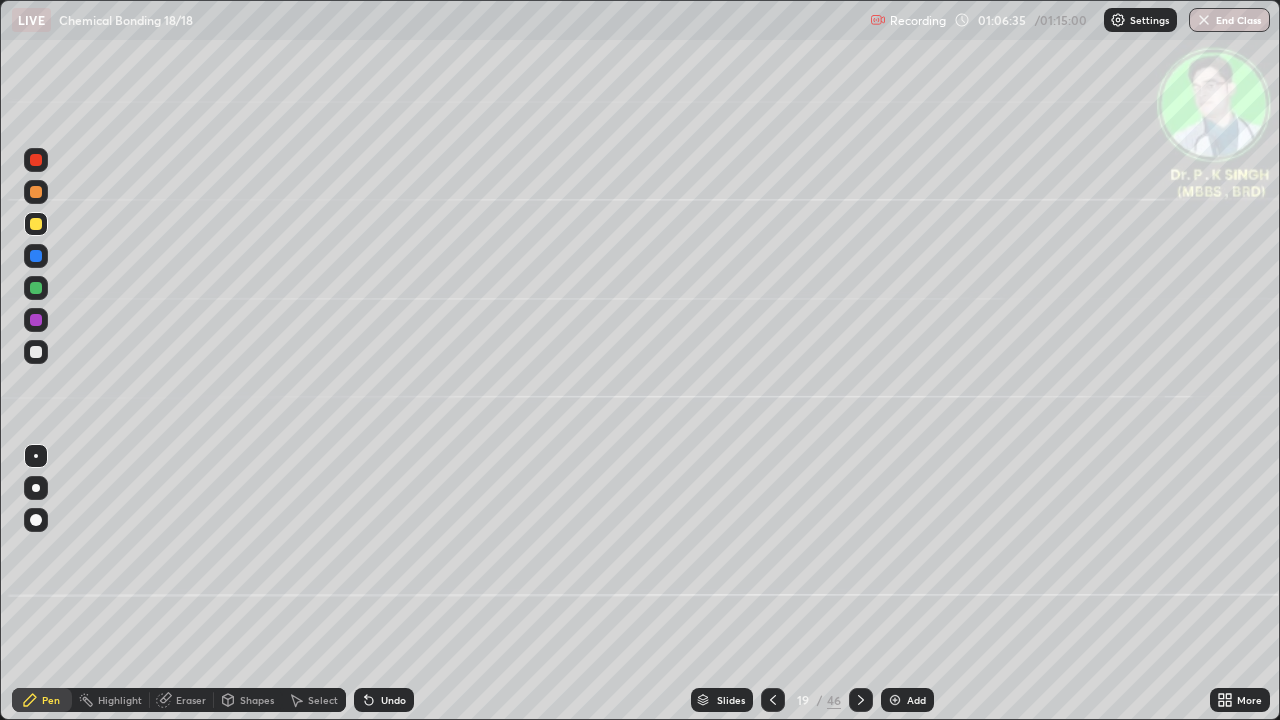 click 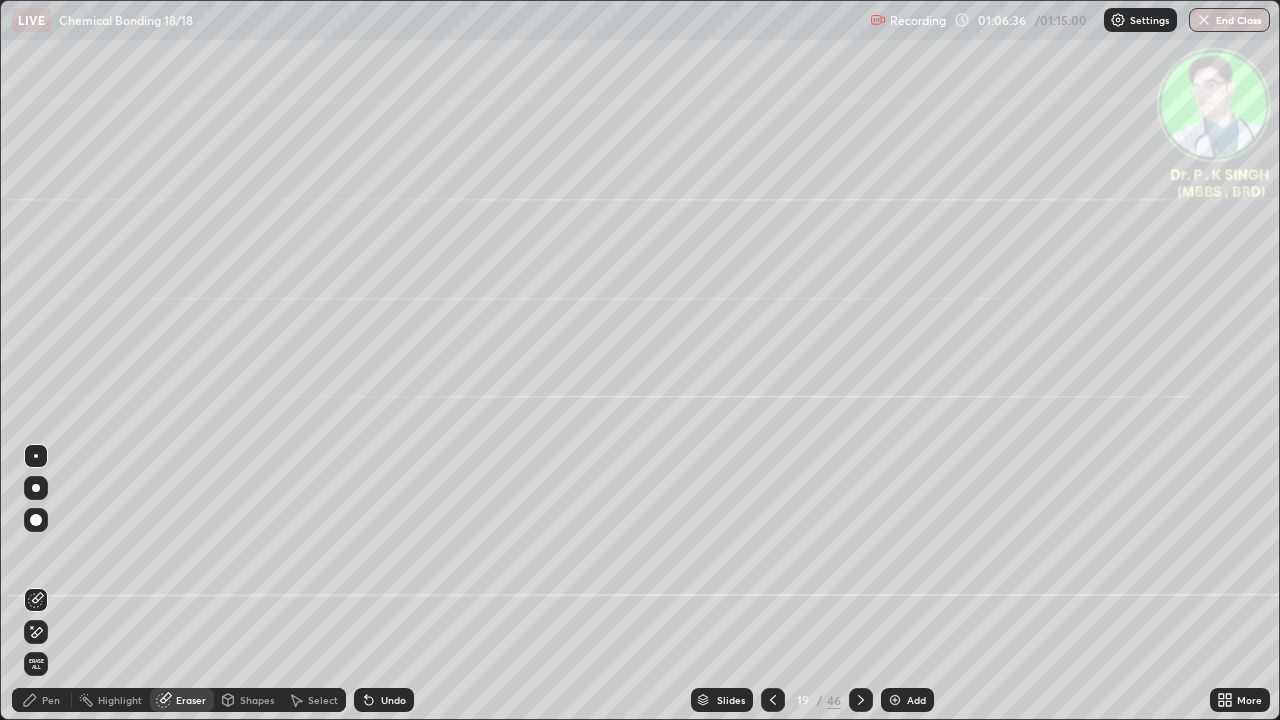 click on "Erase all" at bounding box center [36, 664] 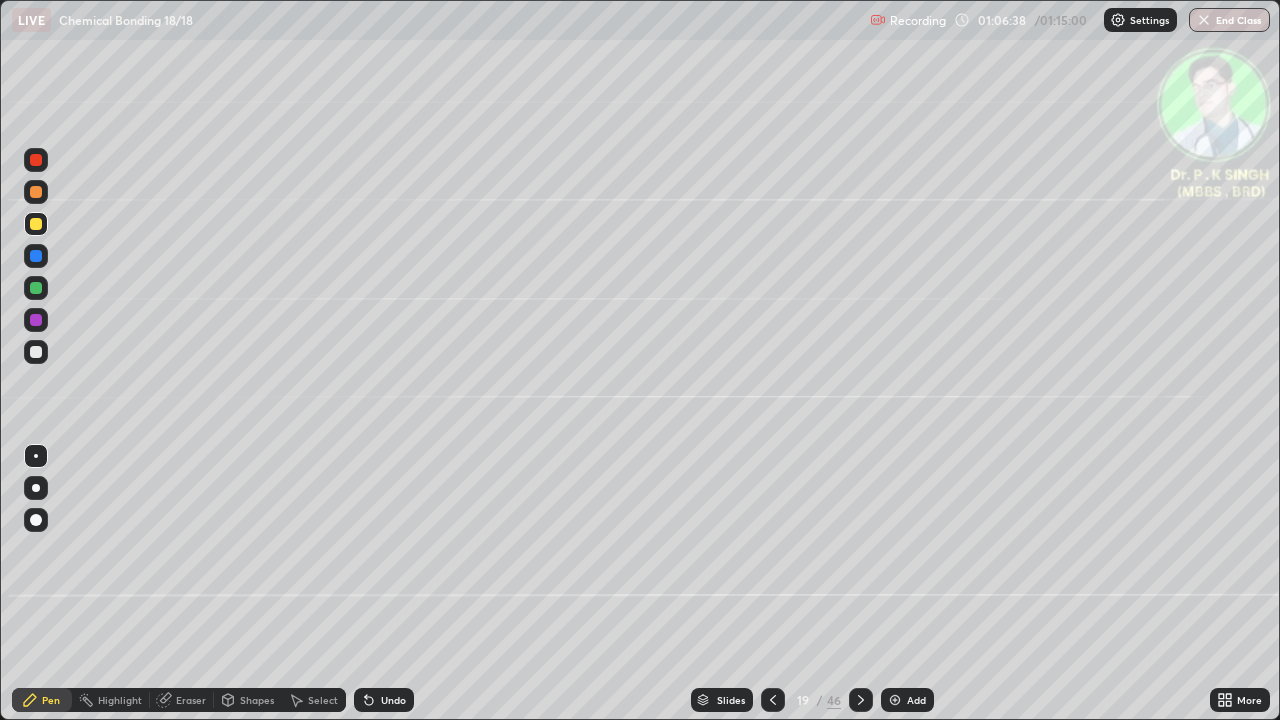 click at bounding box center [36, 288] 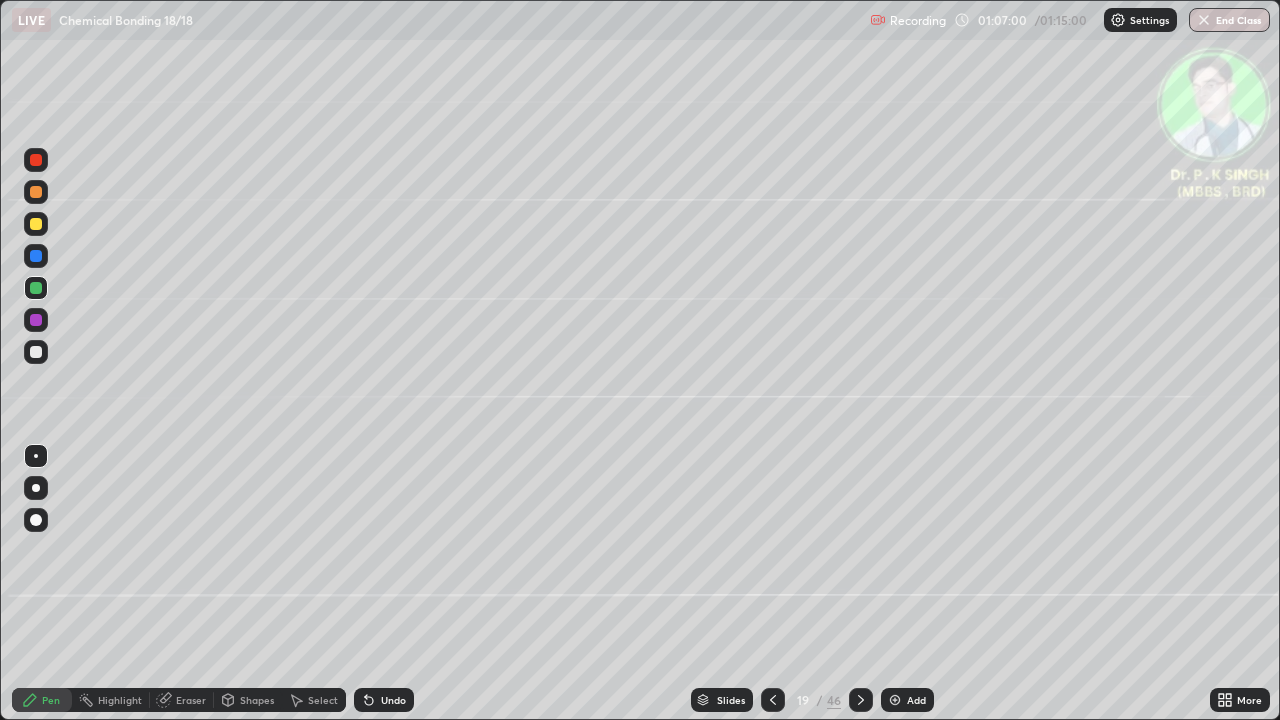 click at bounding box center [36, 224] 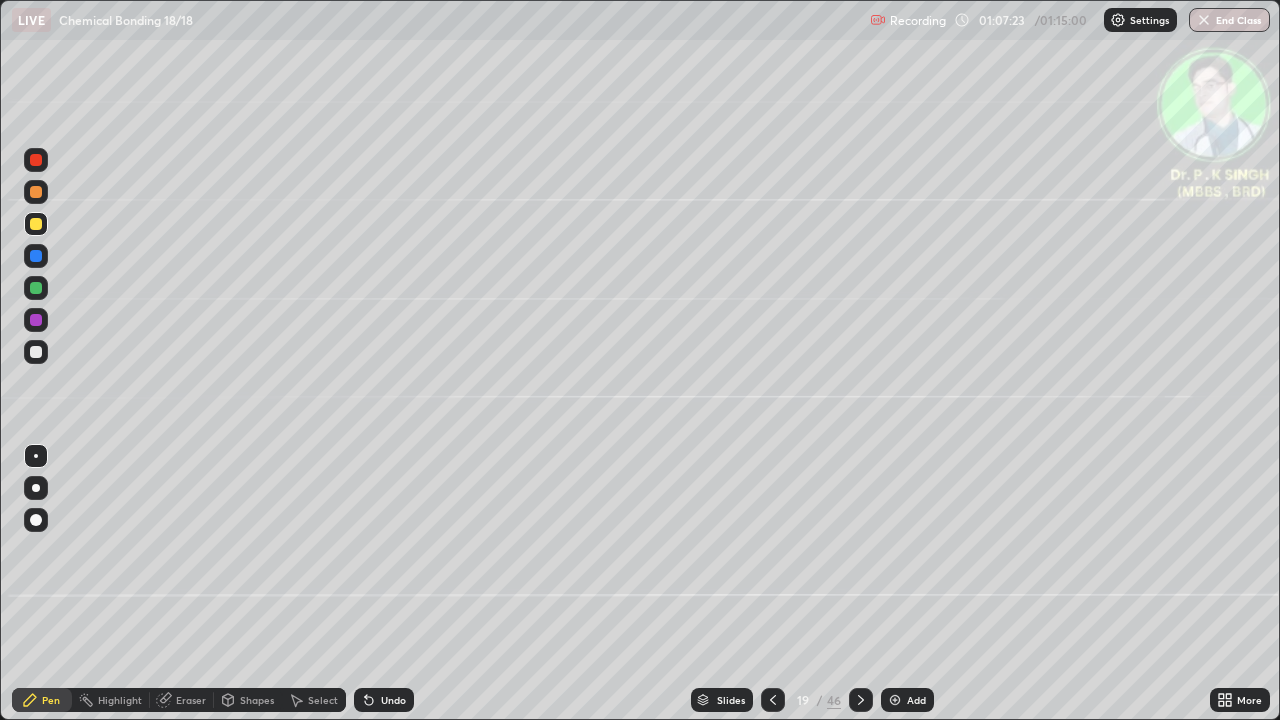 click 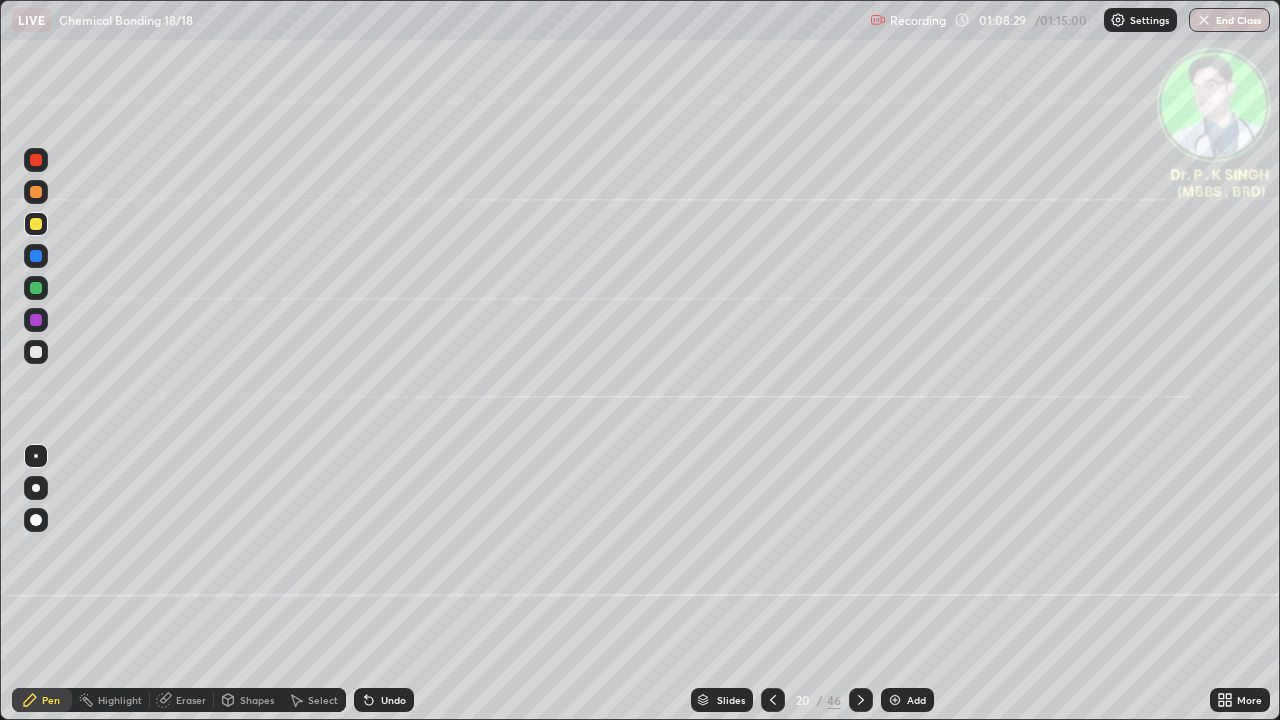 click 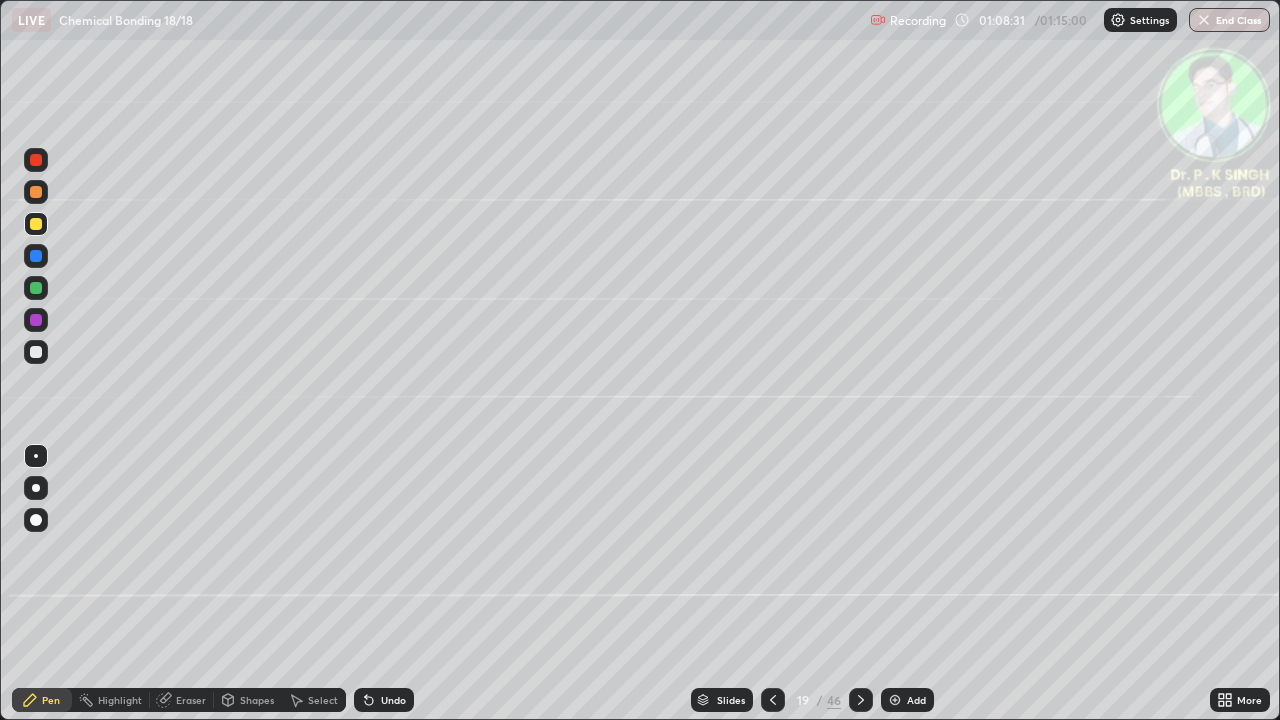click at bounding box center [36, 224] 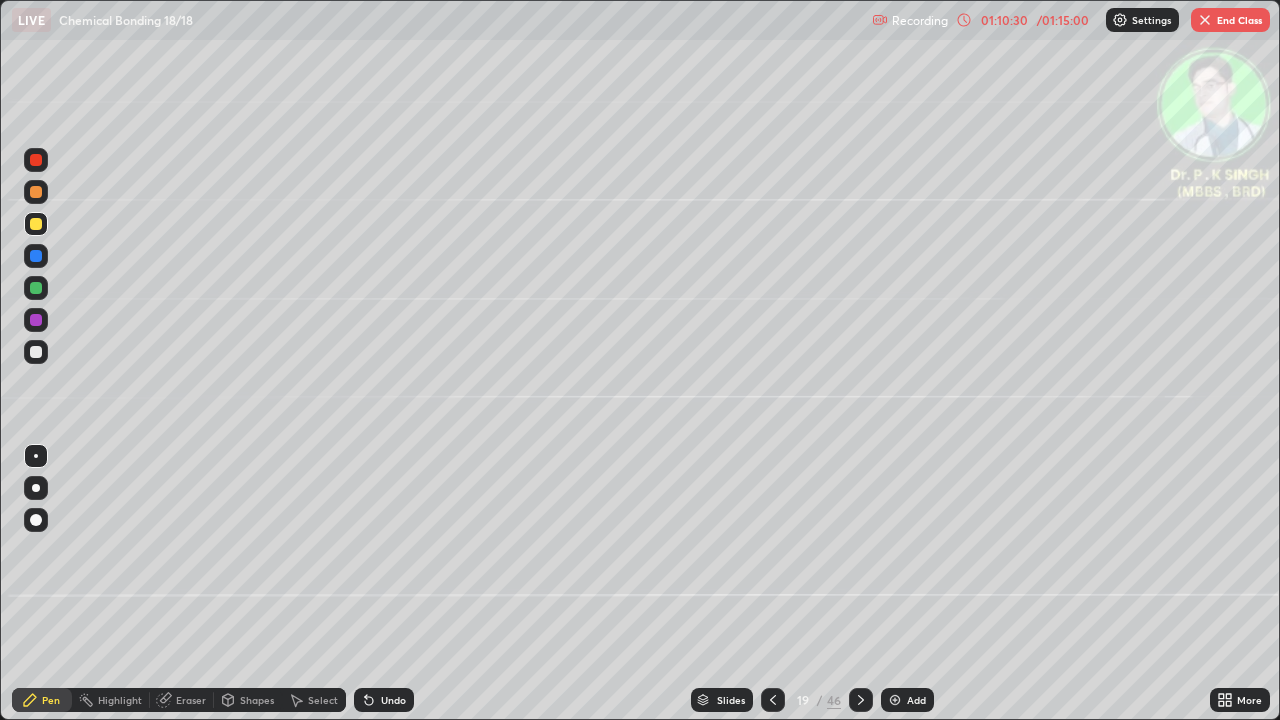 click on "End Class" at bounding box center (1230, 20) 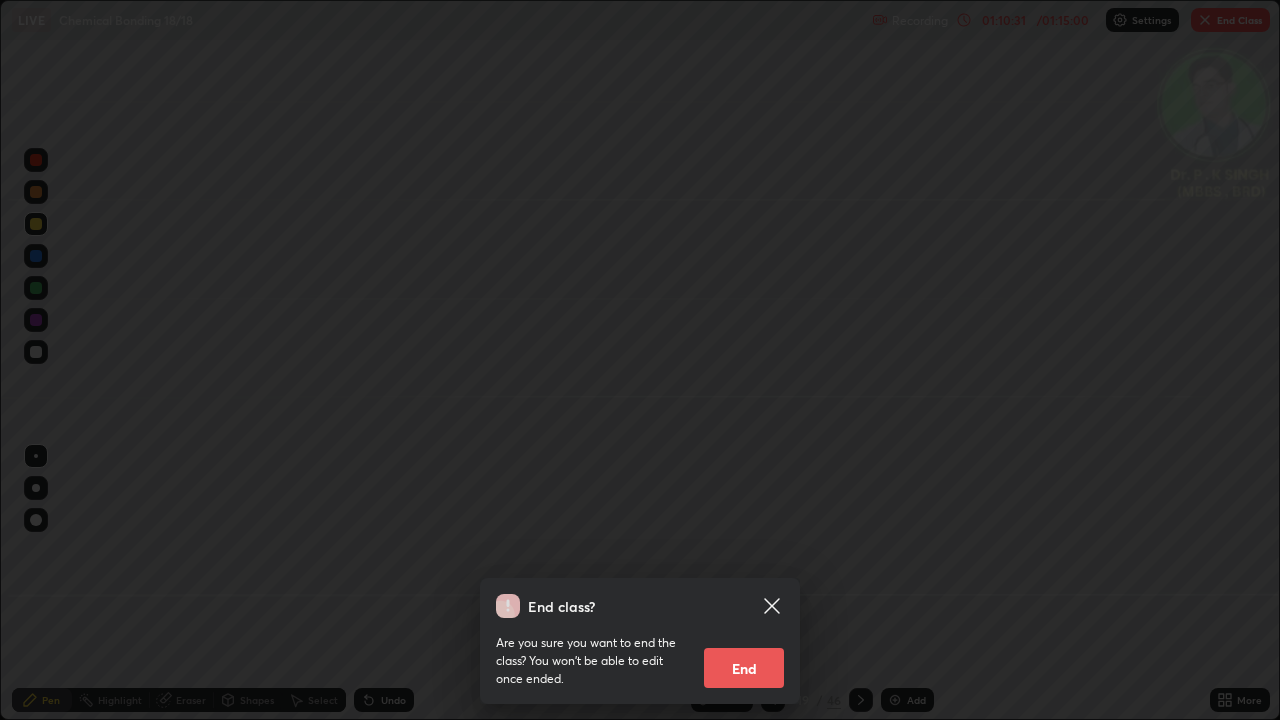 click on "End" at bounding box center [744, 668] 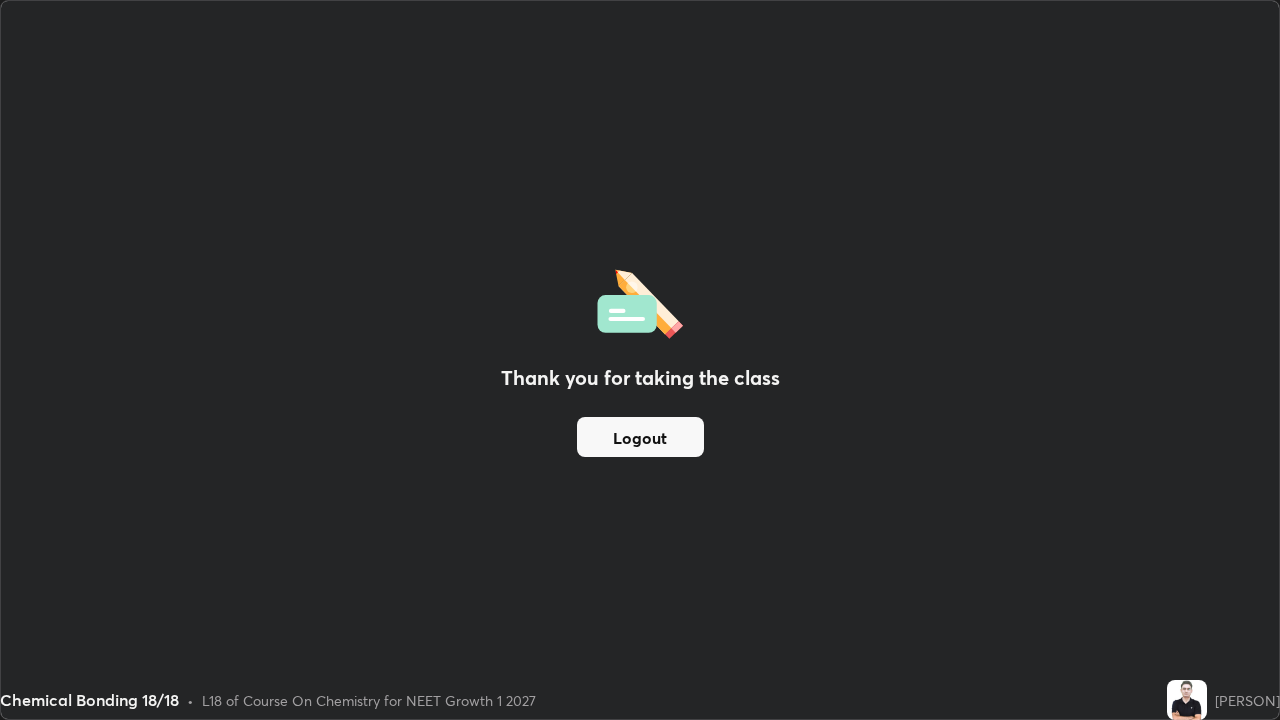 click on "Logout" at bounding box center [640, 437] 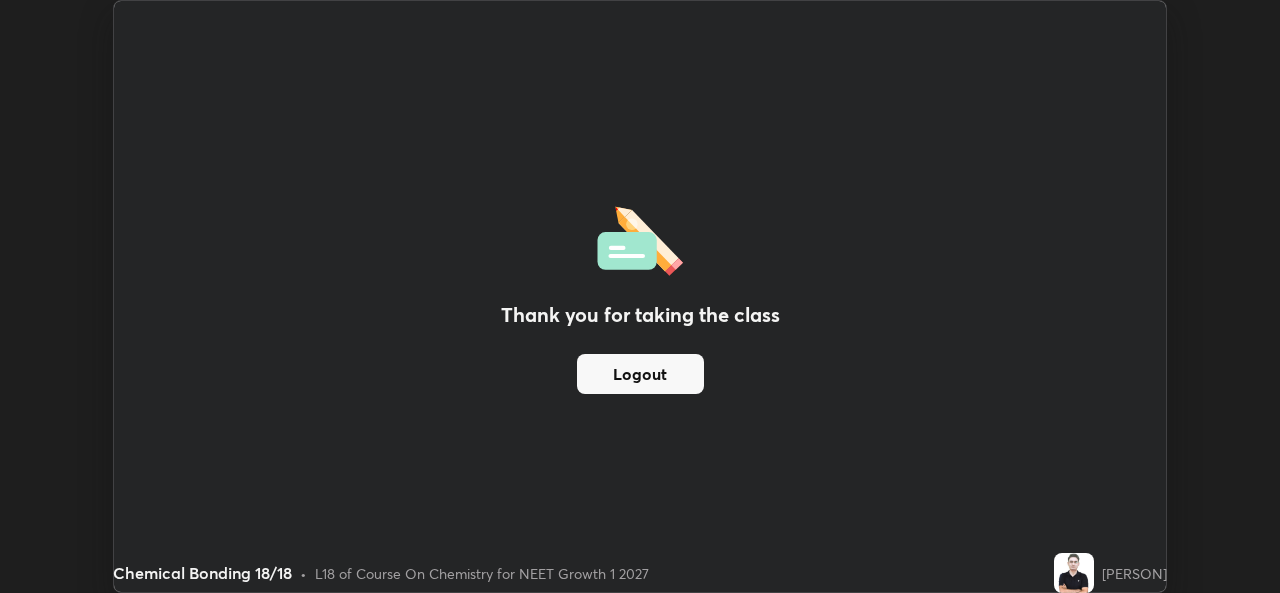 scroll, scrollTop: 593, scrollLeft: 1280, axis: both 